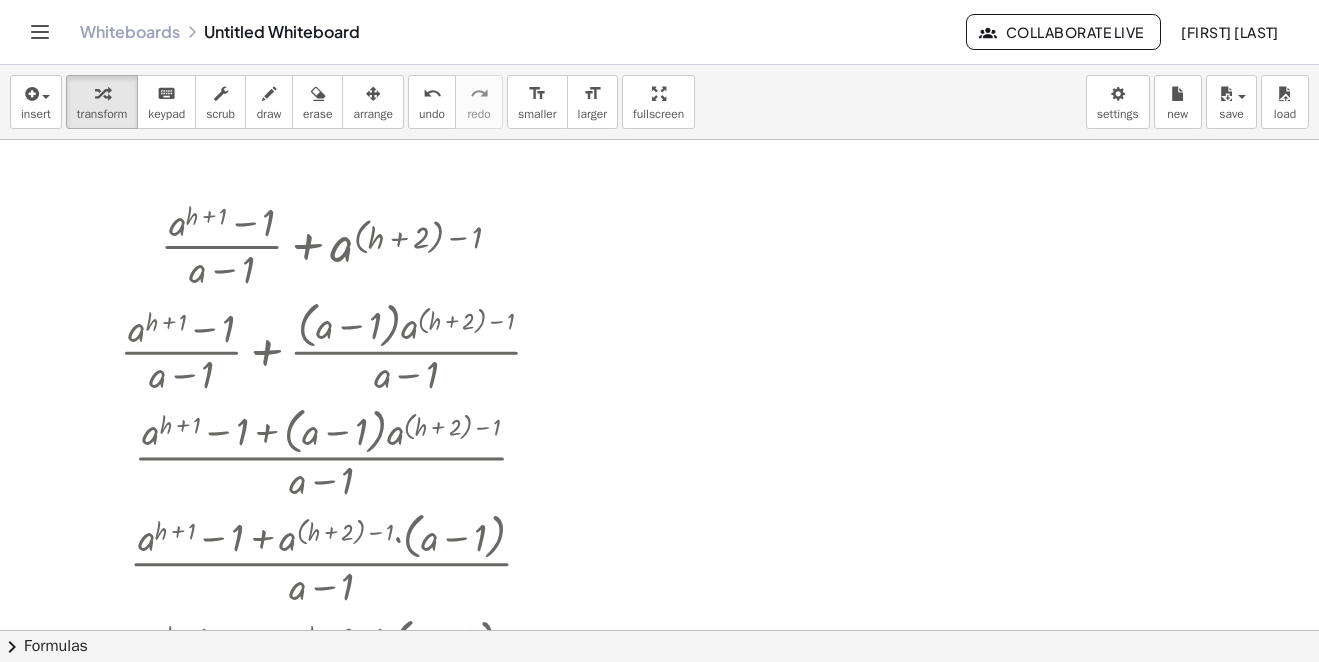 scroll, scrollTop: 0, scrollLeft: 0, axis: both 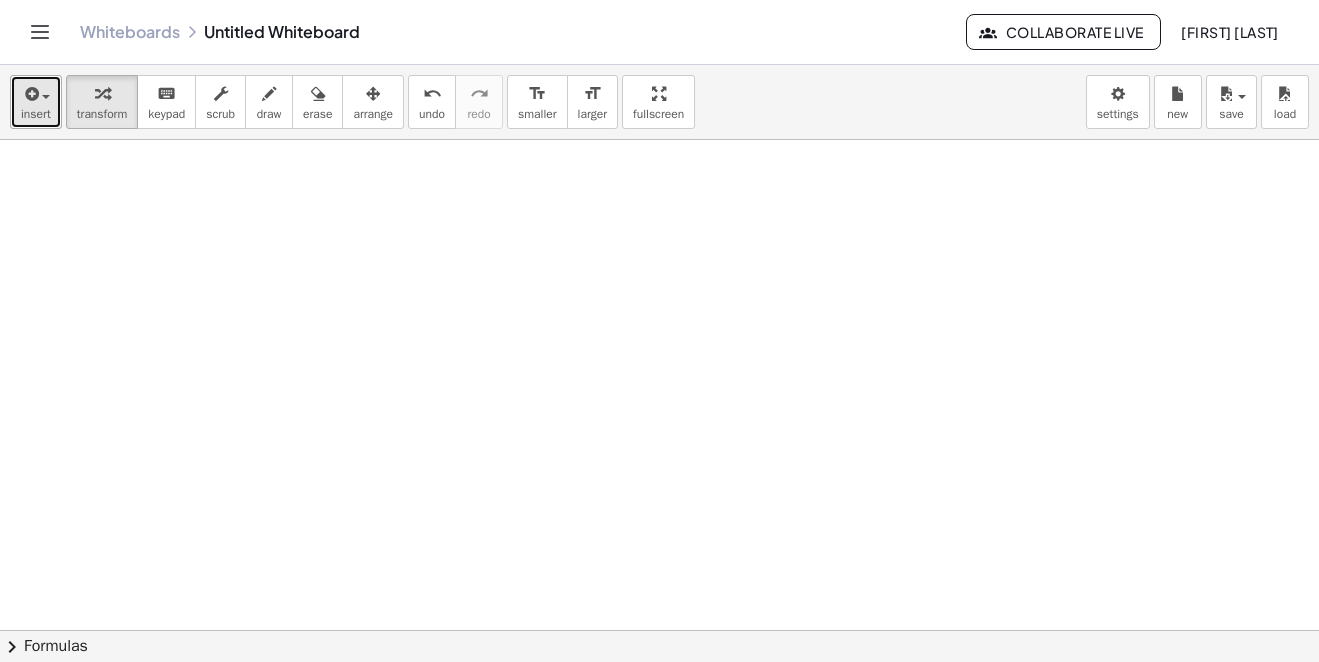 click at bounding box center [30, 94] 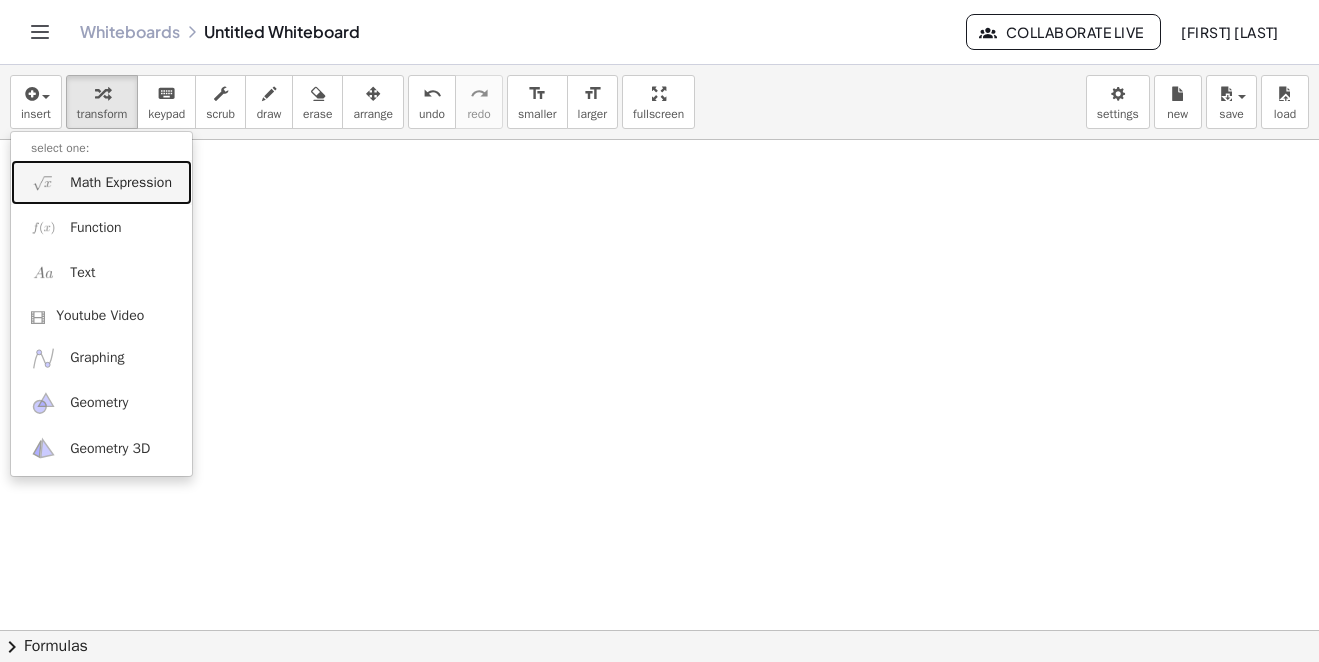 click on "Math Expression" at bounding box center (121, 183) 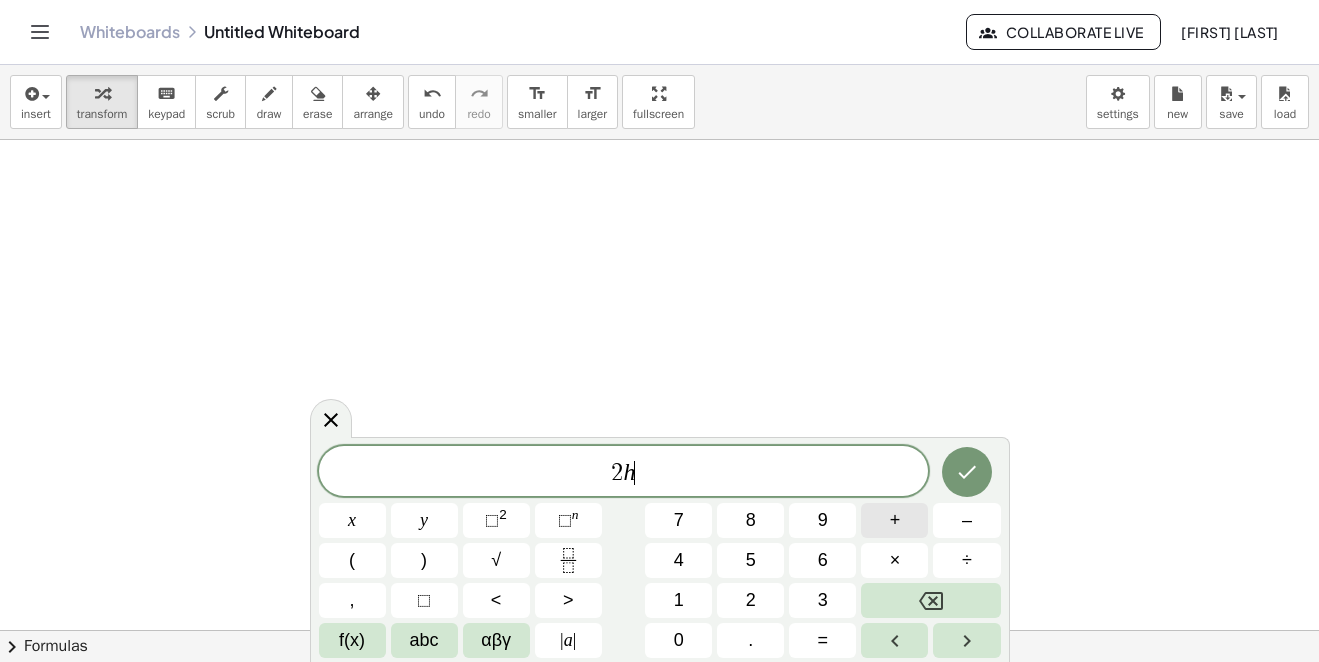 click on "+" at bounding box center (895, 520) 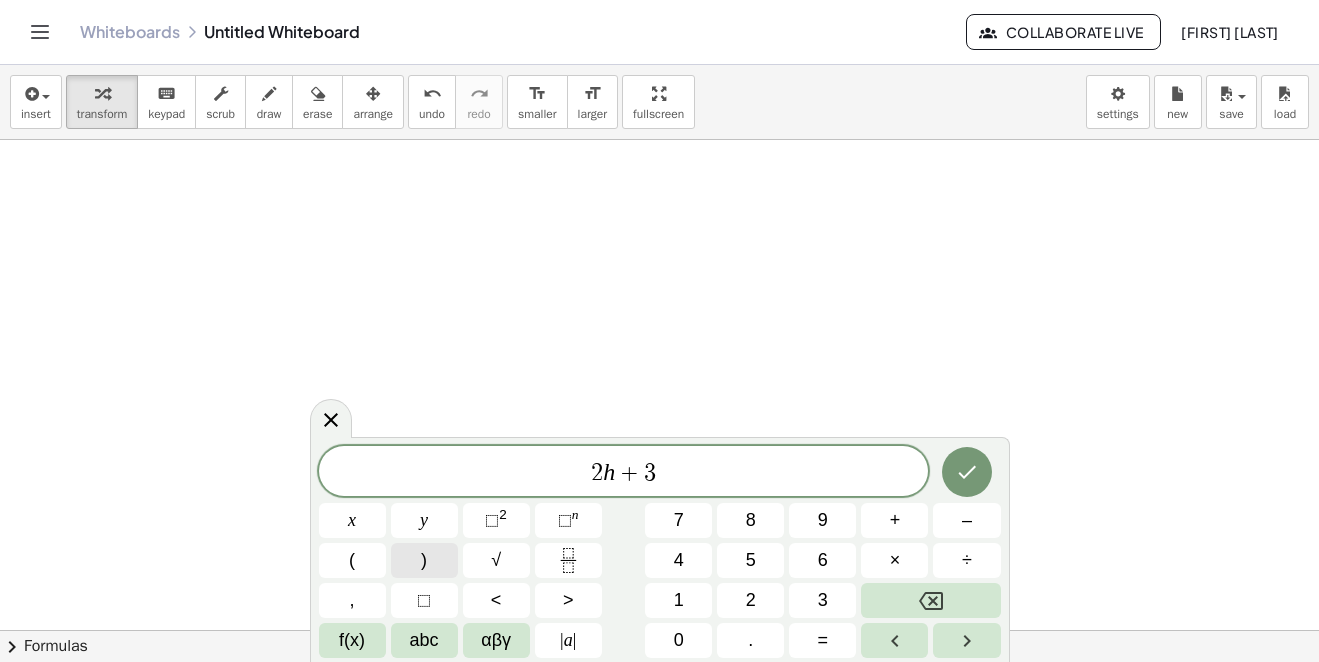 click on ")" at bounding box center (424, 560) 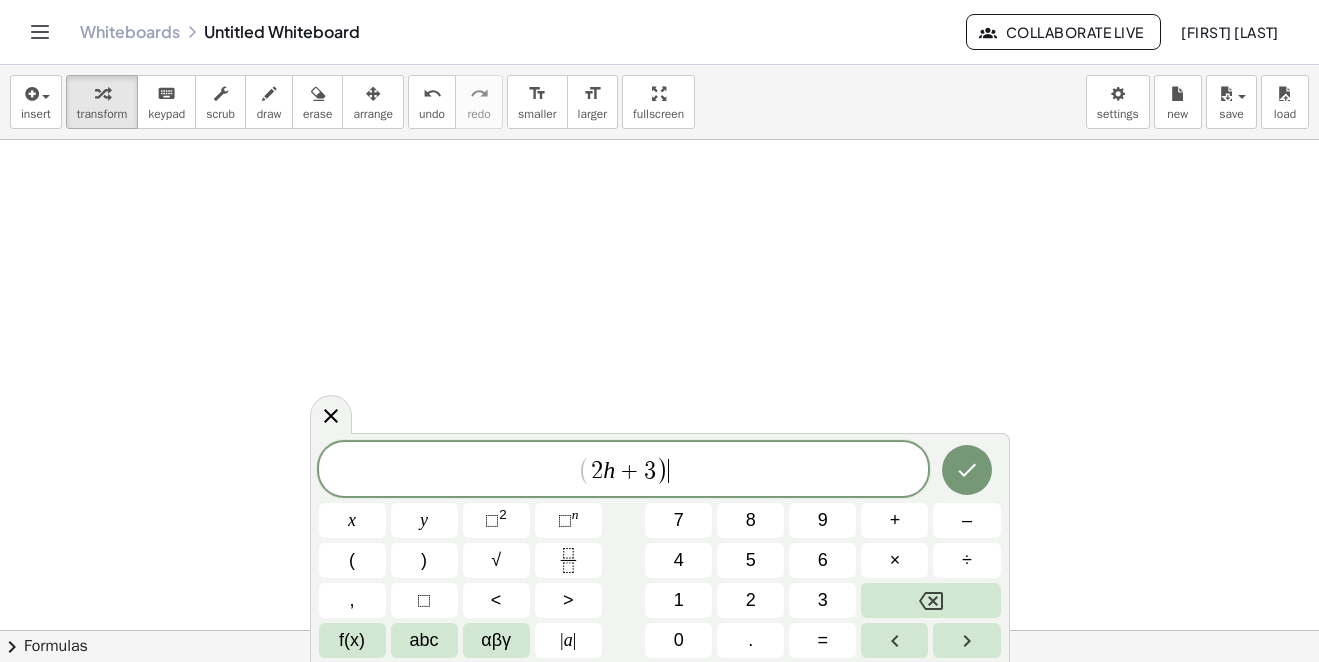 drag, startPoint x: 558, startPoint y: 486, endPoint x: 460, endPoint y: 500, distance: 98.99495 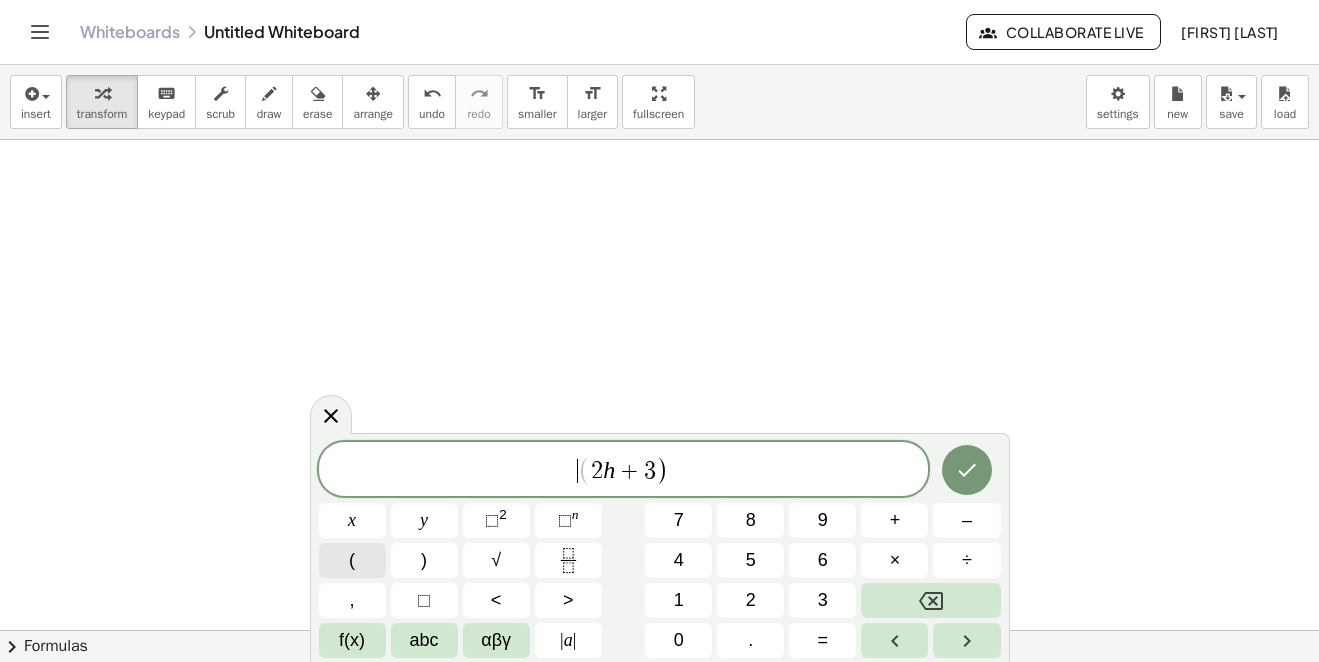 click on "(" at bounding box center (352, 560) 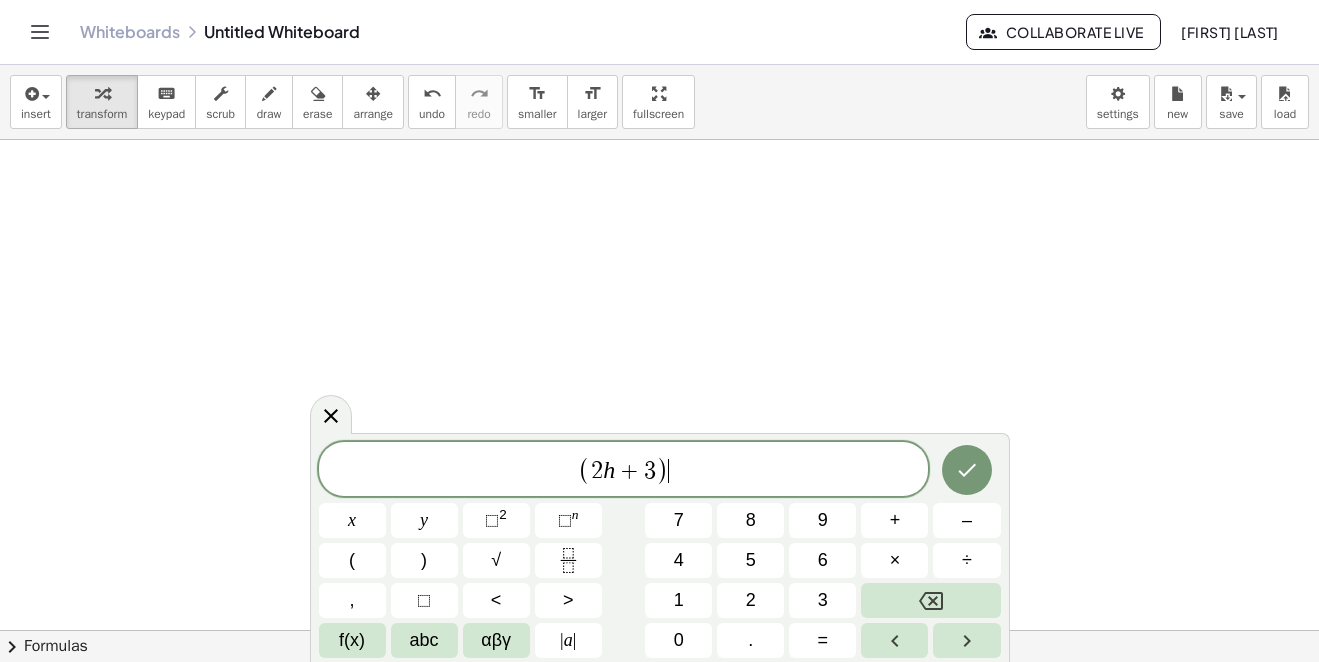 click on "( 2 h + 3 ) ​" at bounding box center [624, 470] 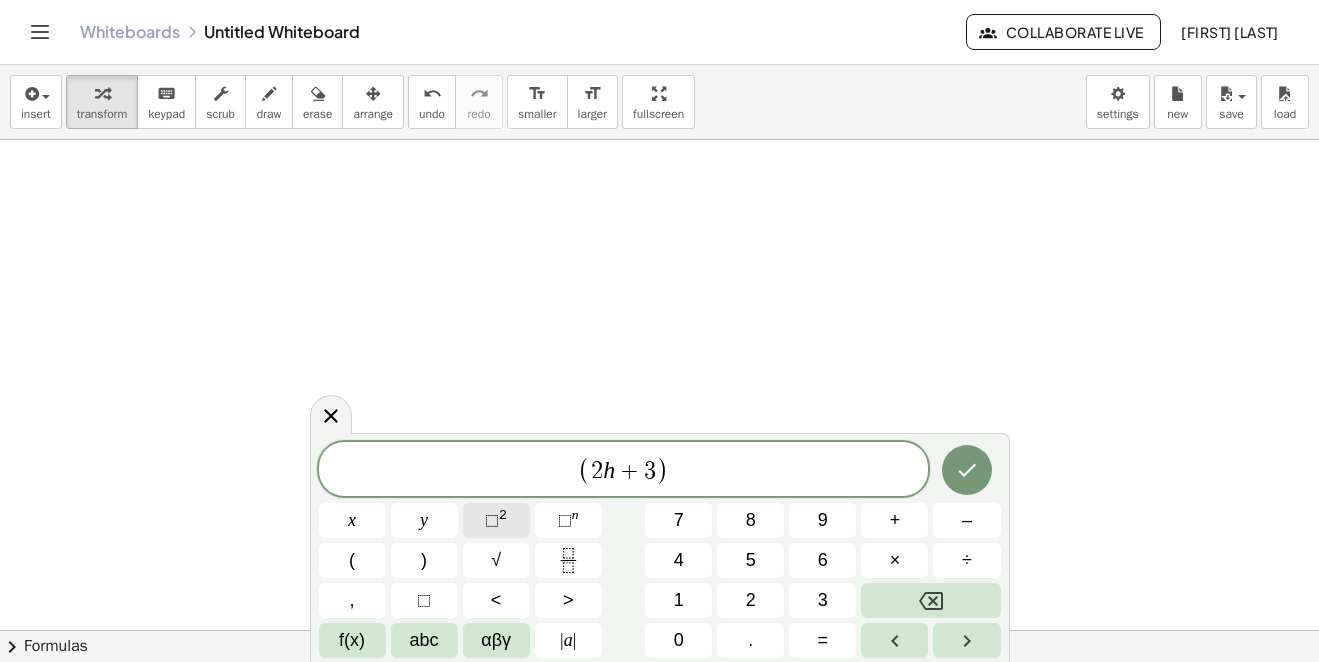 click on "⬚ 2" at bounding box center [496, 520] 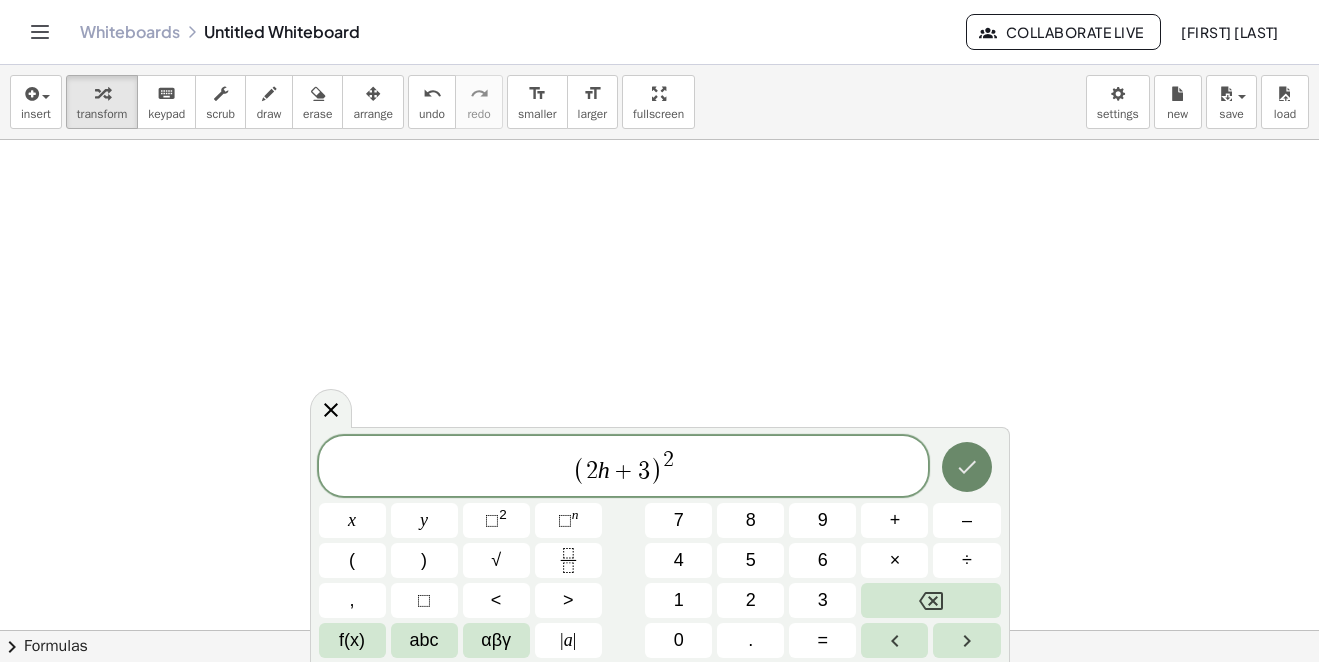 click 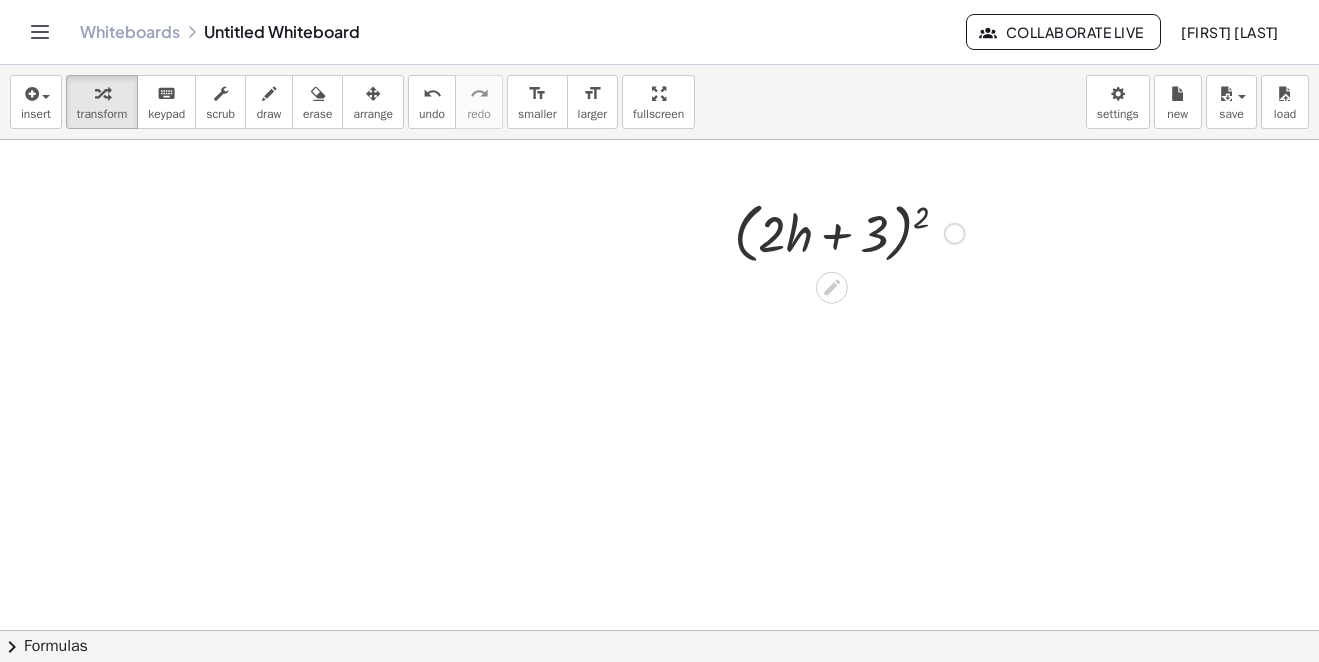 click at bounding box center (849, 232) 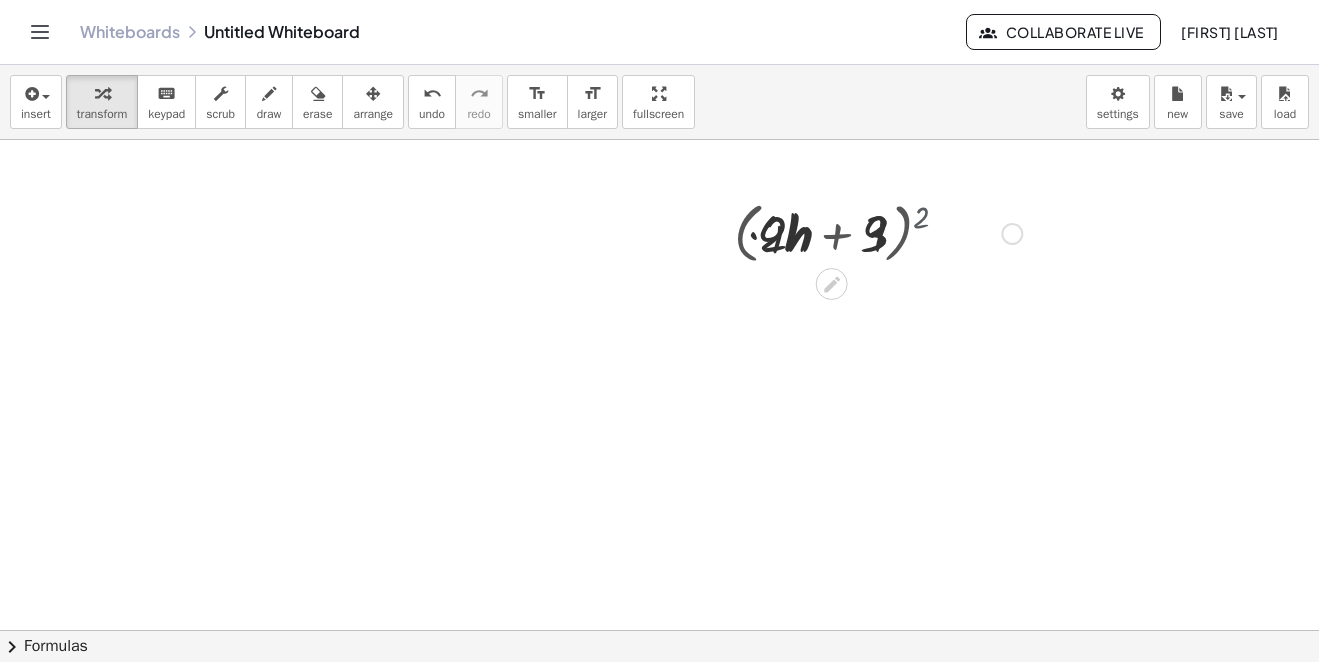 click at bounding box center [849, 232] 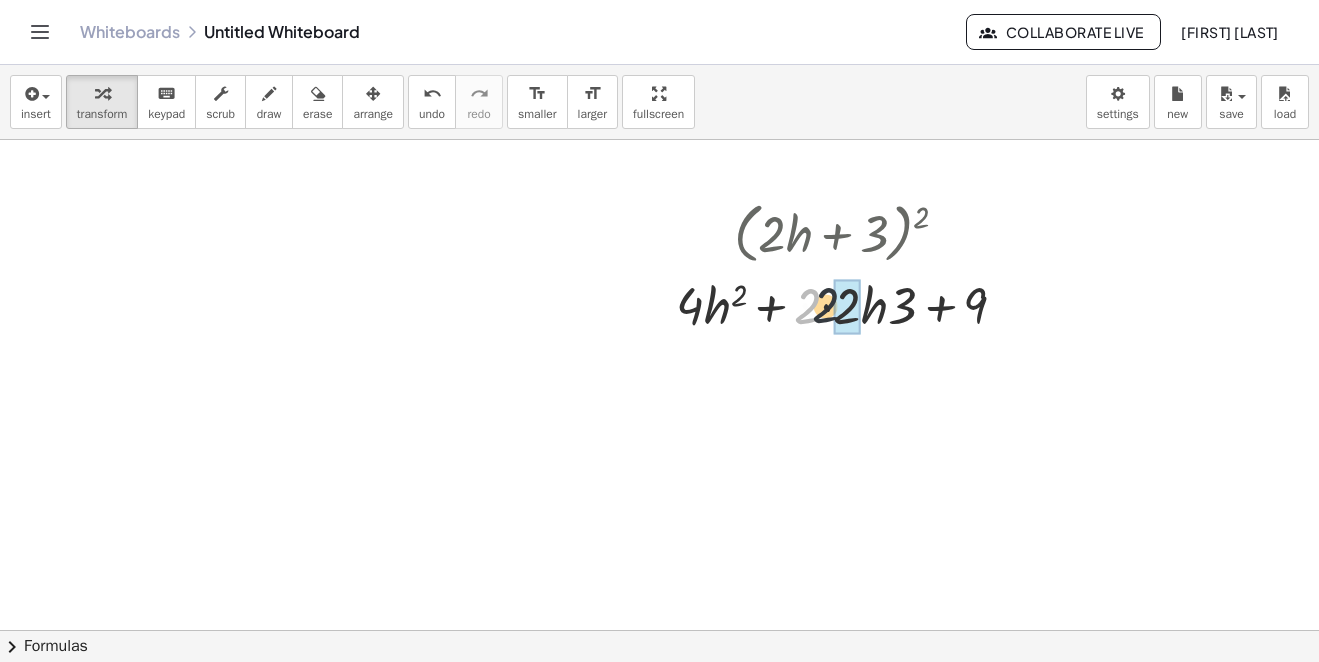 drag, startPoint x: 799, startPoint y: 312, endPoint x: 835, endPoint y: 308, distance: 36.221542 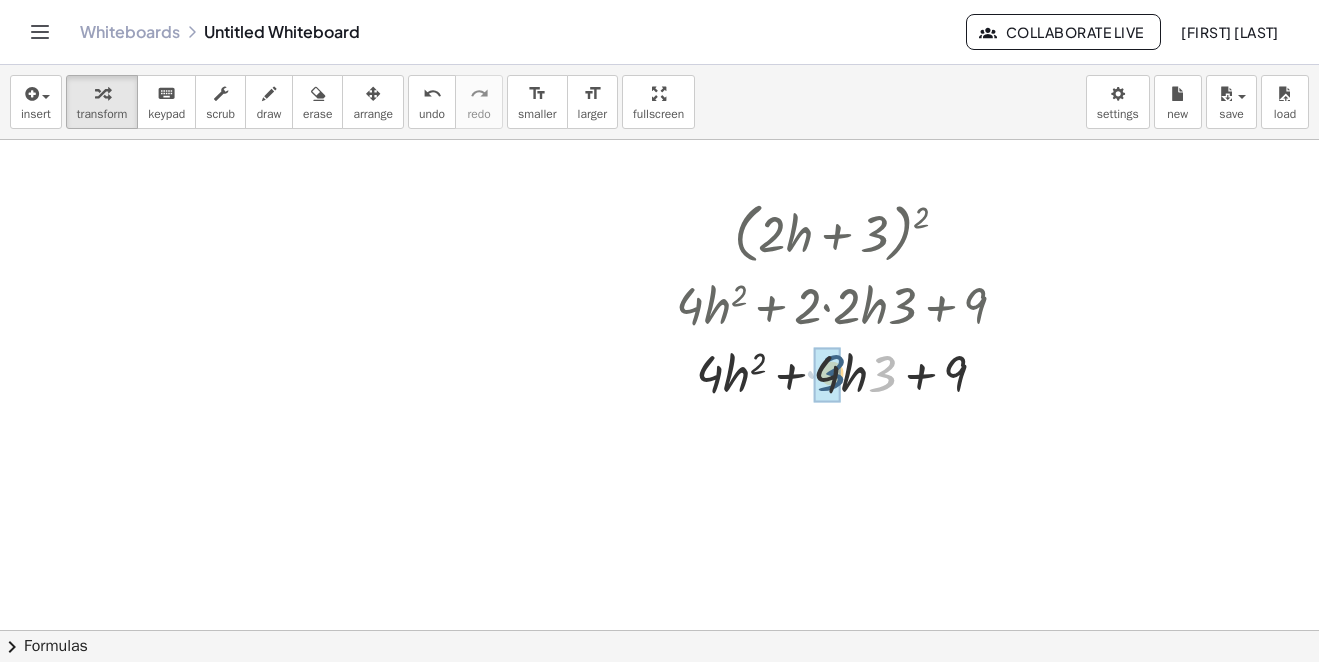 drag, startPoint x: 885, startPoint y: 373, endPoint x: 834, endPoint y: 371, distance: 51.0392 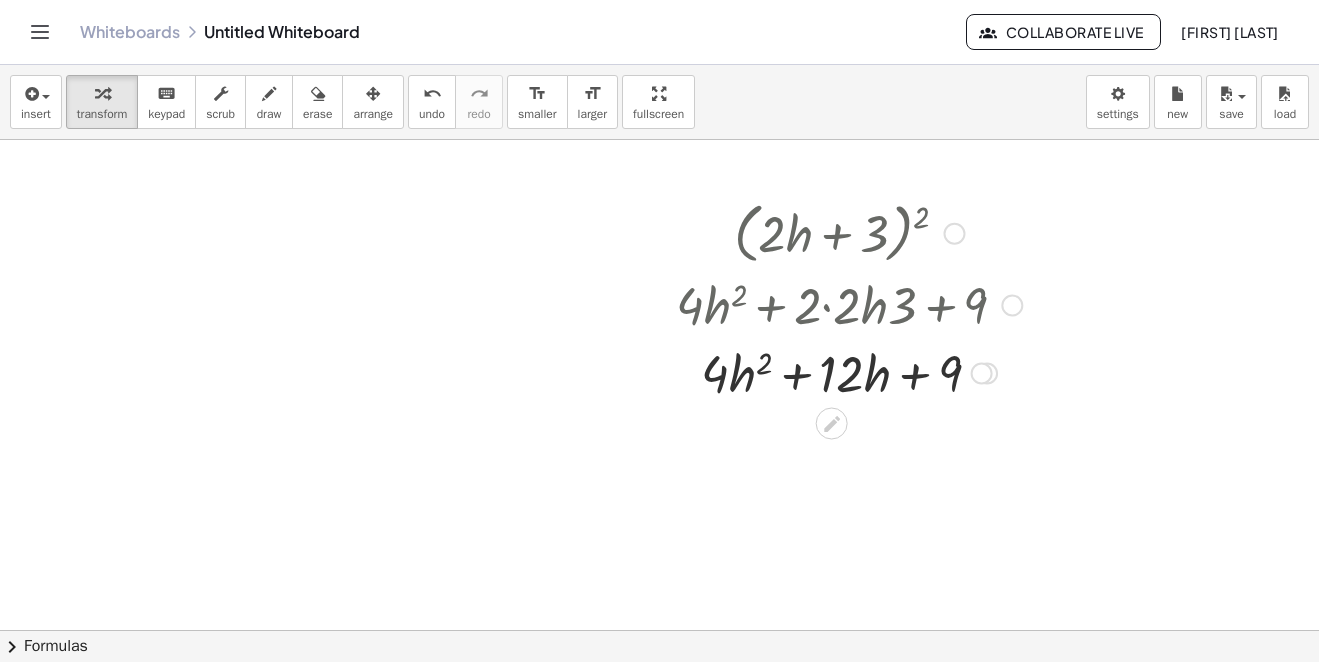 click at bounding box center [849, 372] 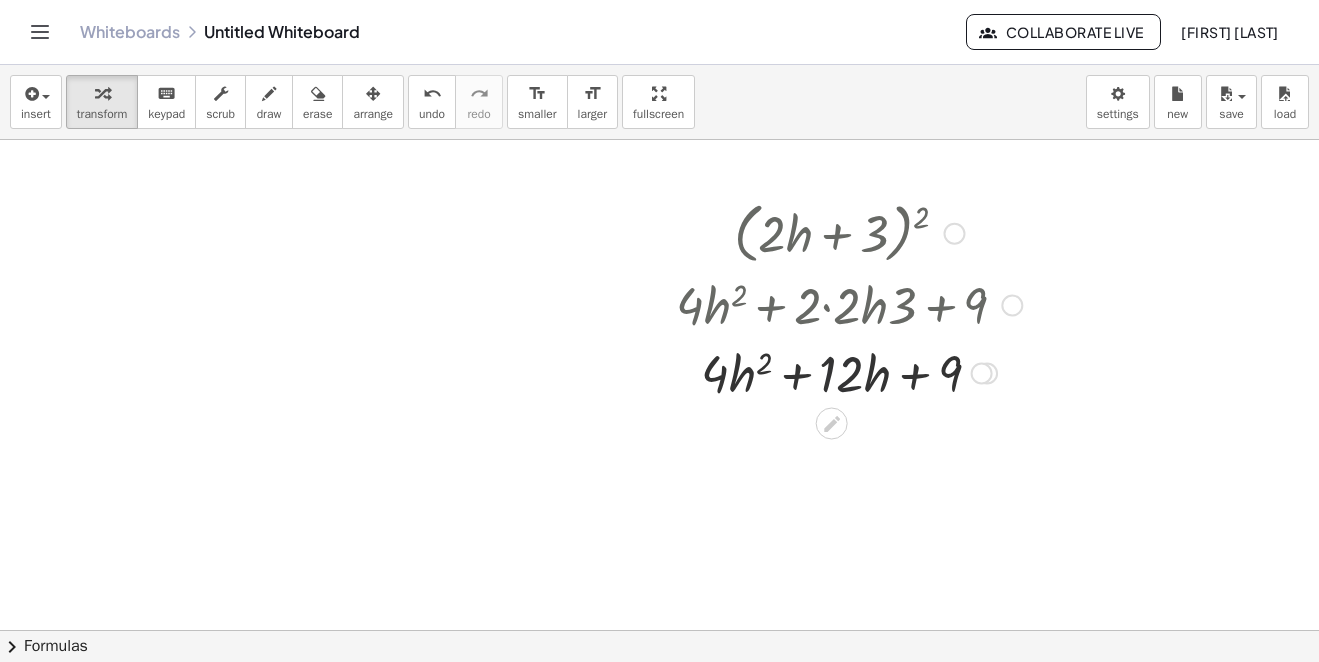 click at bounding box center [849, 372] 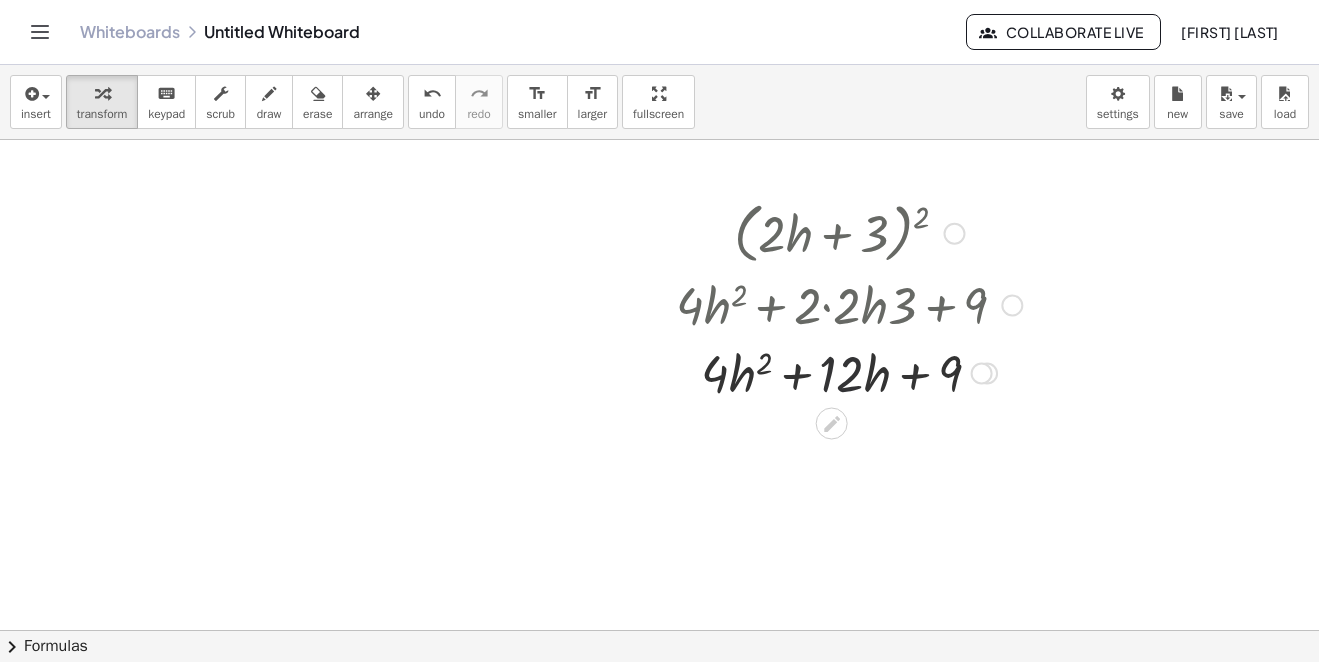click at bounding box center (849, 372) 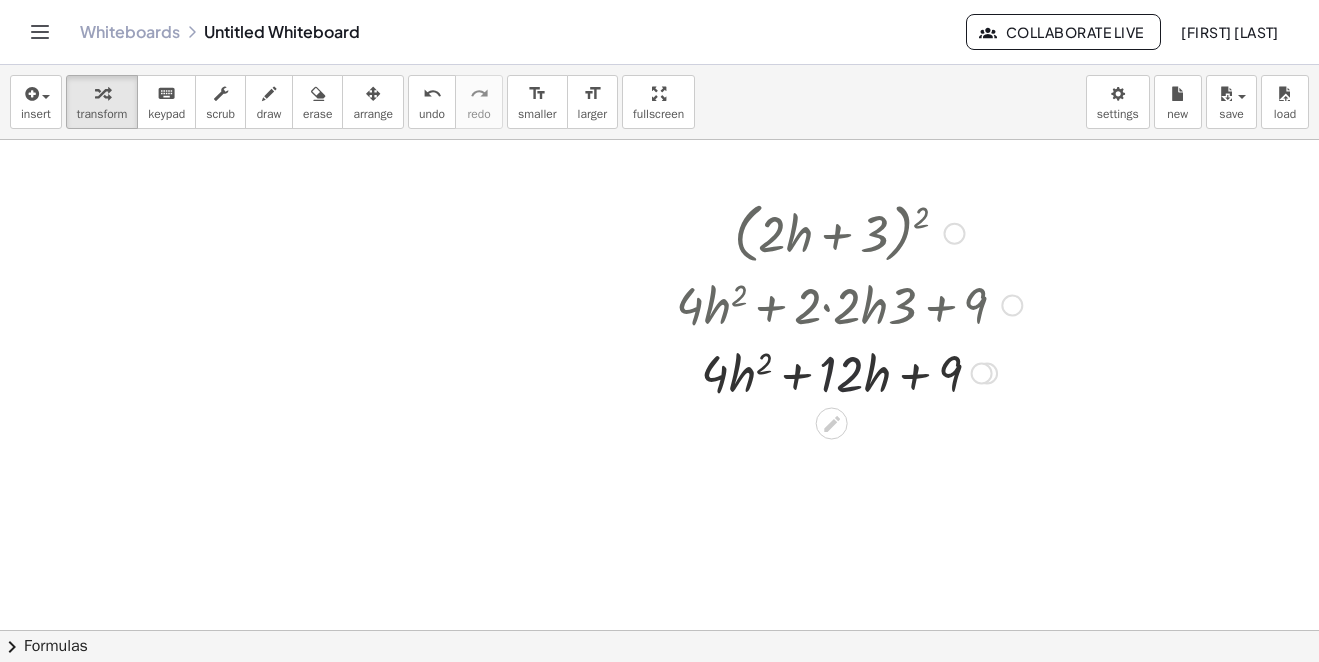 click at bounding box center (849, 372) 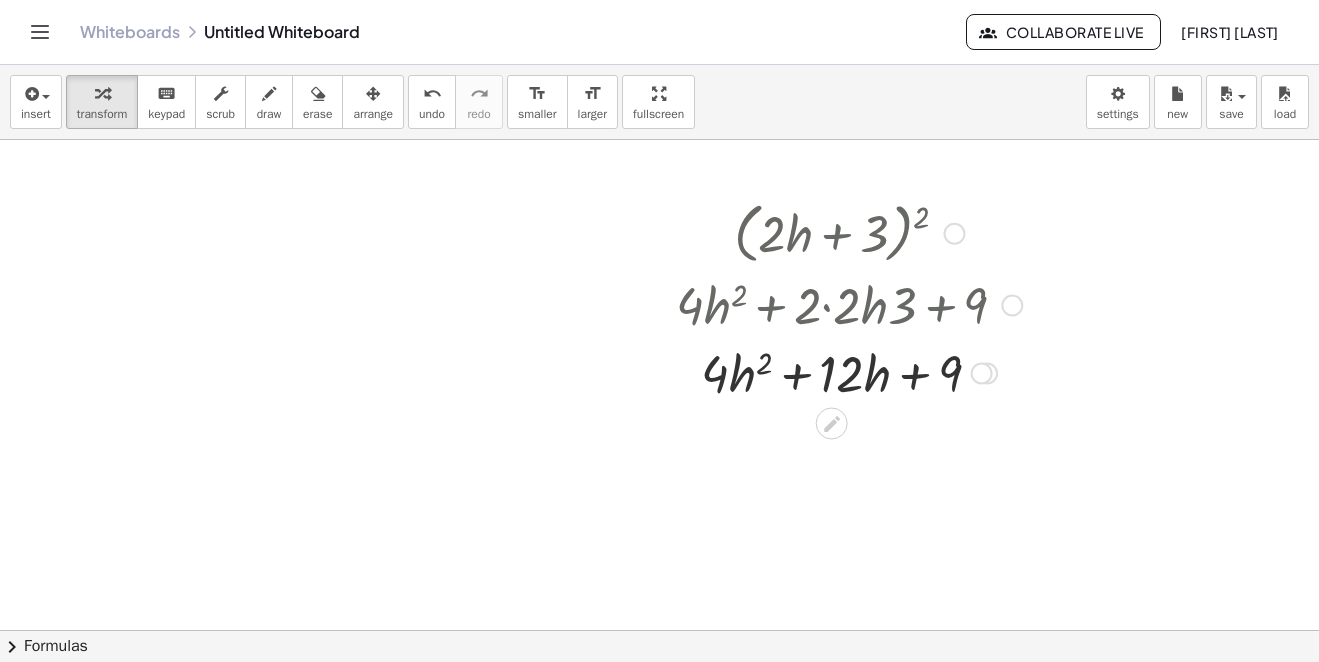 click at bounding box center [849, 372] 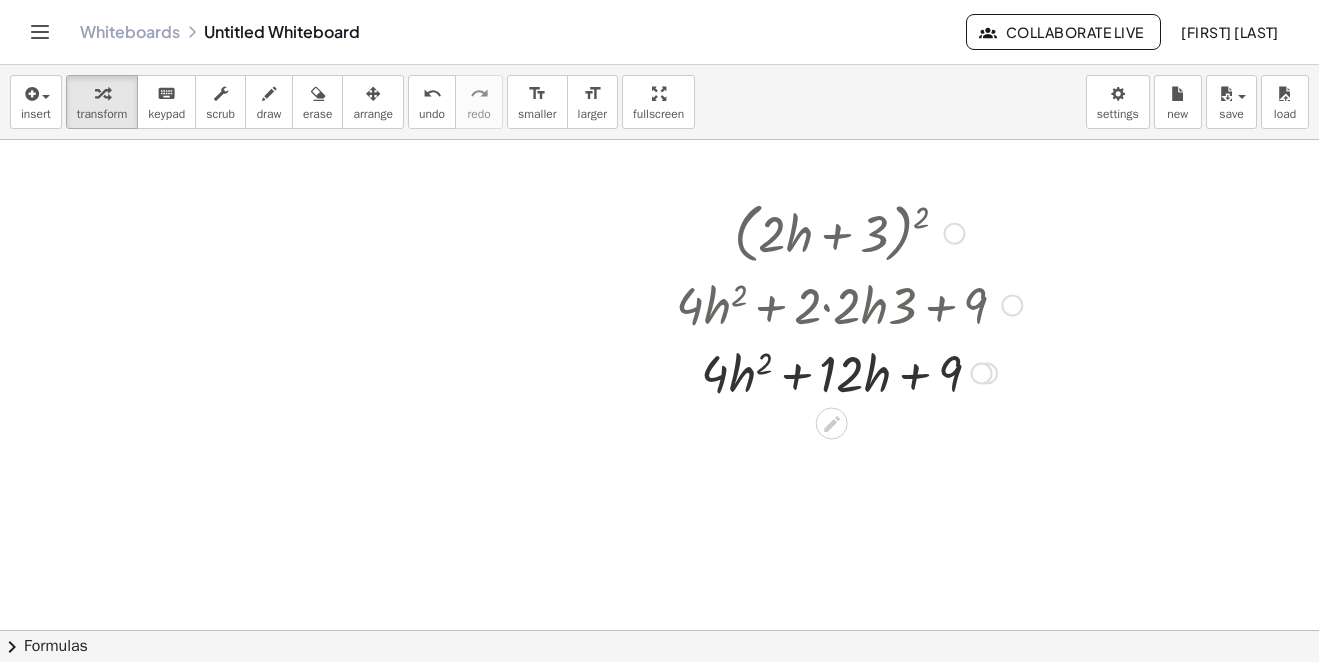 click at bounding box center (849, 372) 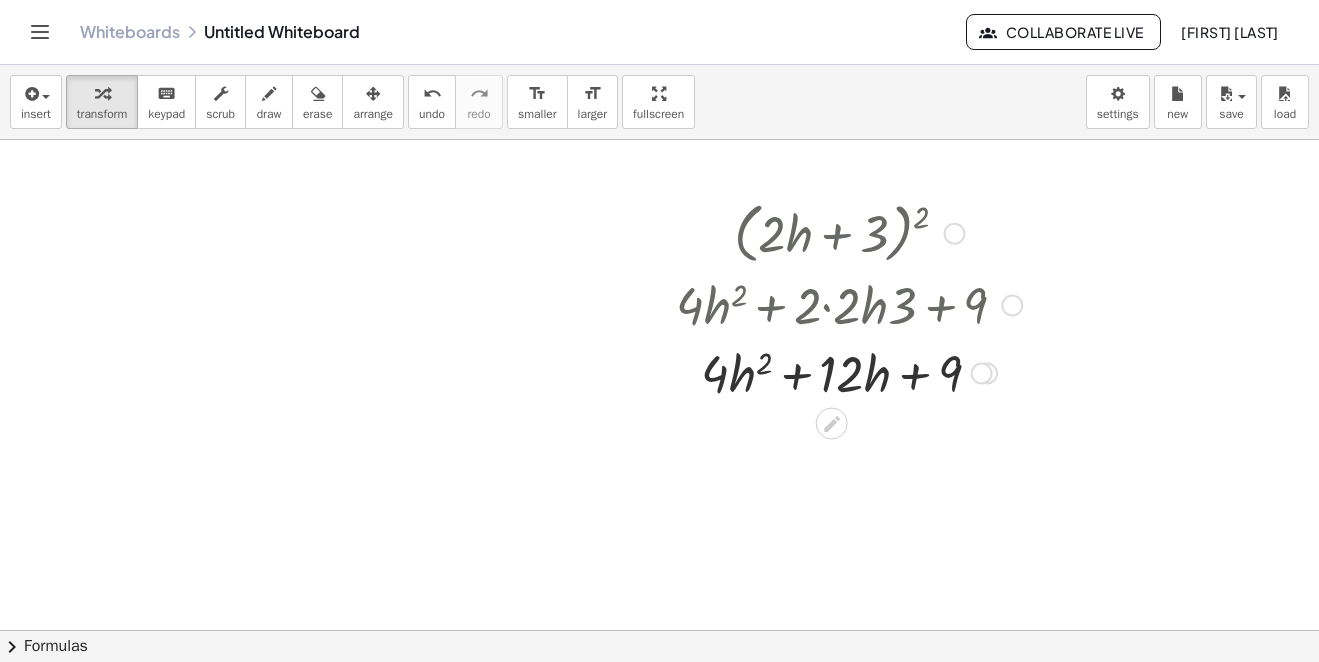 click at bounding box center (849, 372) 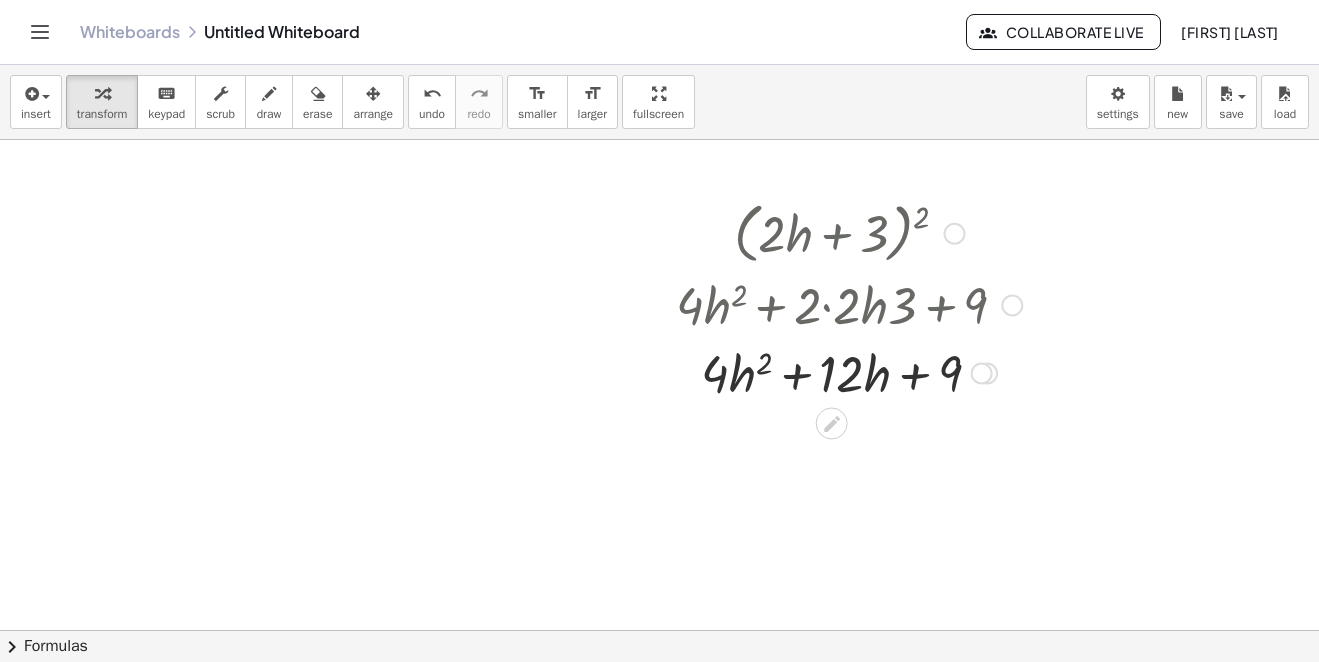 click at bounding box center (849, 372) 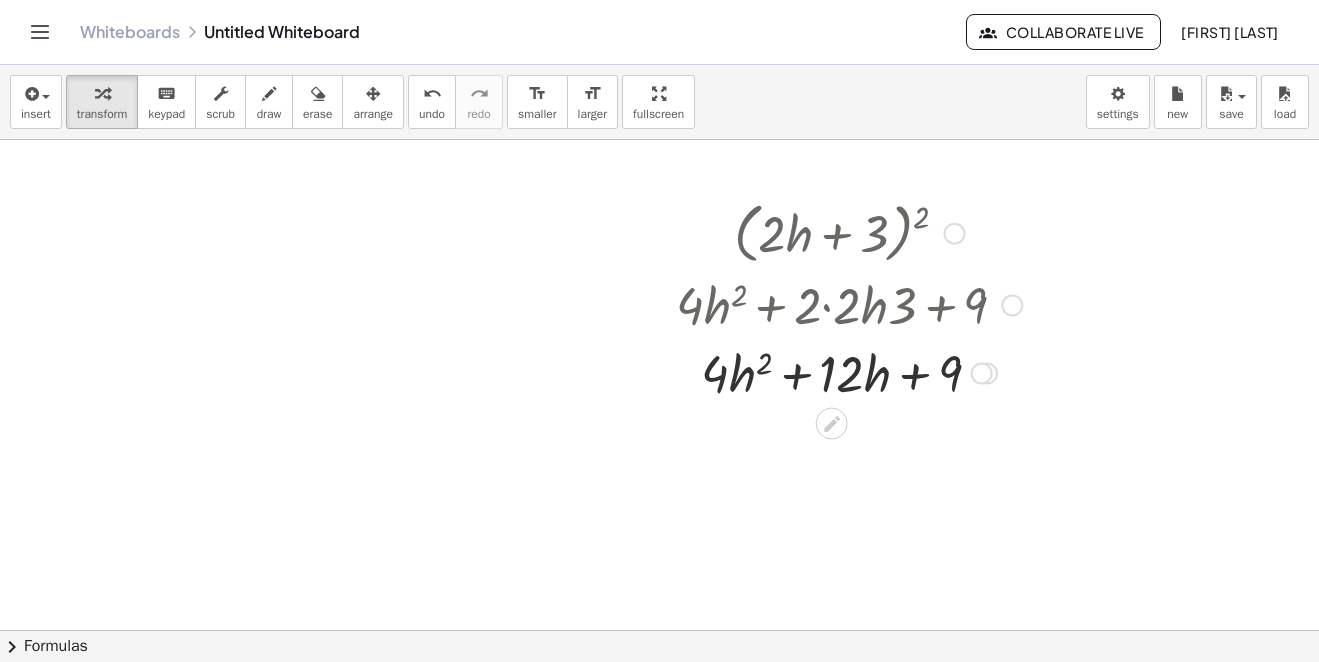 click at bounding box center (849, 232) 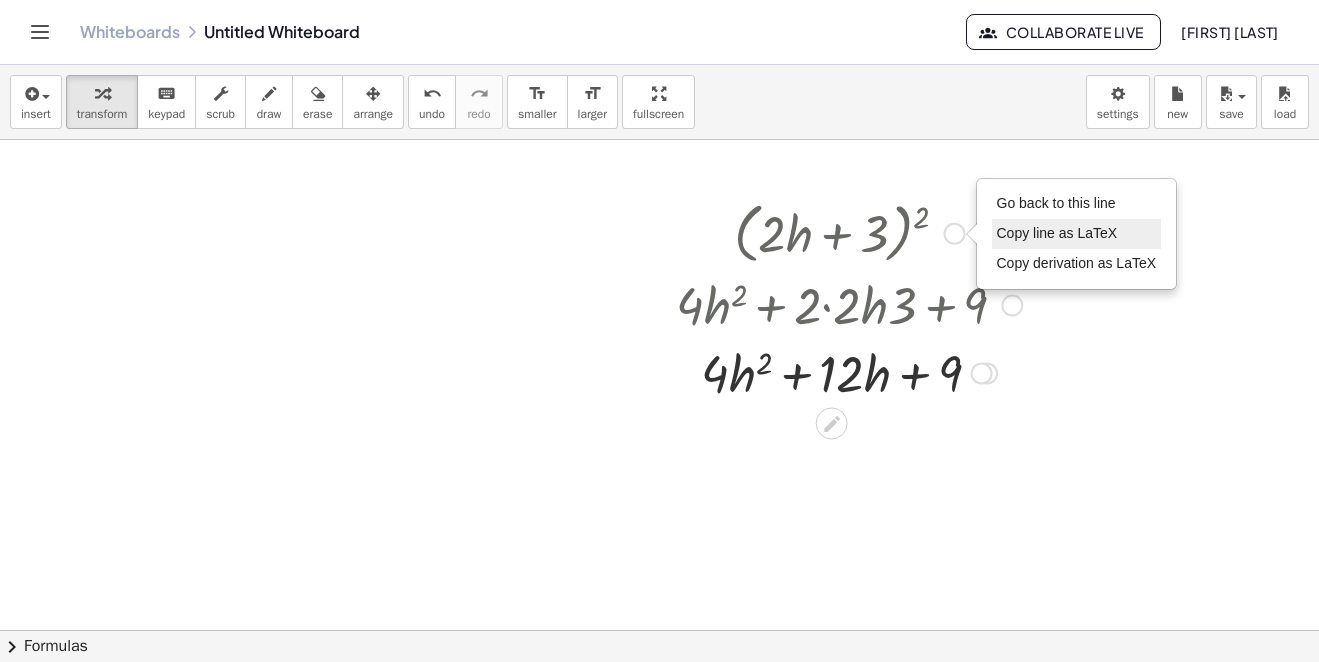 click on "Copy line as LaTeX" at bounding box center (1057, 233) 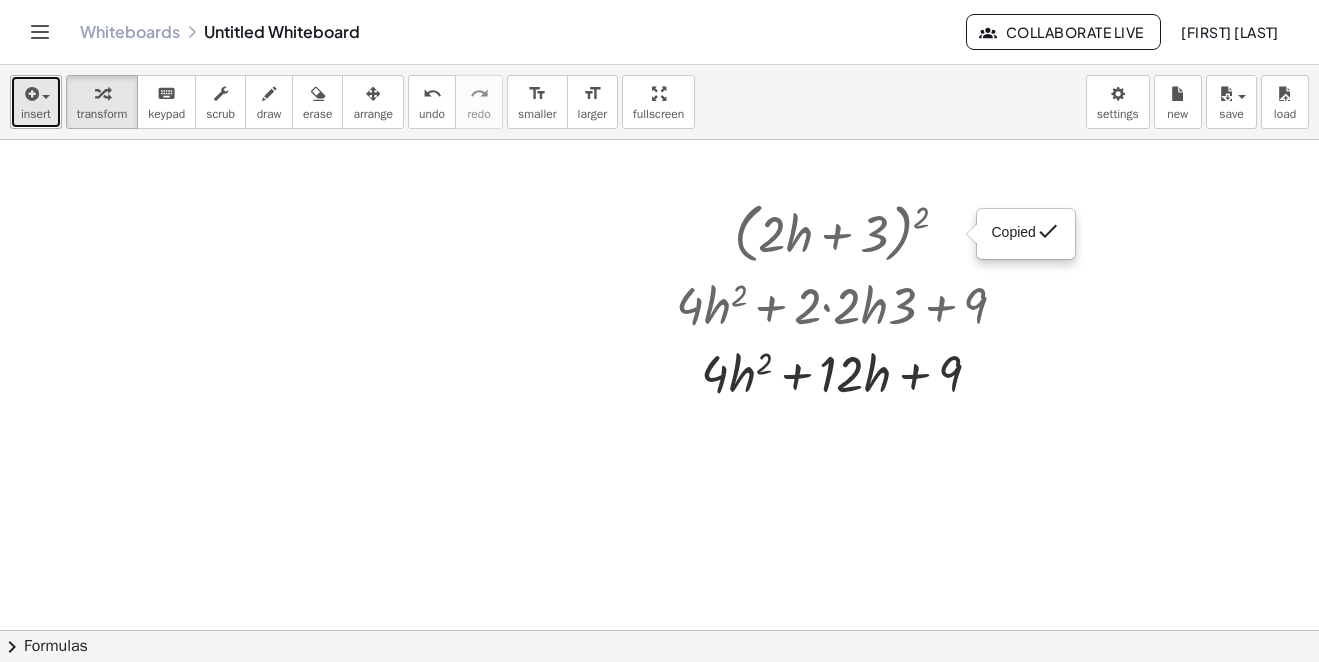click on "insert" at bounding box center (36, 114) 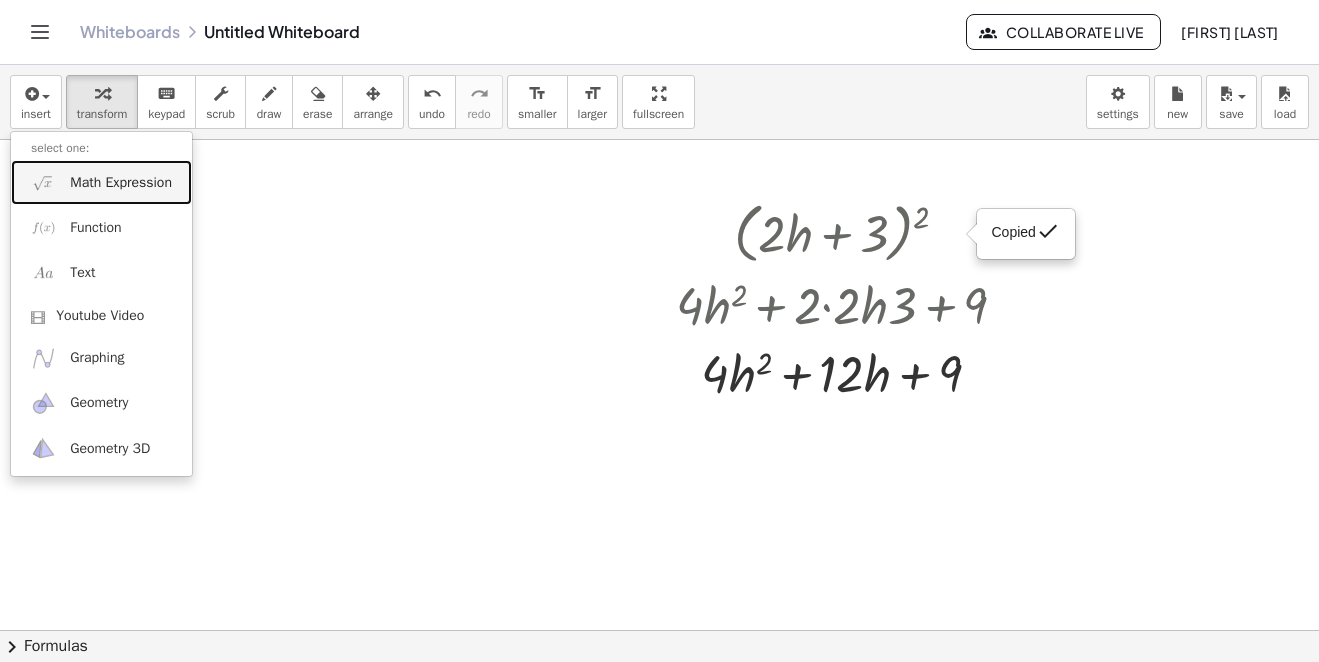 click on "Math Expression" at bounding box center (121, 183) 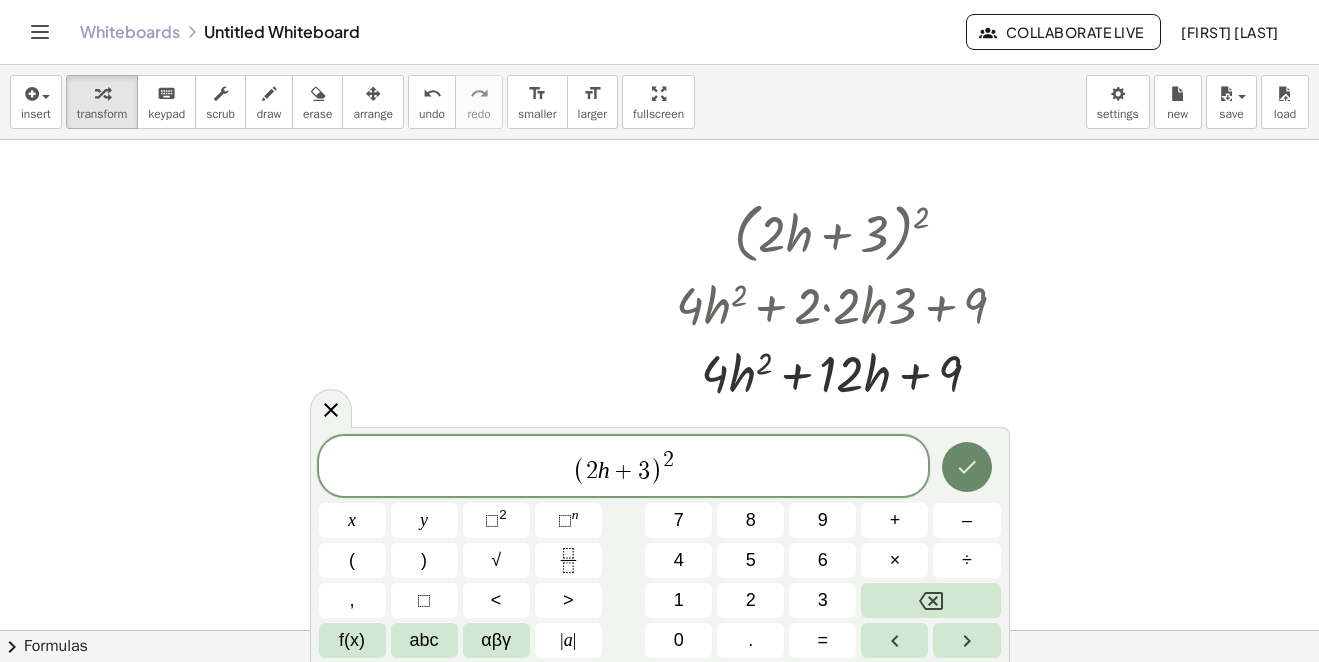 click 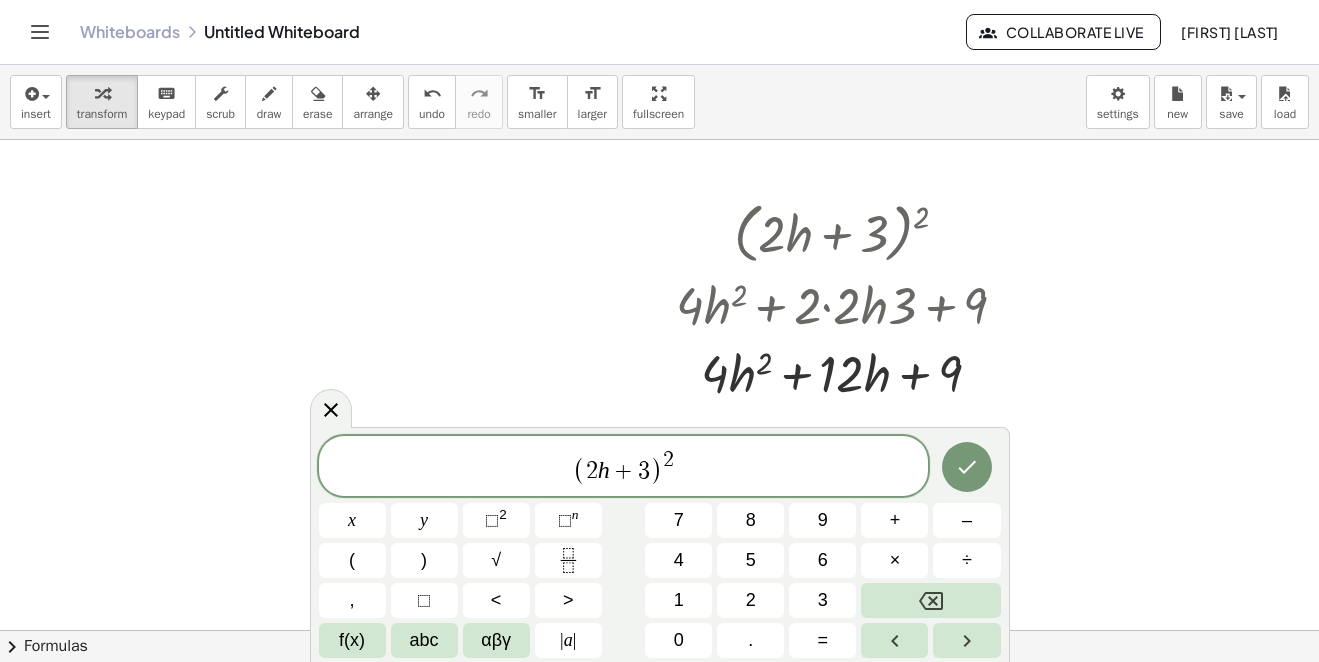 click at bounding box center (659, -160) 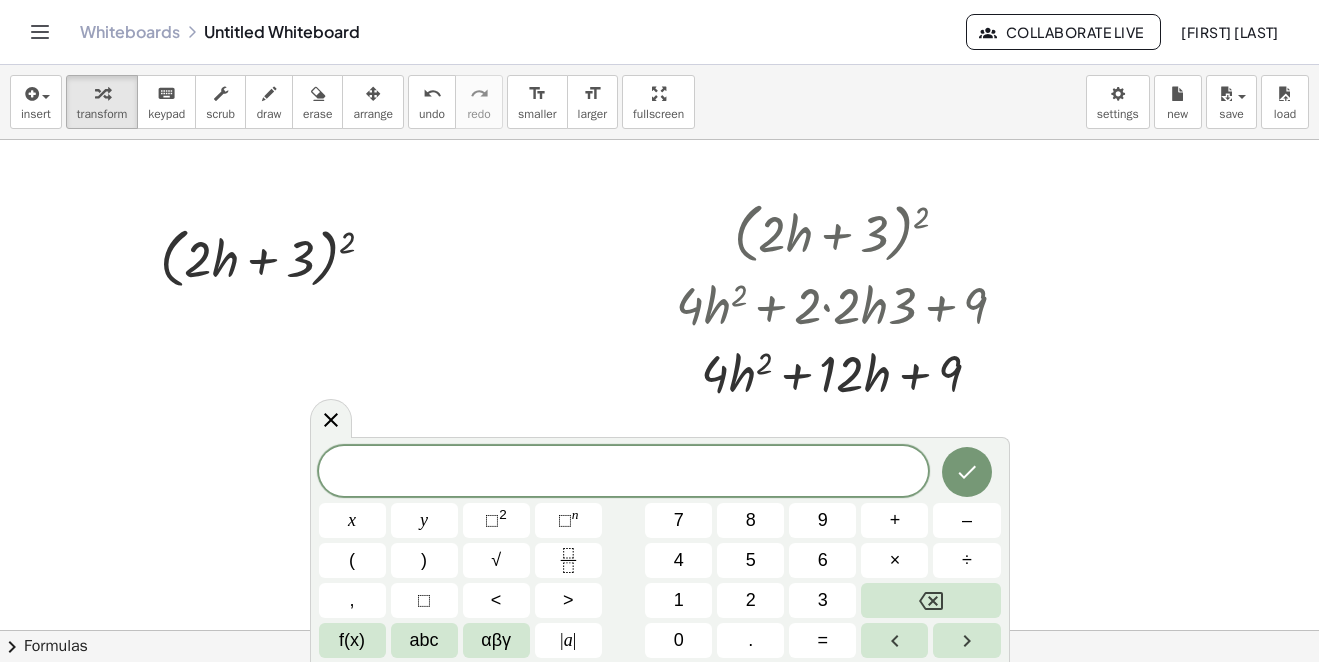 click at bounding box center (659, -160) 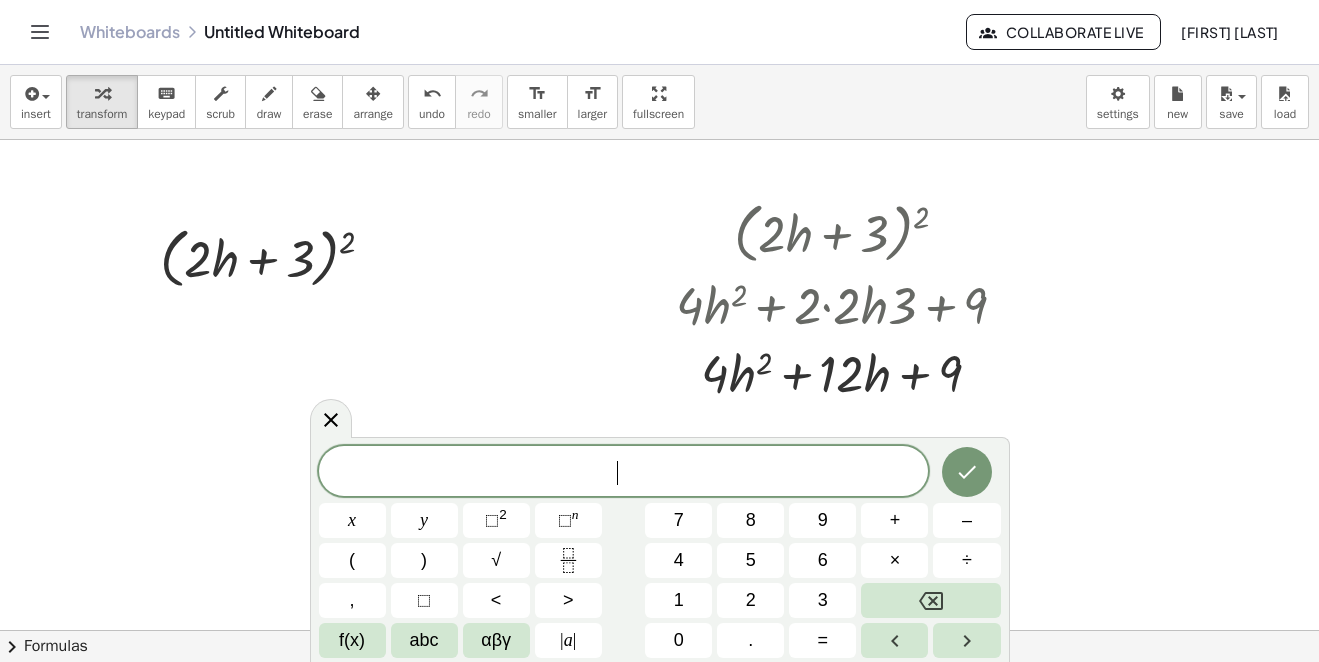 click at bounding box center [659, -160] 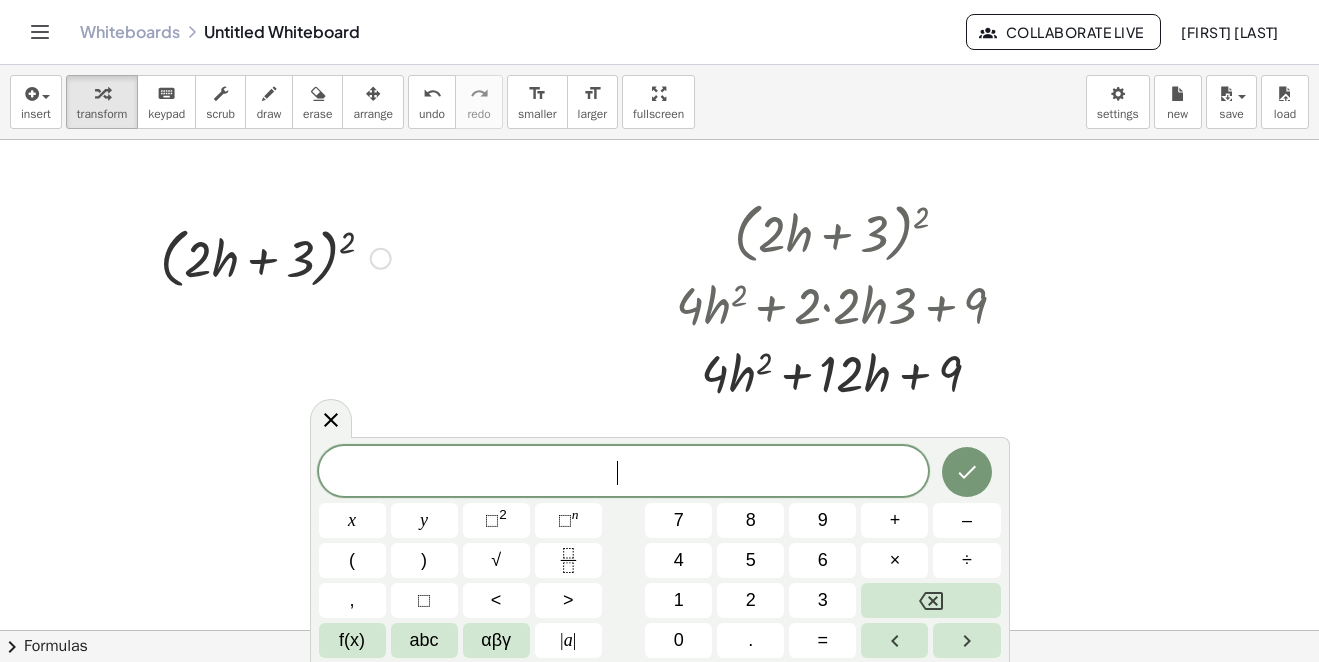 click at bounding box center [381, 259] 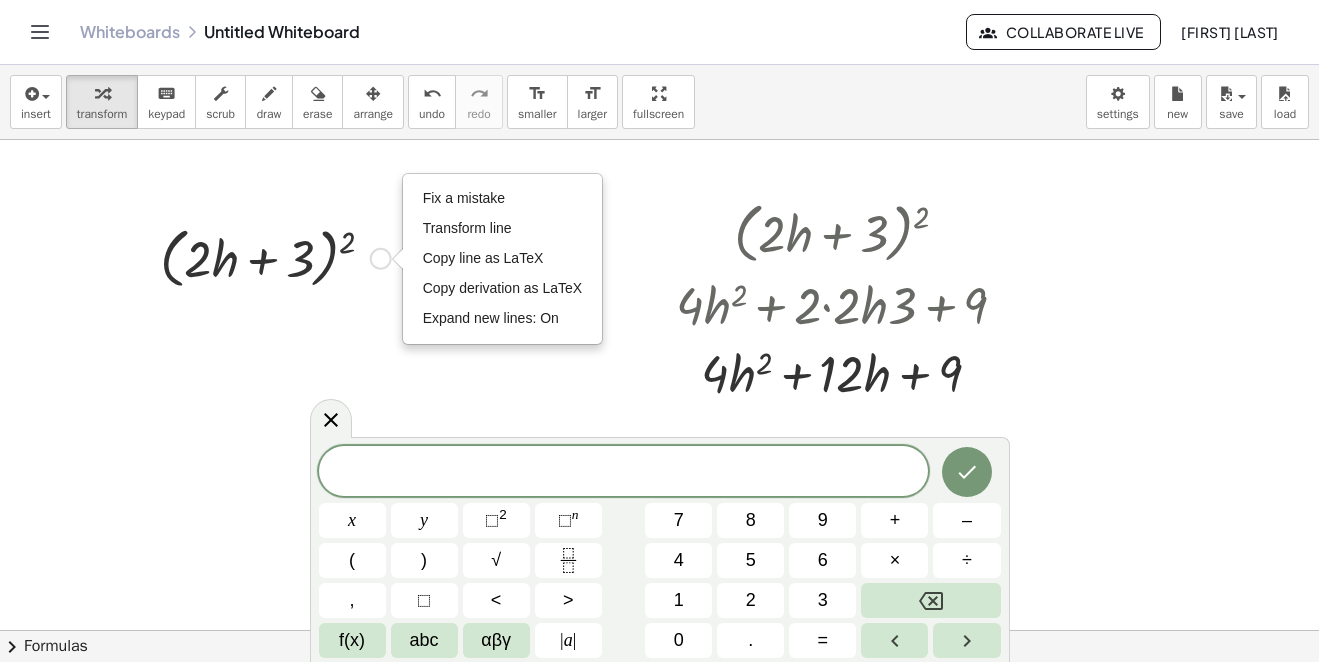 click at bounding box center (275, 257) 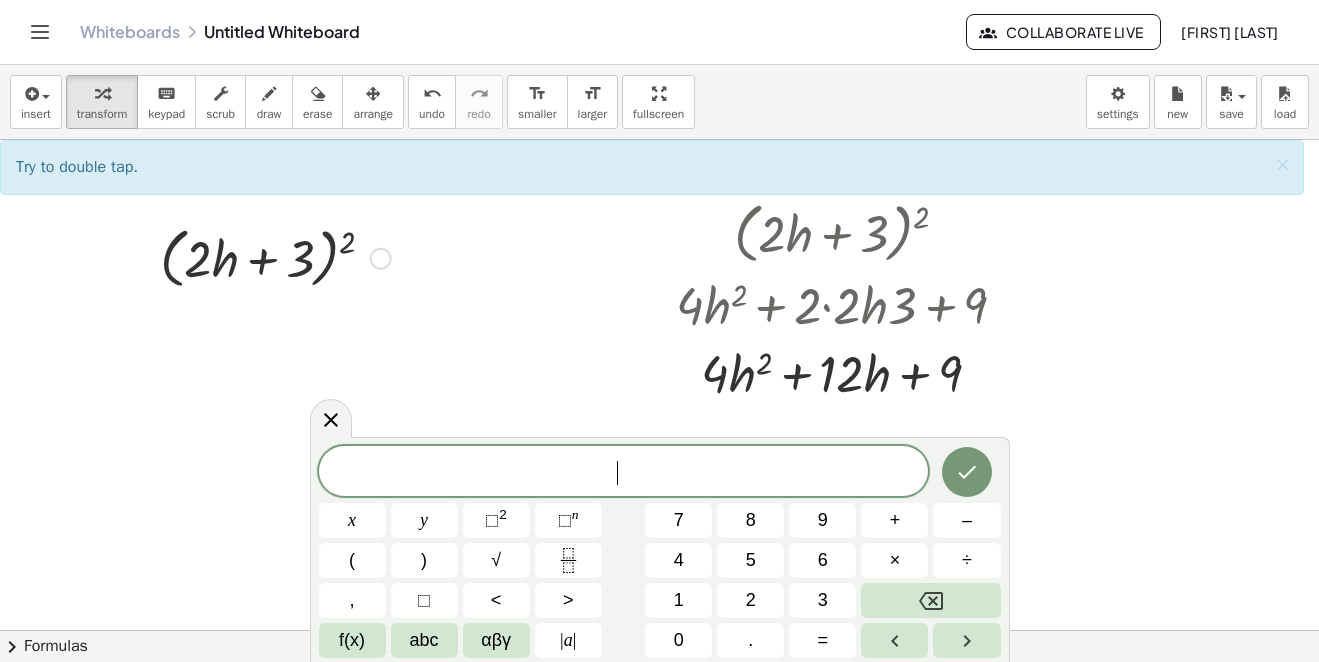 click on "Fix a mistake Transform line Copy line as LaTeX Copy derivation as LaTeX Expand new lines: On" at bounding box center [381, 259] 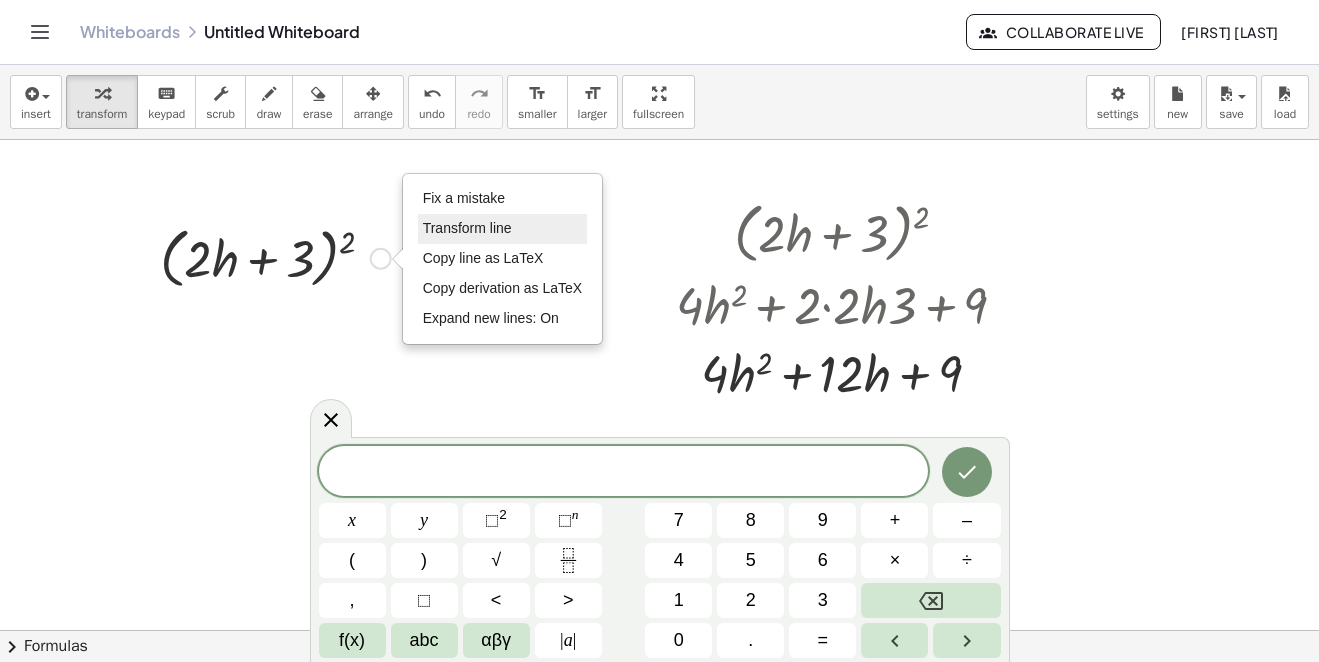 click on "Transform line" at bounding box center [467, 228] 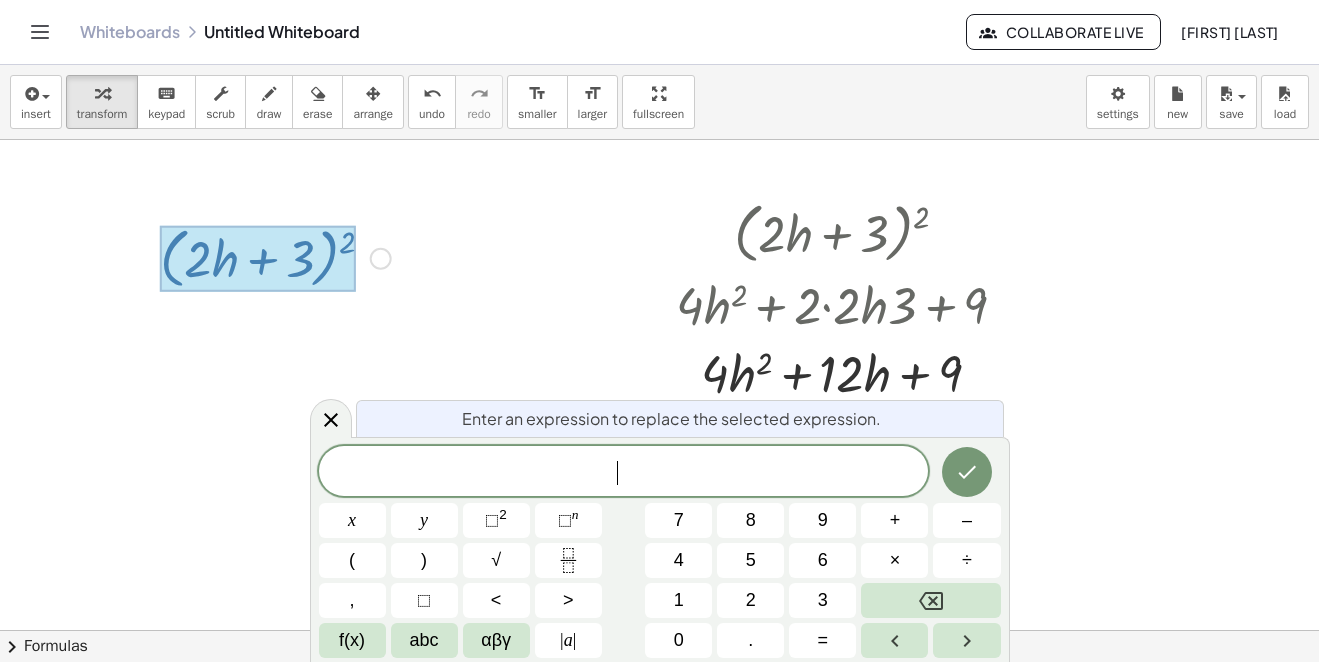 click at bounding box center [659, -160] 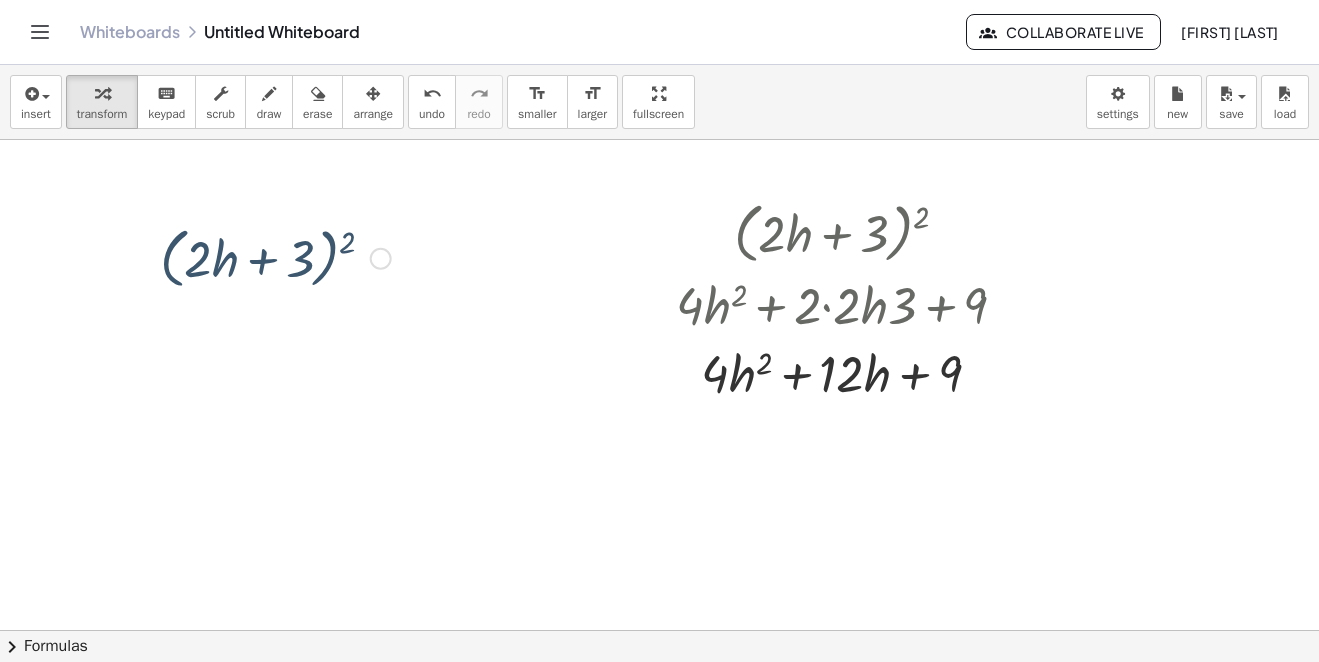 click on "Fix a mistake Transform line Copy line as LaTeX Copy derivation as LaTeX Expand new lines: On" at bounding box center (381, 259) 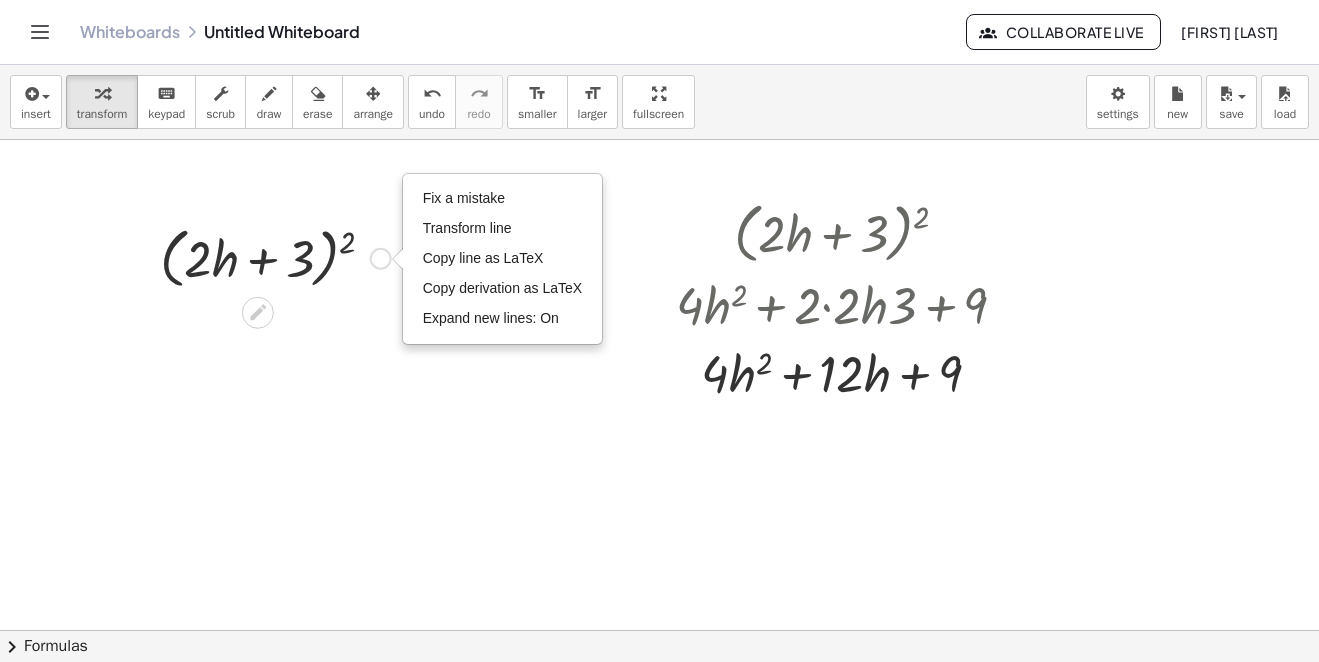 click 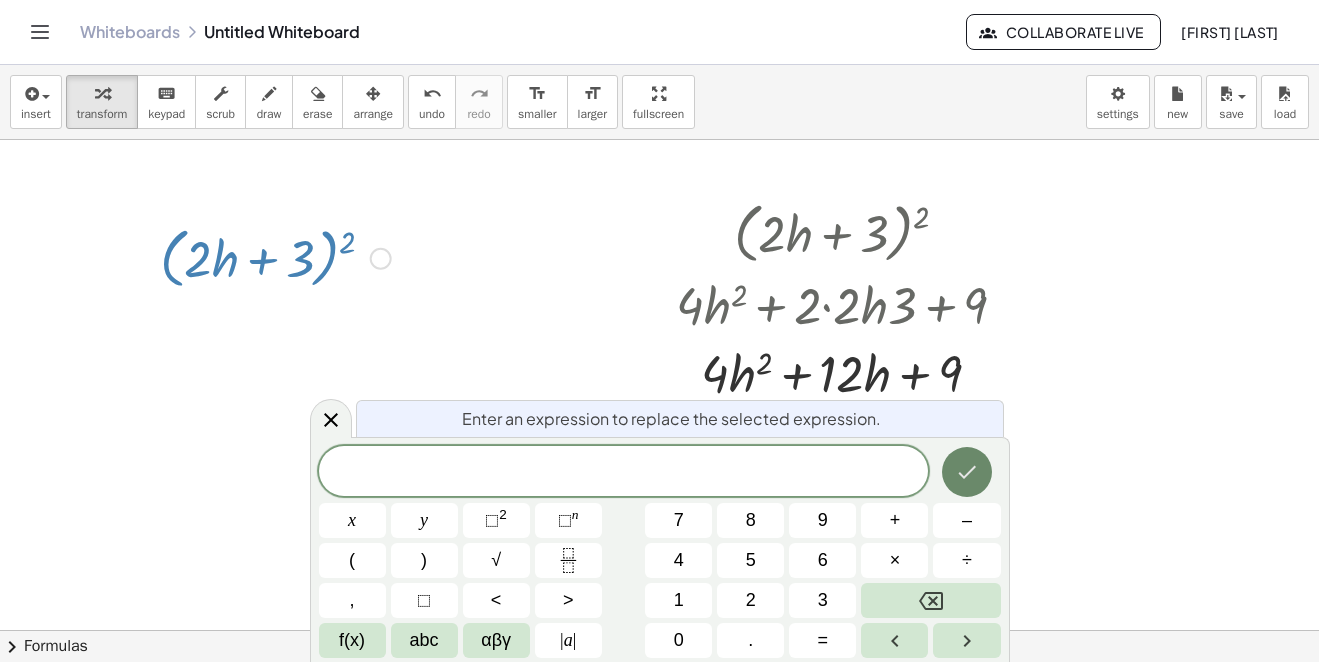 click at bounding box center [967, 472] 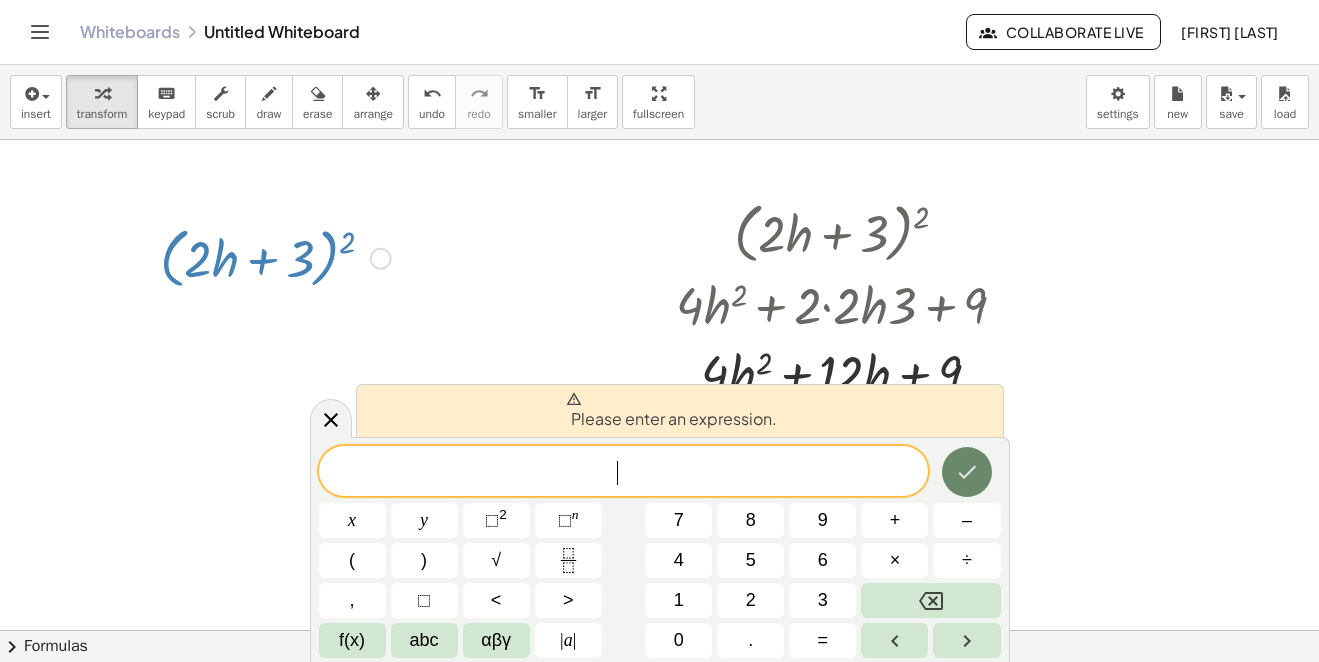 click at bounding box center [967, 472] 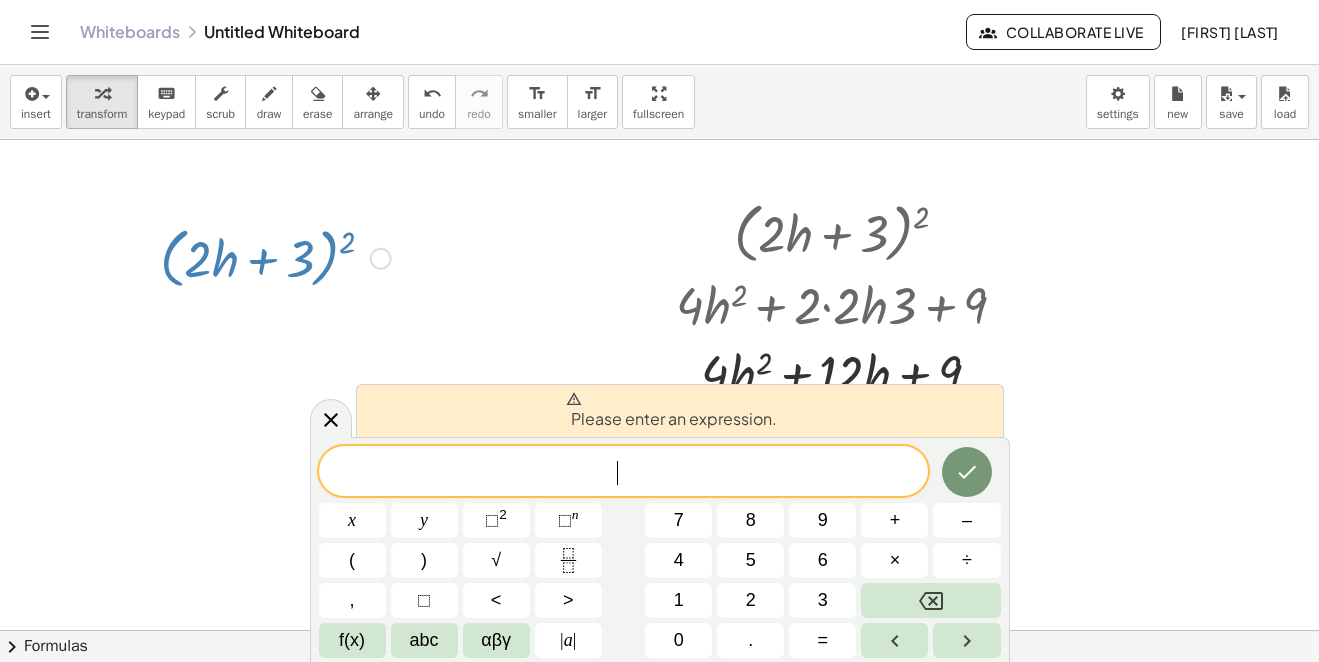 click at bounding box center [275, 257] 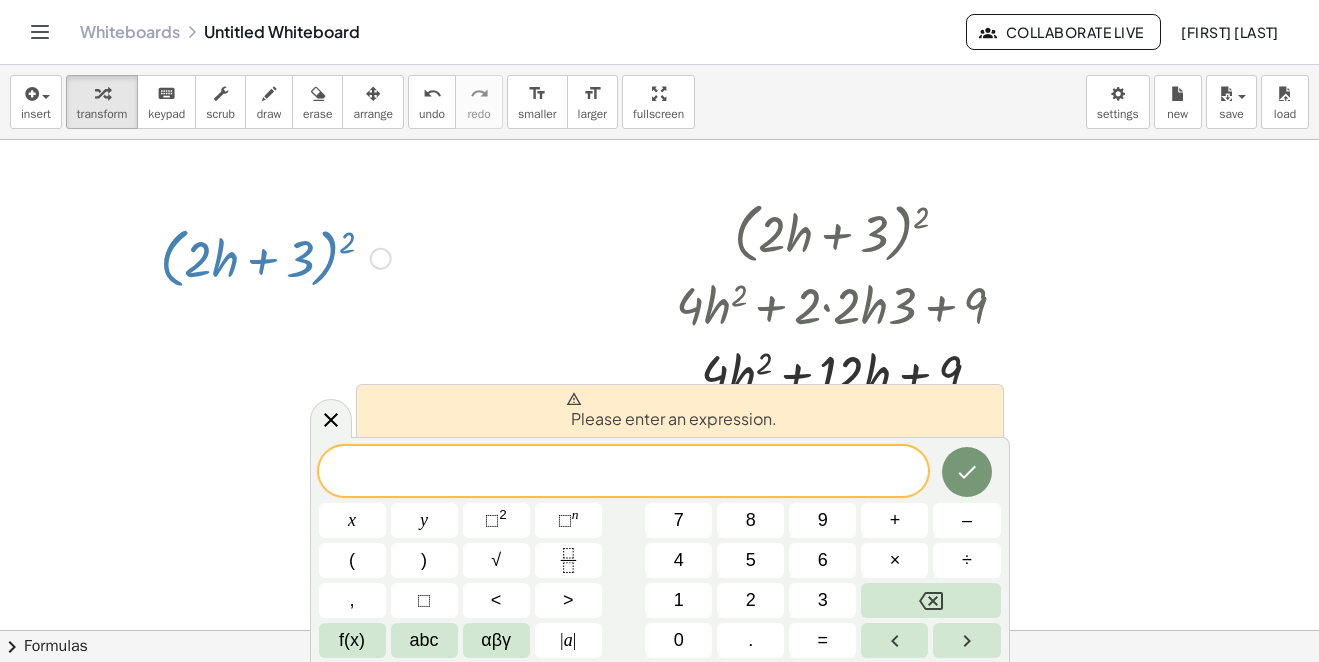 click on "Fix a mistake Transform line Copy line as LaTeX Copy derivation as LaTeX Expand new lines: On" at bounding box center [381, 259] 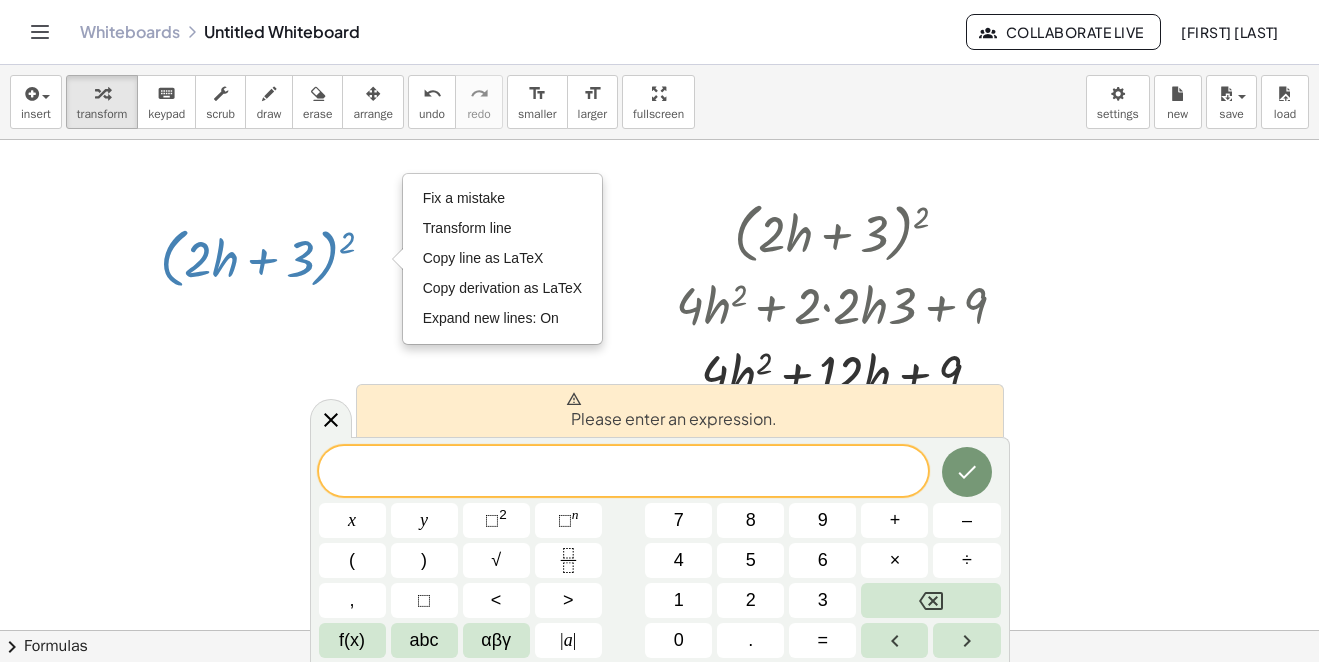 click at bounding box center (659, -160) 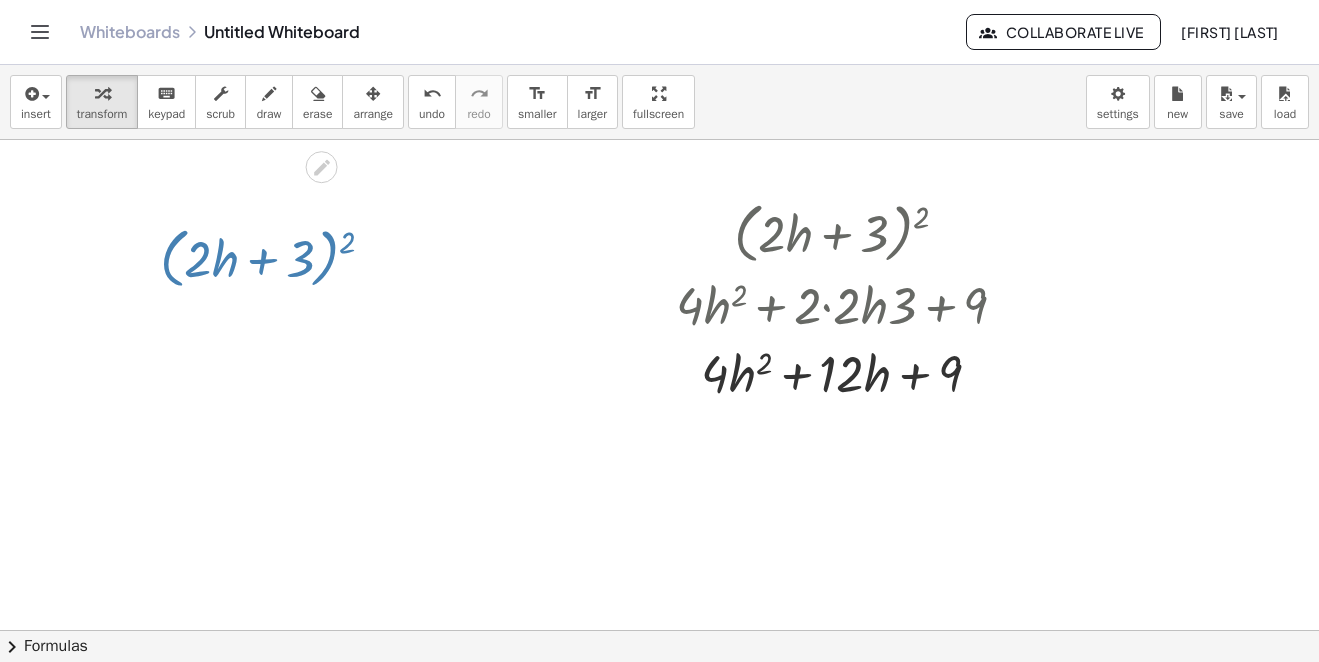 click at bounding box center (339, 99) 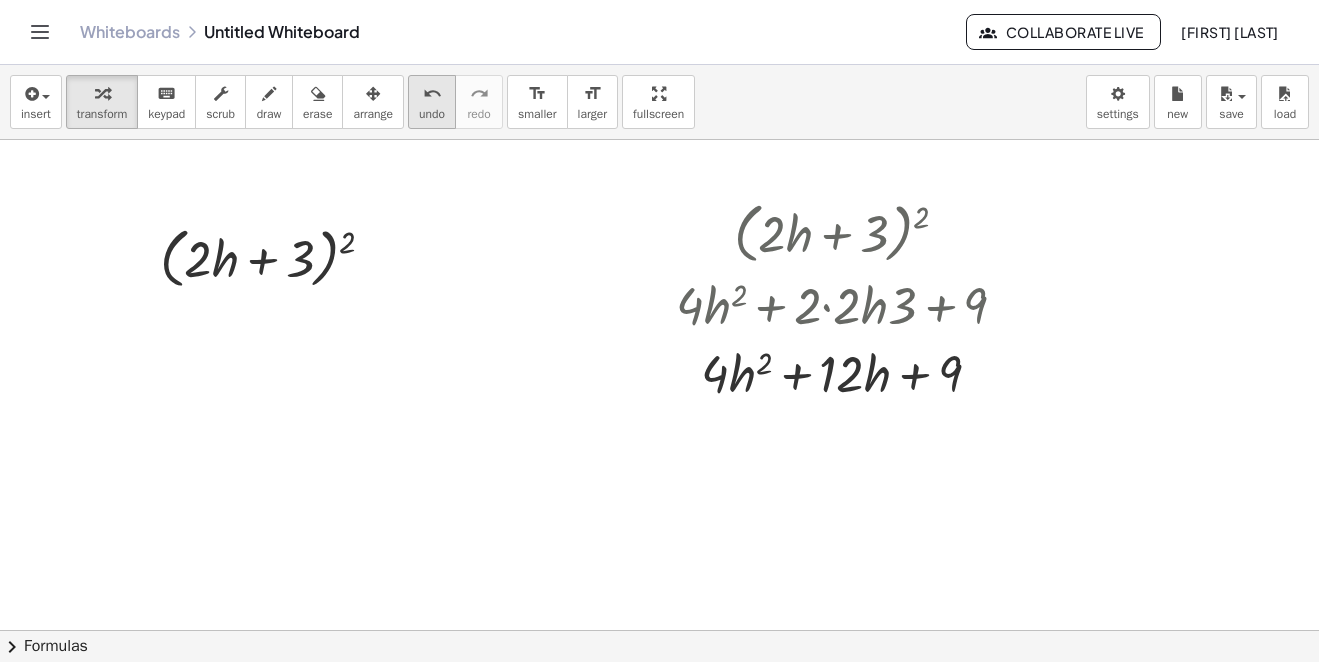 click on "undo undo" at bounding box center [432, 102] 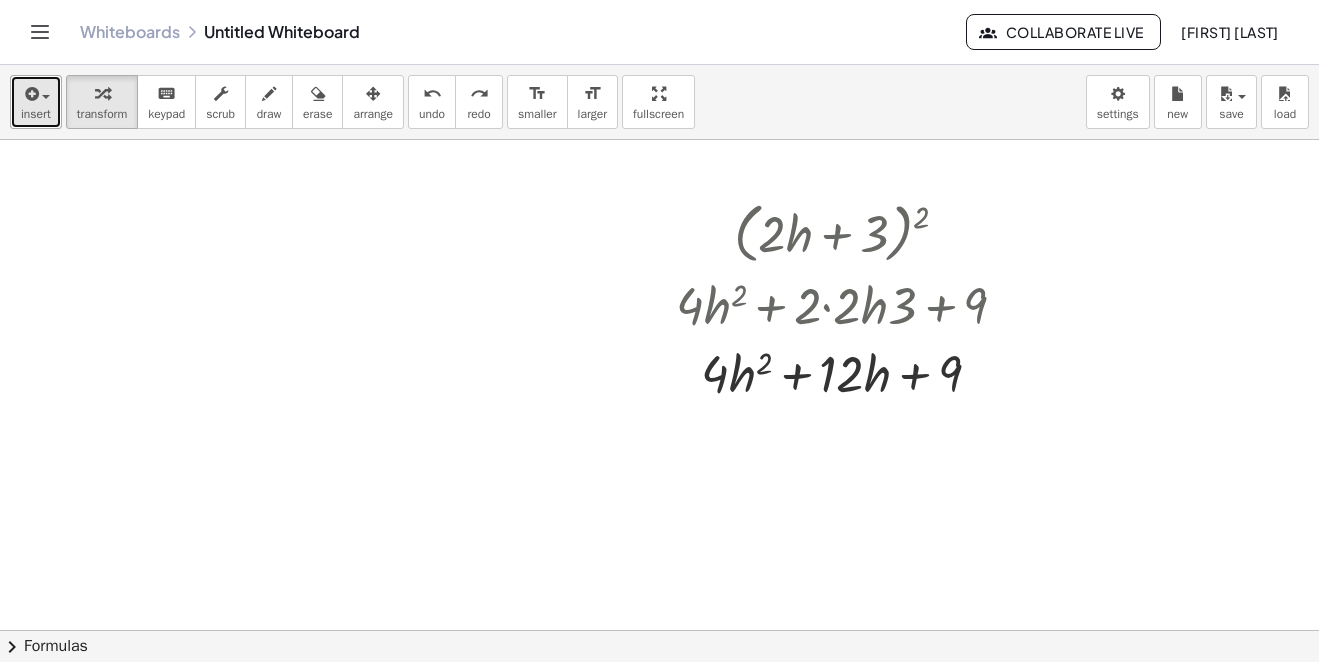 click on "insert" at bounding box center (36, 102) 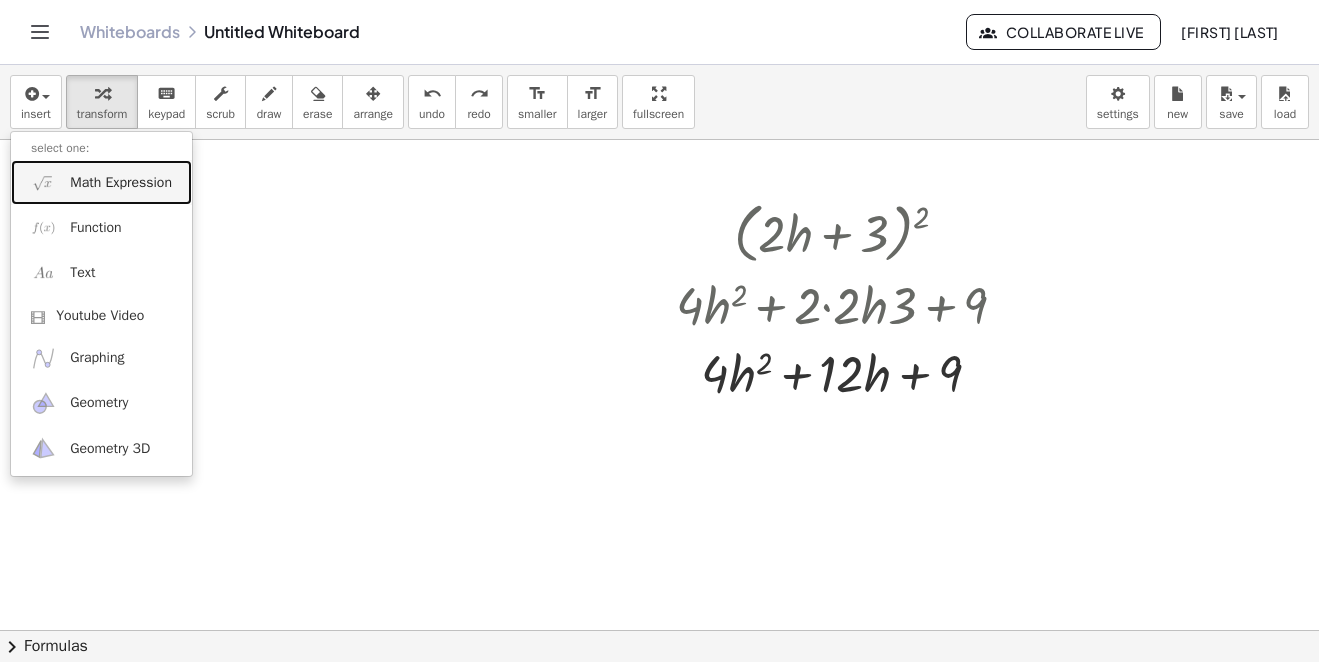 click on "Math Expression" at bounding box center [121, 183] 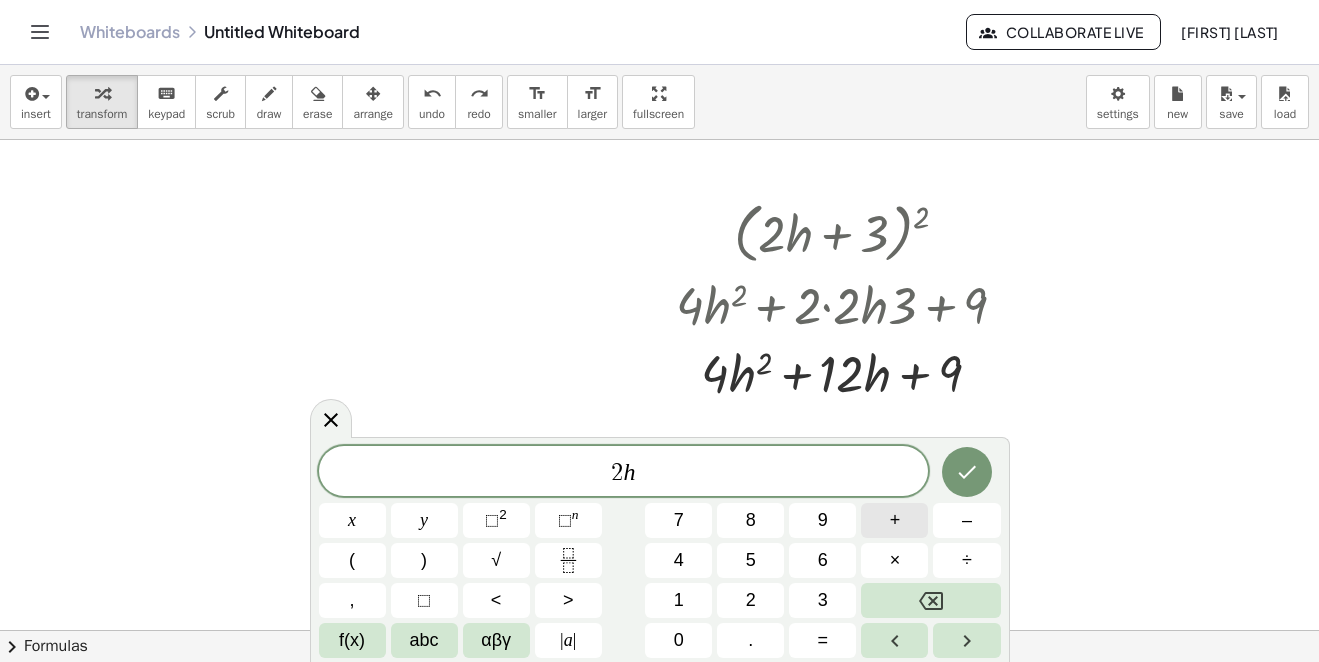 click on "+" at bounding box center [895, 520] 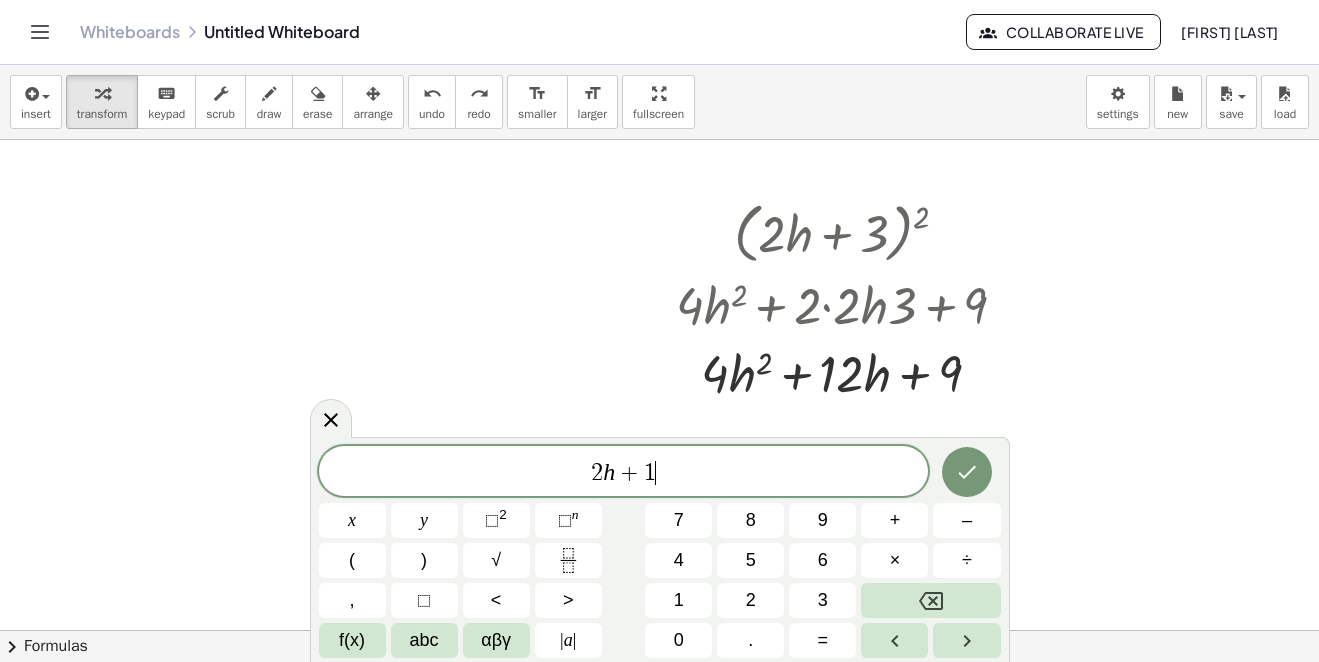 click on "2 h + 1 ​" at bounding box center [624, 473] 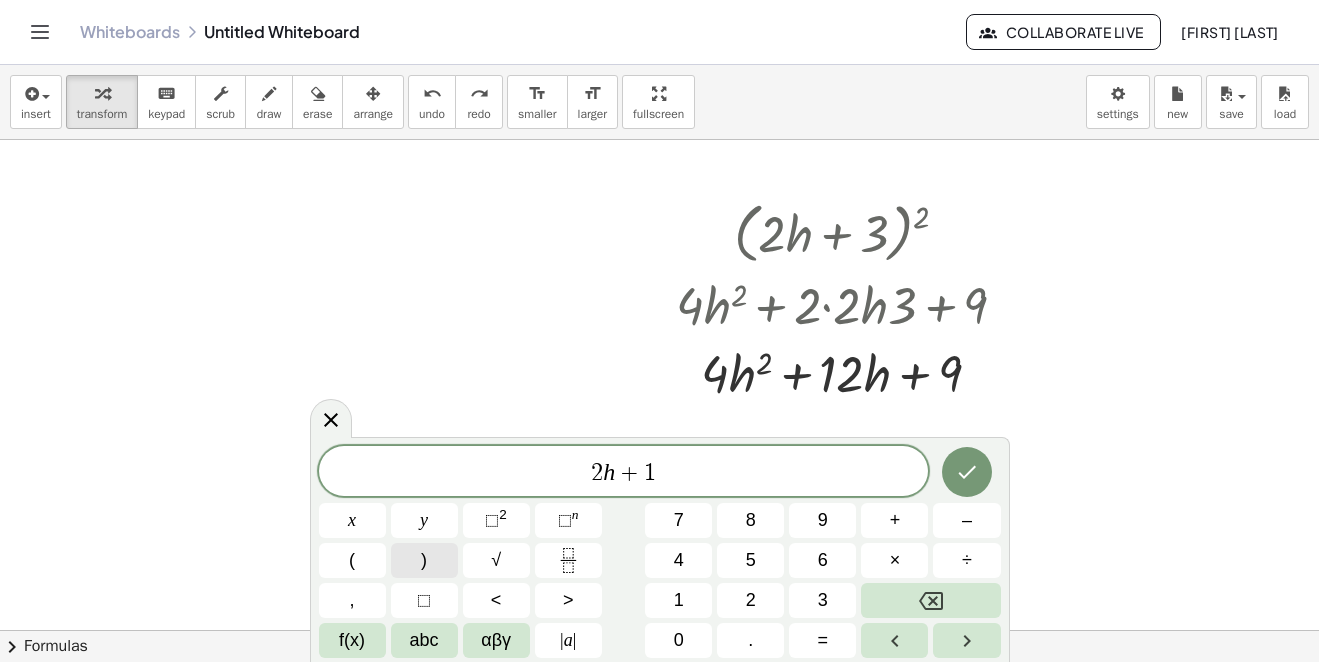click on ")" at bounding box center [424, 560] 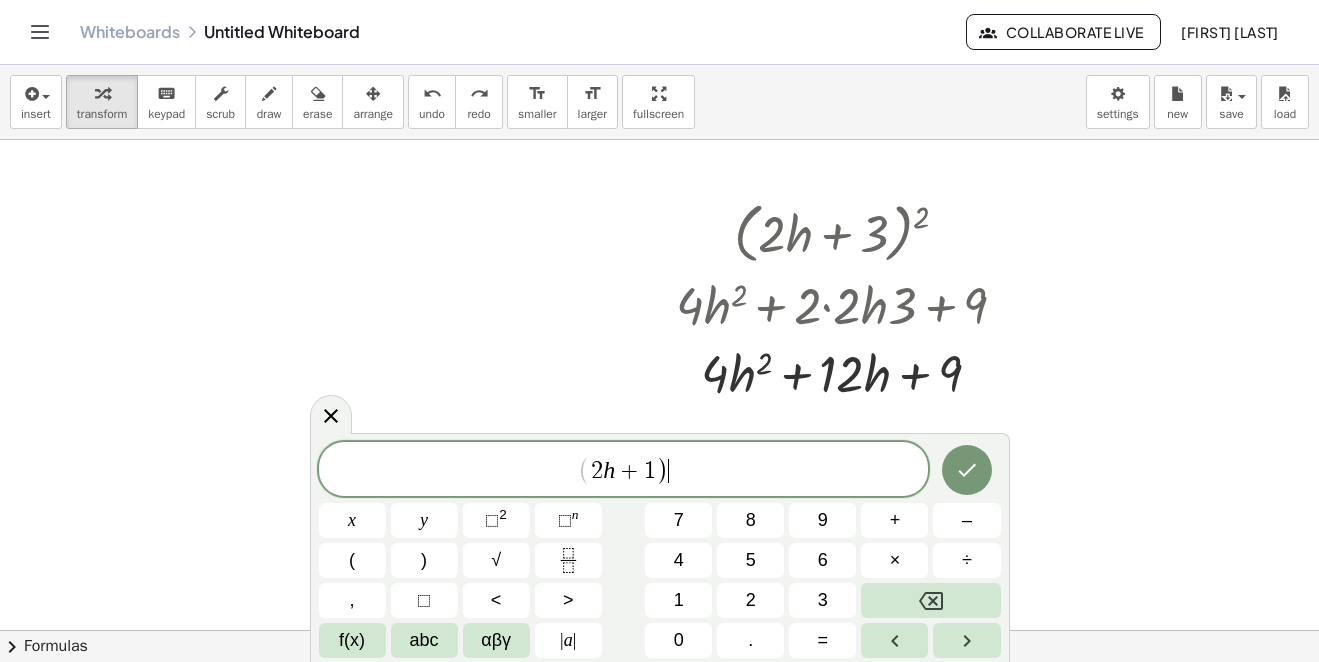 click on "( 2 h + 1 ) ​" at bounding box center [624, 470] 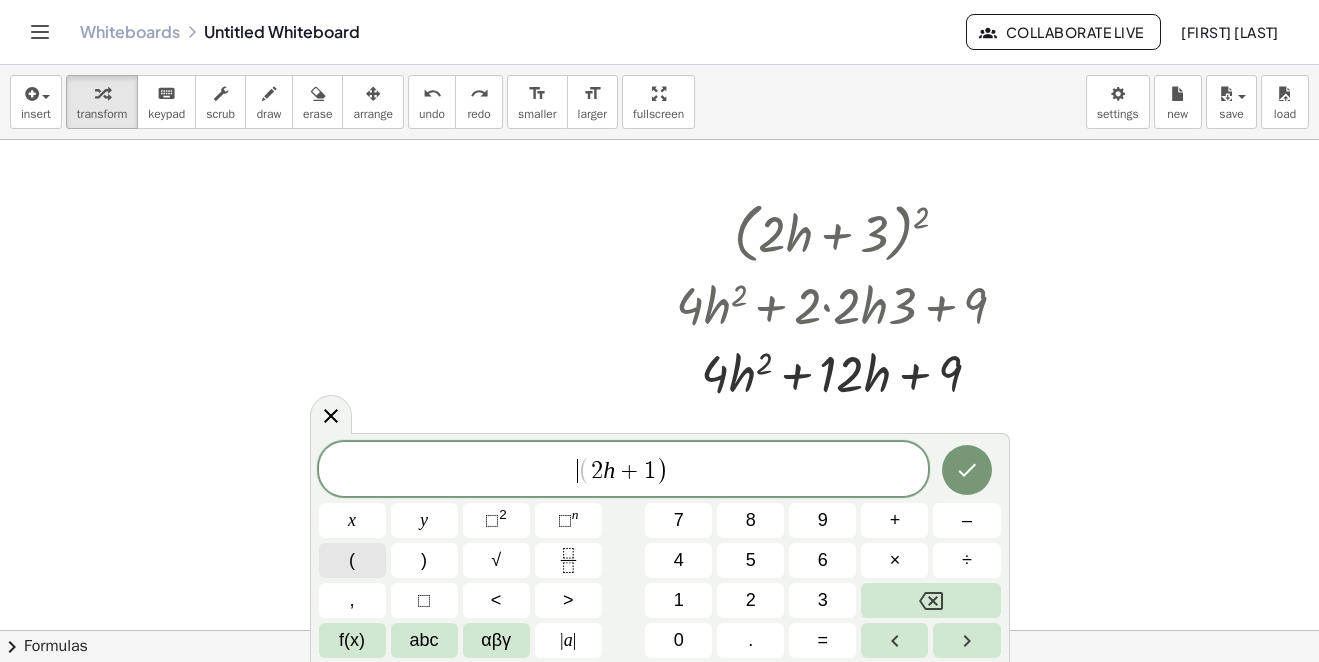 click on "(" at bounding box center [352, 560] 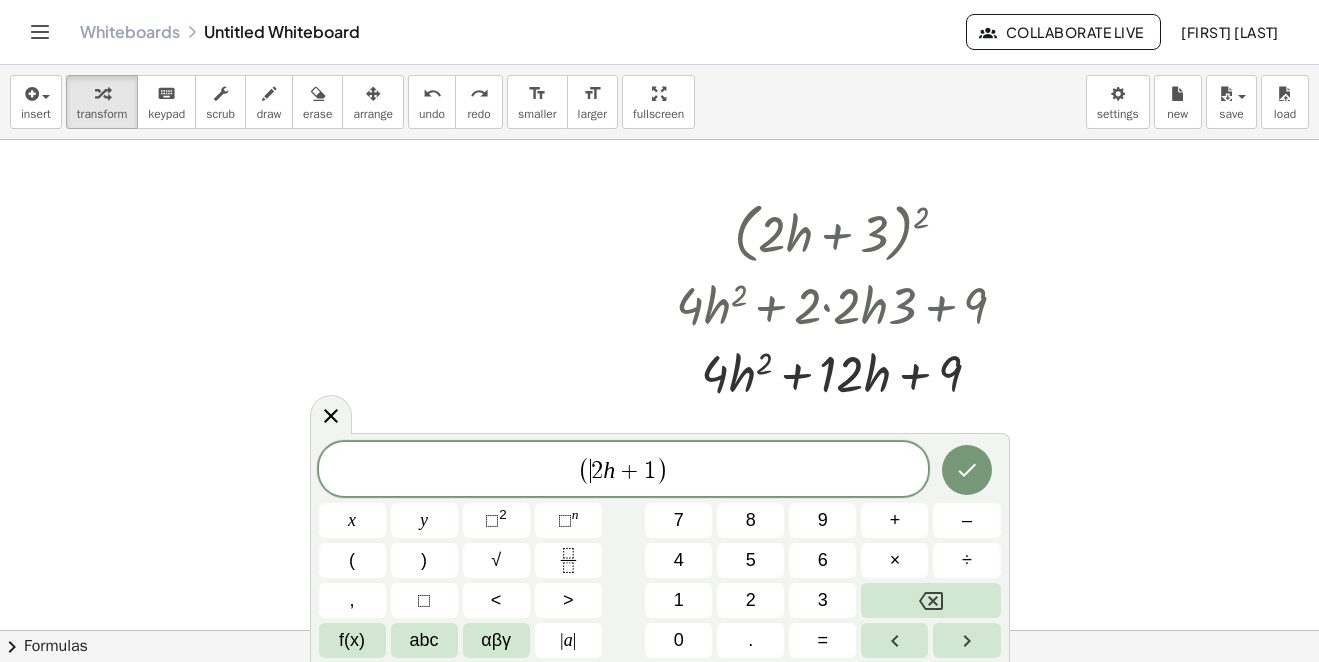 click on "( ​ 2 h + 1 )" at bounding box center [624, 470] 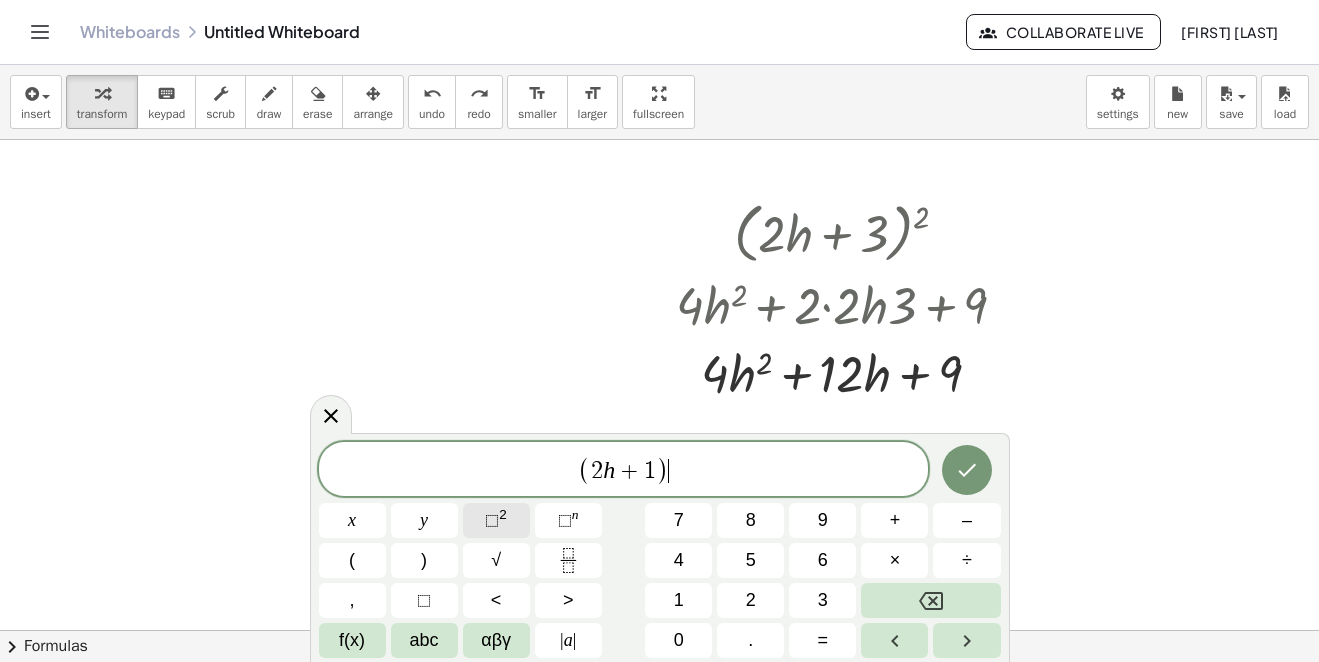 click on "⬚ 2" at bounding box center (496, 520) 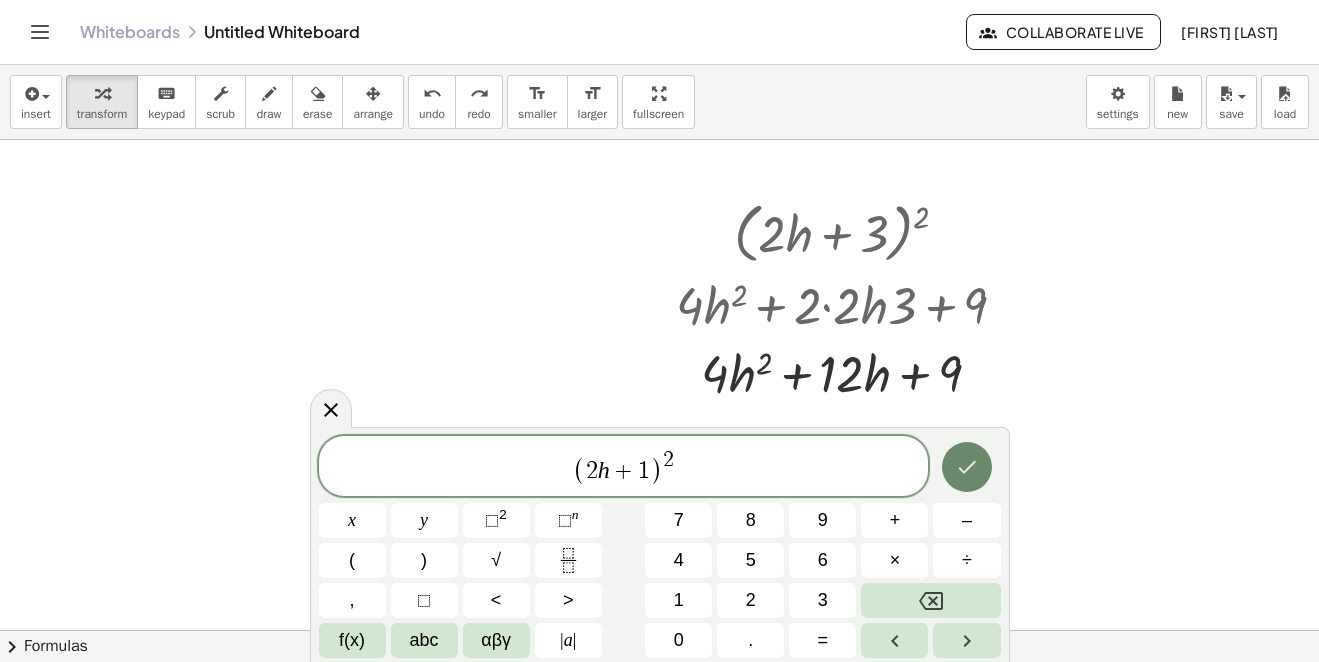 click at bounding box center (967, 467) 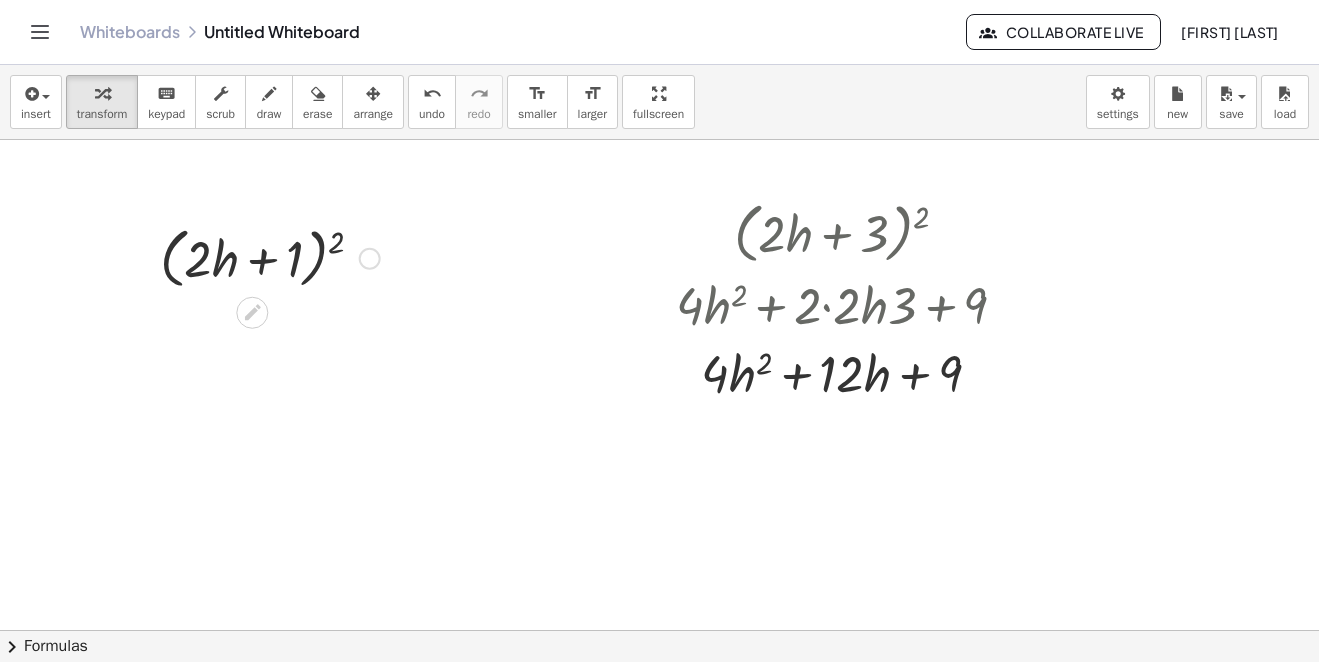 click at bounding box center (270, 257) 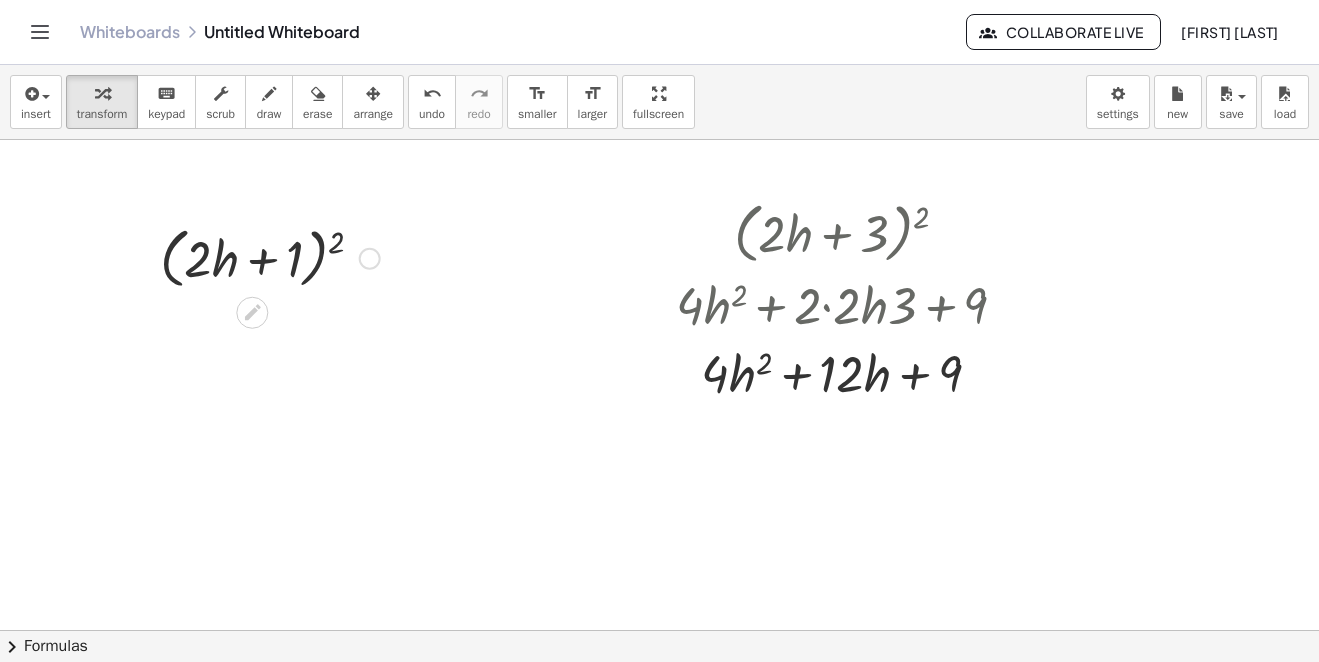click at bounding box center (270, 257) 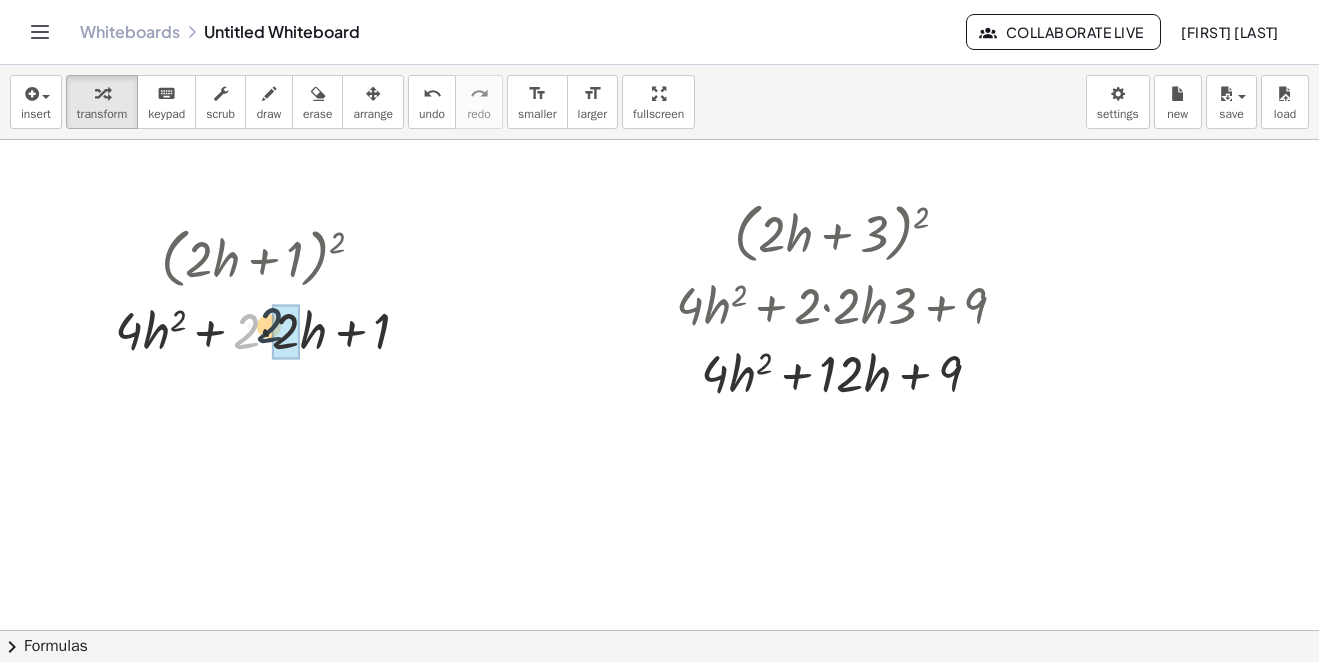 drag, startPoint x: 255, startPoint y: 336, endPoint x: 277, endPoint y: 368, distance: 38.832977 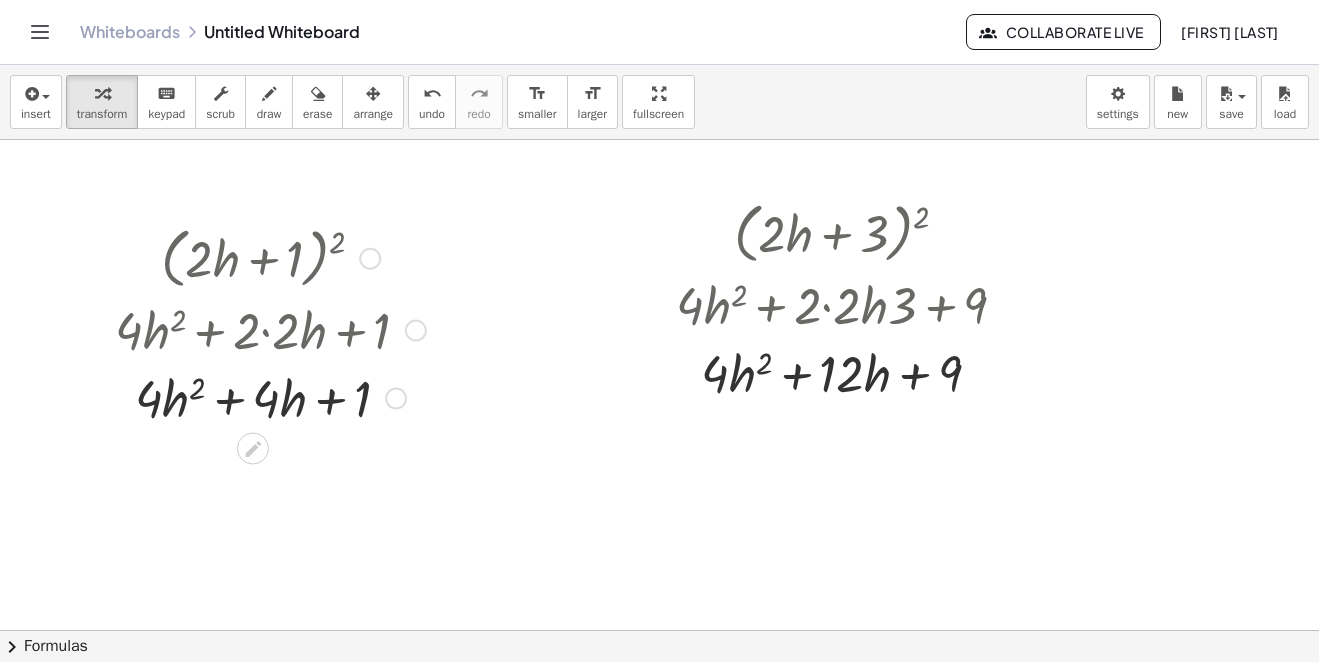 click at bounding box center [396, 399] 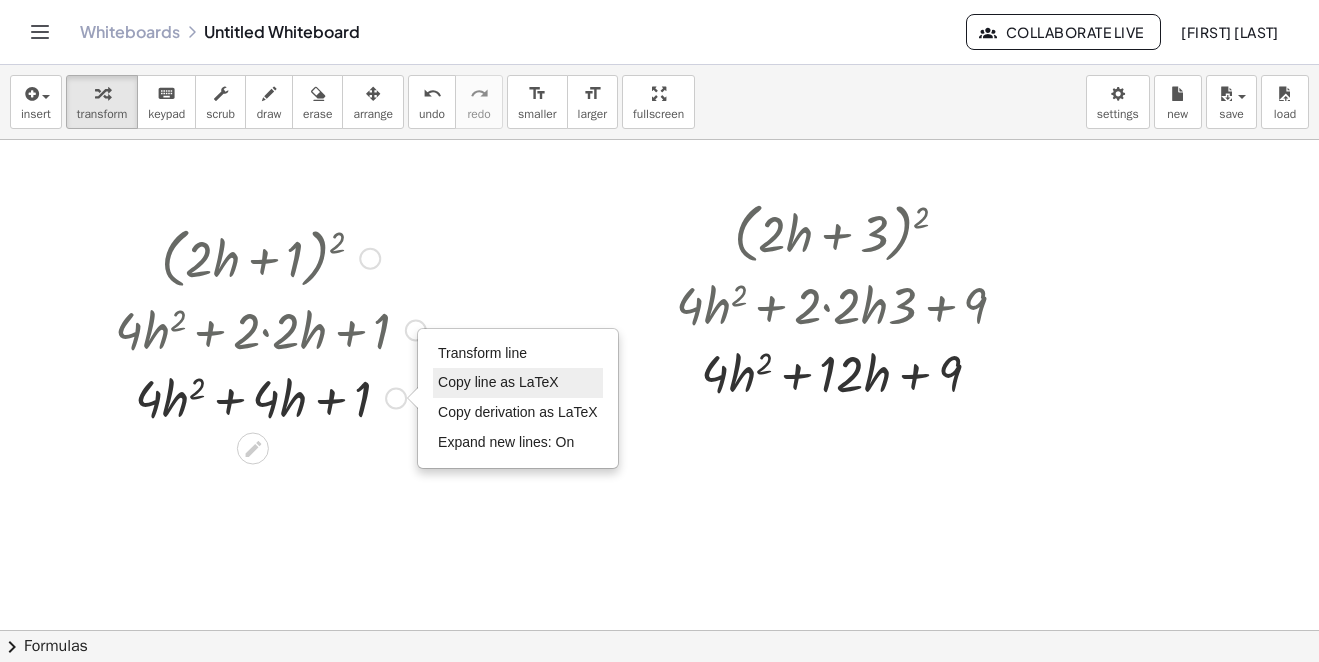 click on "Copy line as LaTeX" at bounding box center [498, 382] 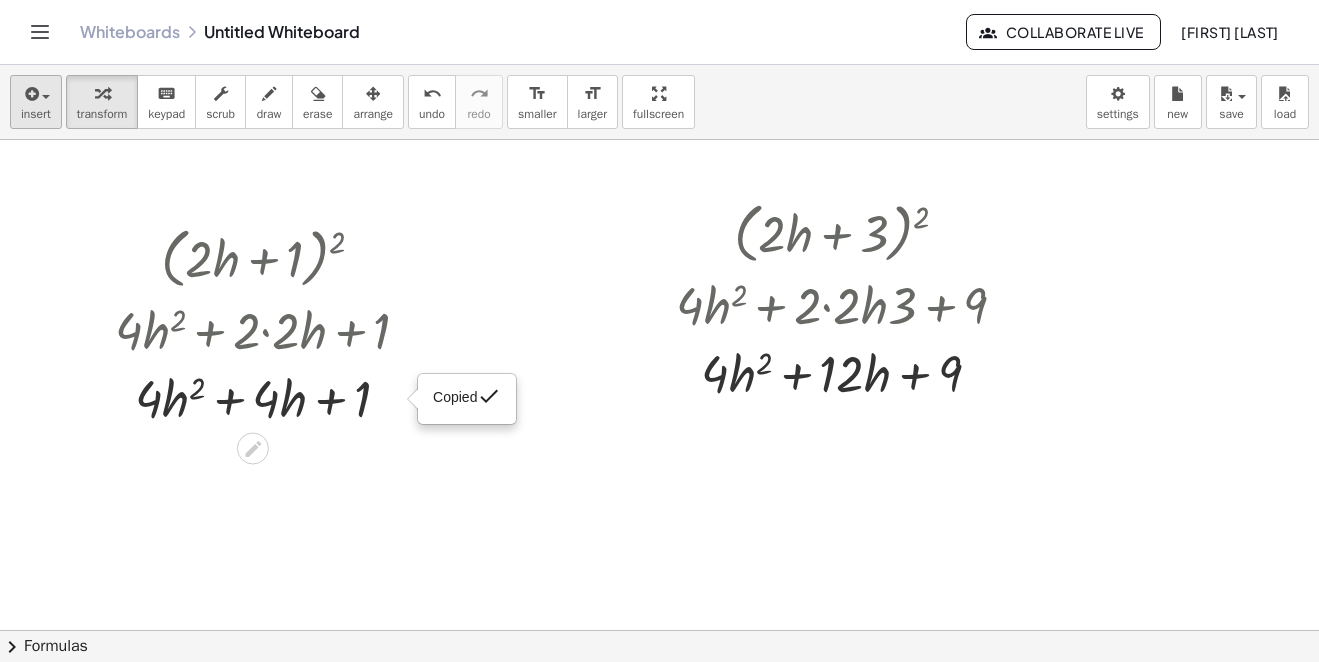 scroll, scrollTop: 1470, scrollLeft: 0, axis: vertical 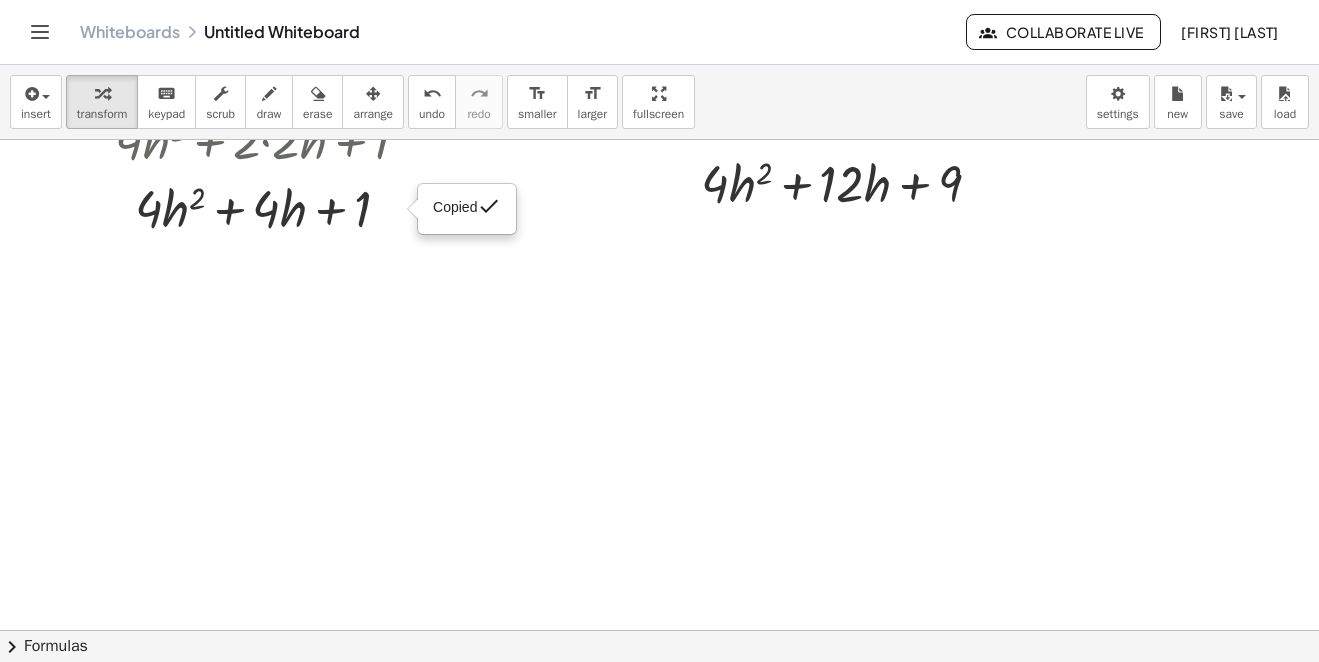 click on "insert select one: Math Expression Function Text Youtube Video Graphing Geometry Geometry 3D transform keyboard keypad scrub draw erase arrange undo undo redo redo format_size smaller format_size larger fullscreen load   save new settings" at bounding box center [659, 102] 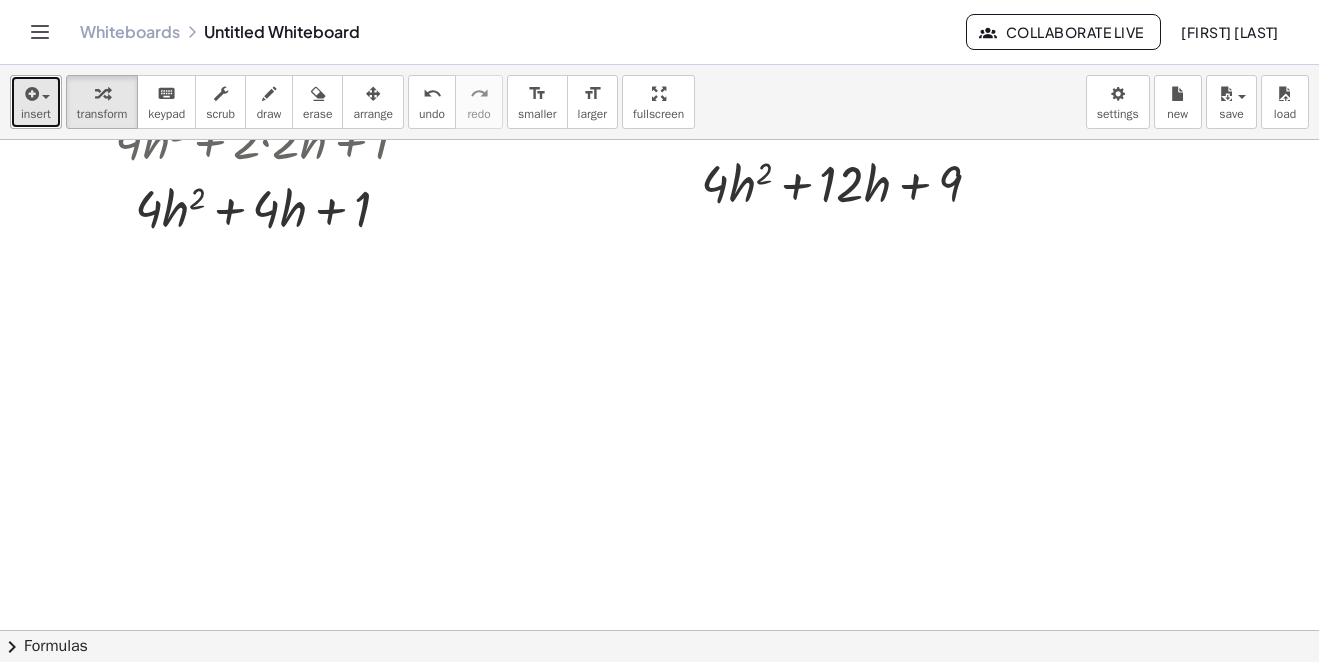 click on "insert" at bounding box center [36, 114] 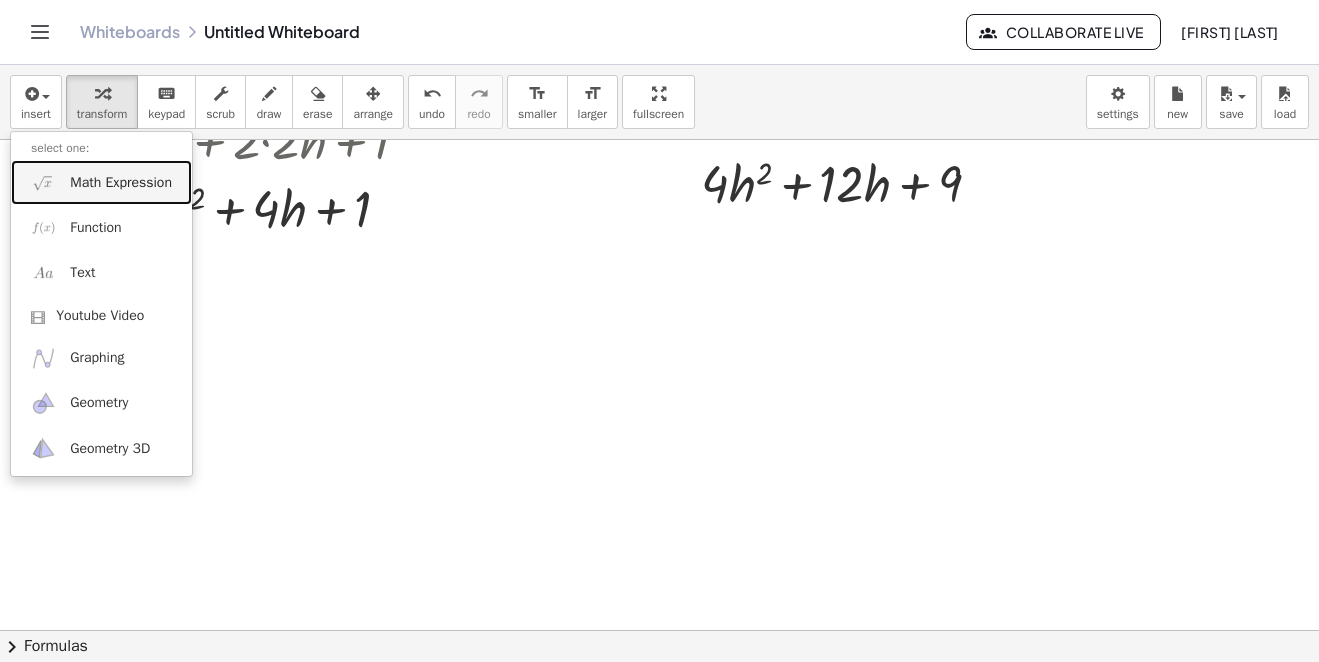 click on "Math Expression" at bounding box center (121, 183) 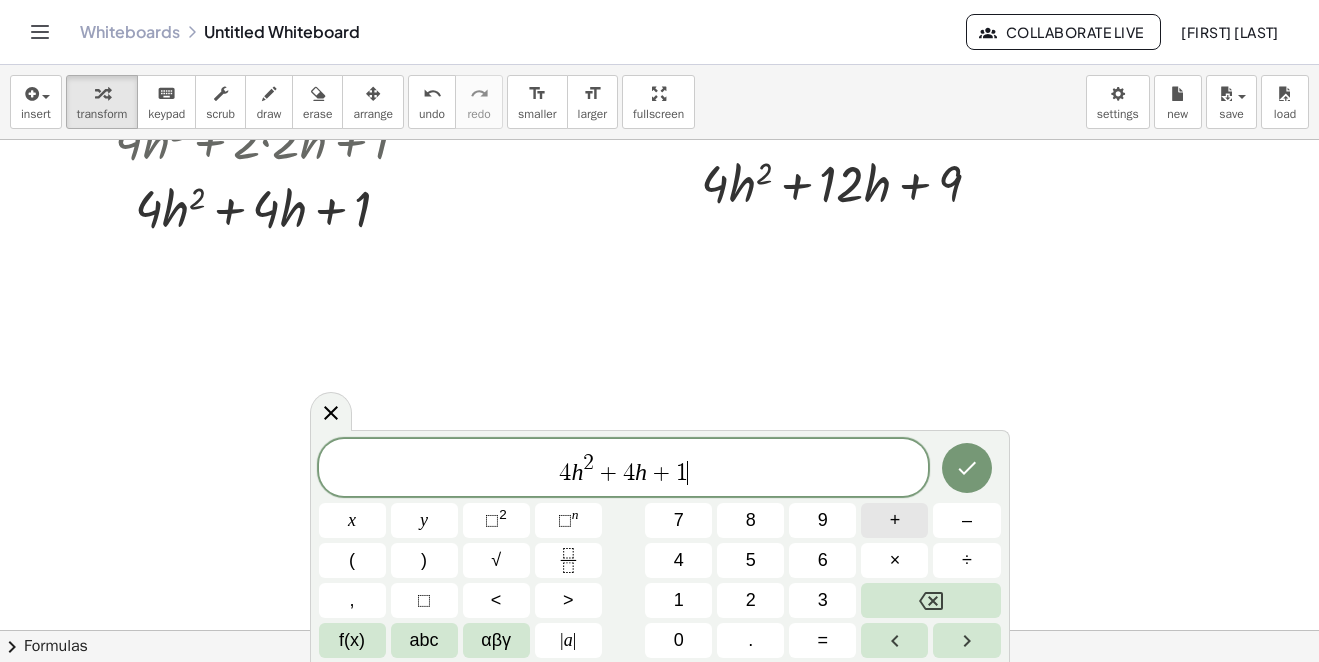 click on "+" at bounding box center (894, 520) 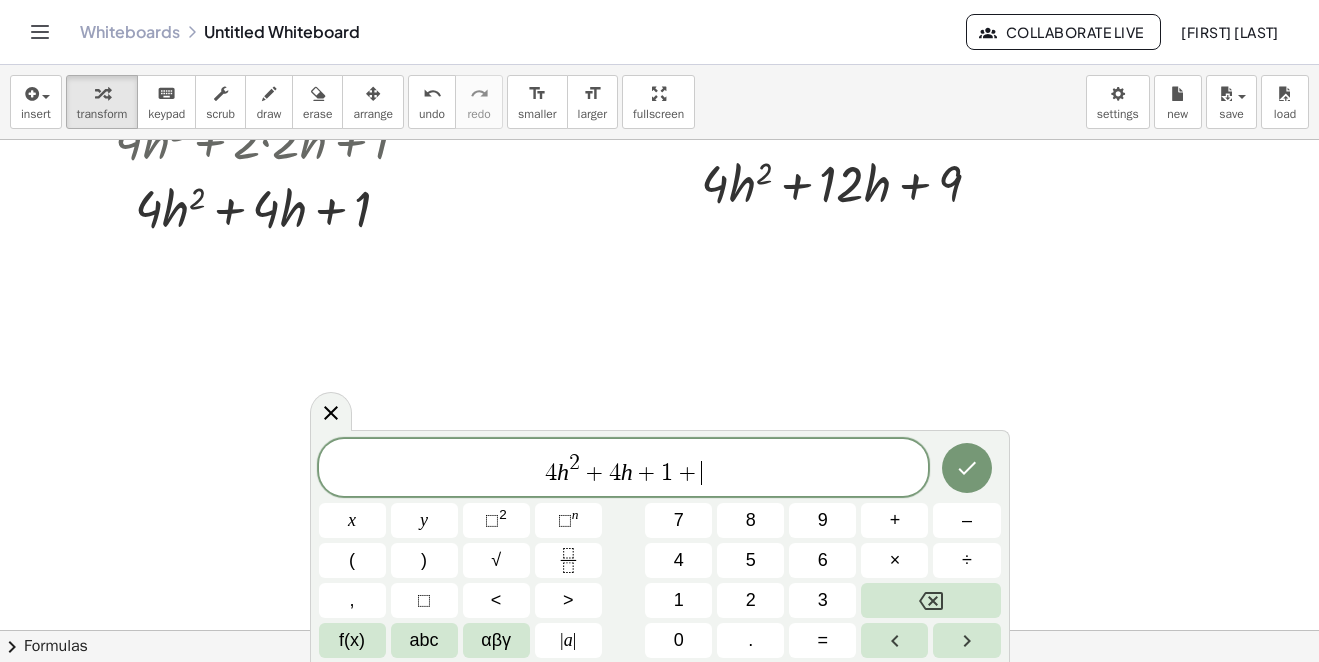 click on "1" at bounding box center [667, 473] 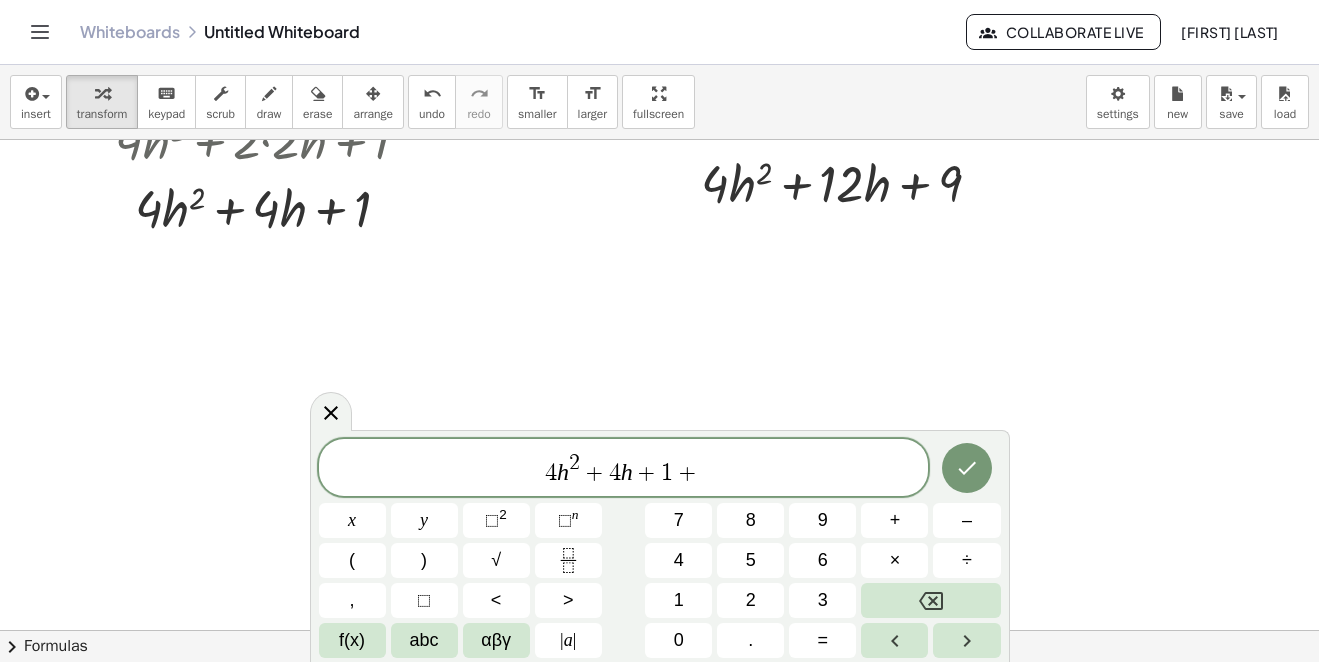 click on "+" at bounding box center [687, 473] 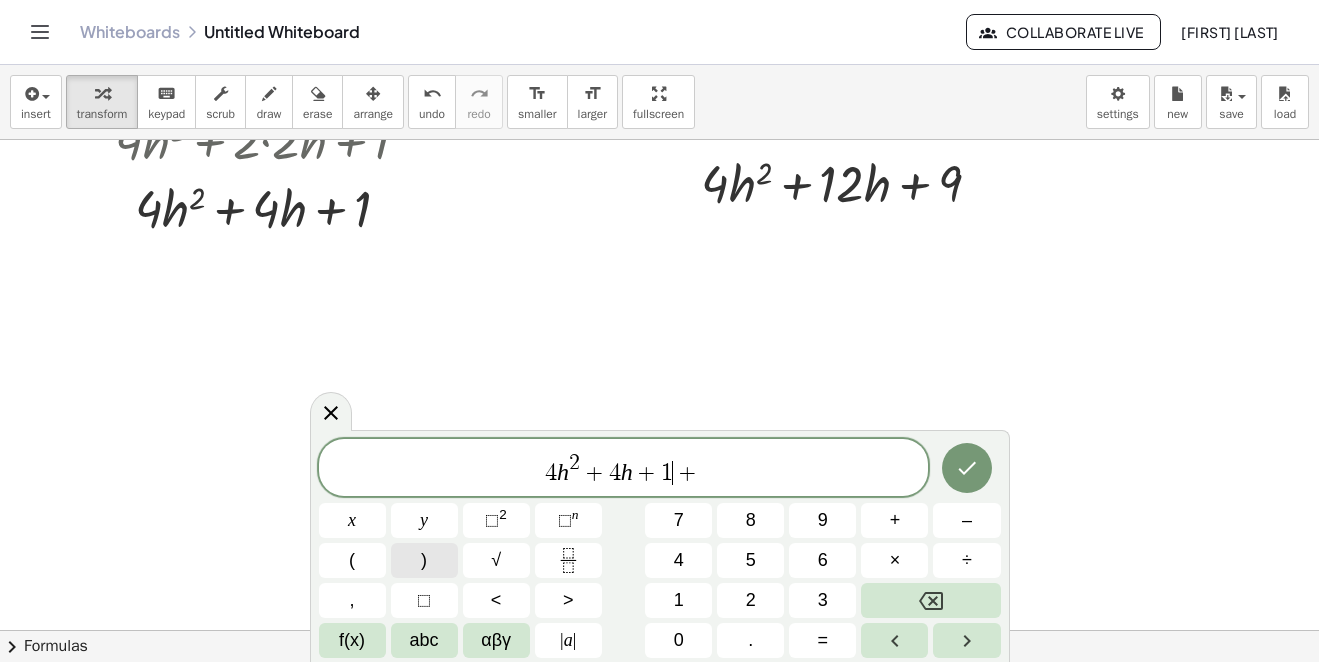 click on ")" at bounding box center (424, 560) 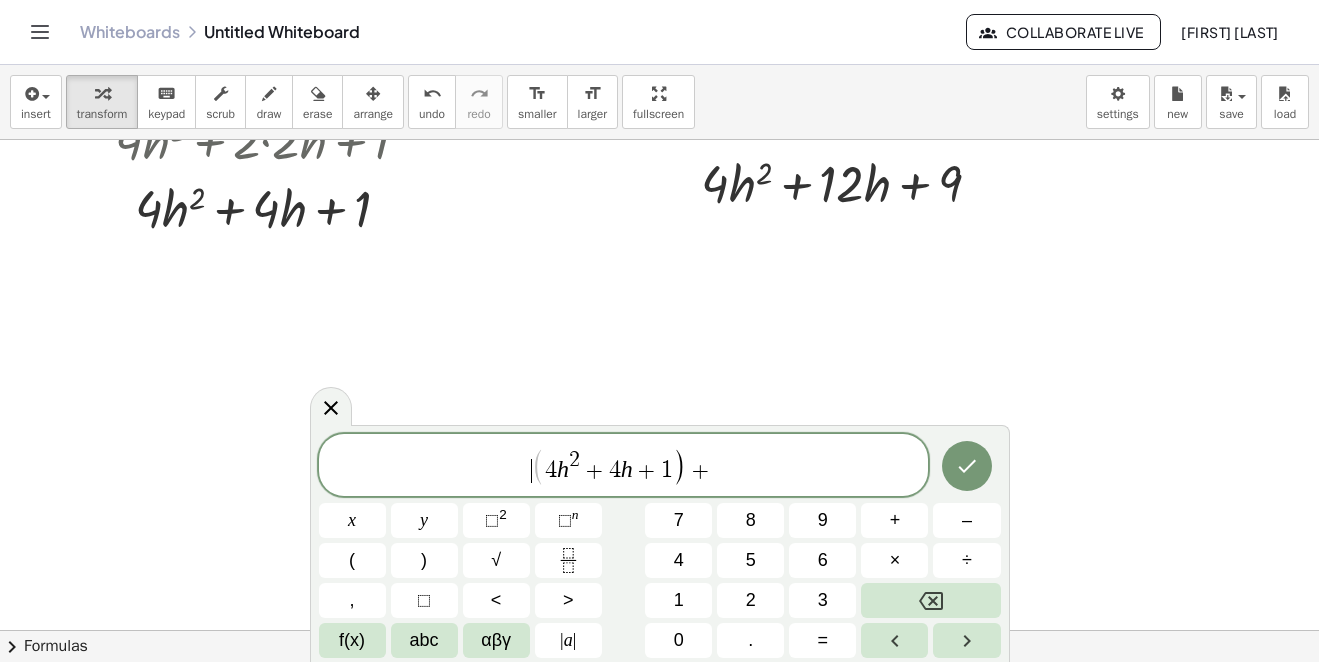 click on "​ ( 4 h 2 + 4 h + 1 ) +" at bounding box center (624, 466) 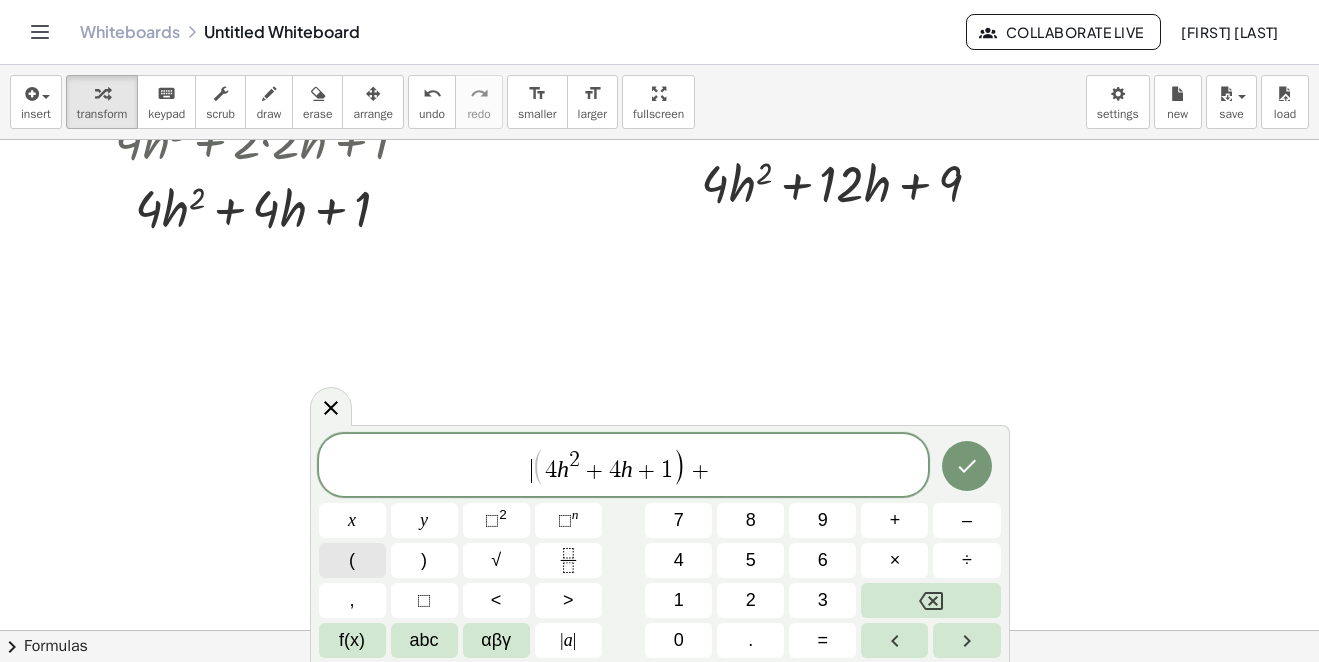 click on "(" at bounding box center [352, 560] 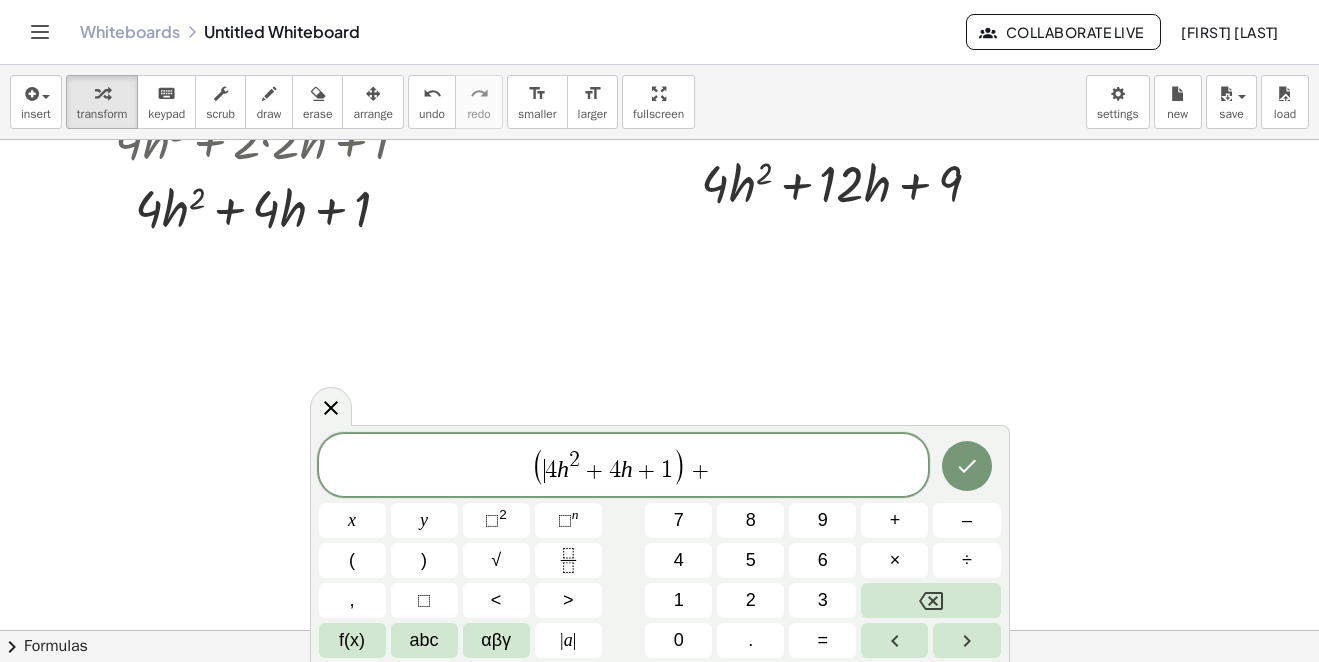 click on "( ​ 4 h 2 + 4 h + 1 ) +" at bounding box center (624, 466) 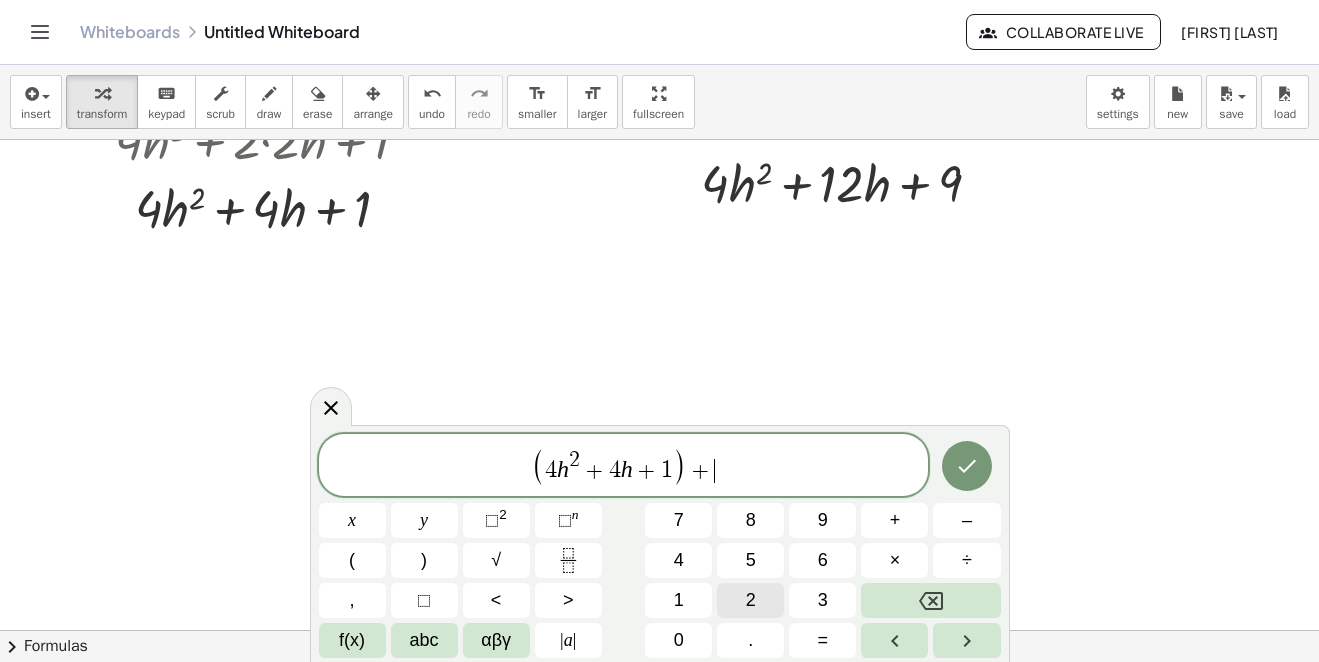 click on "2" at bounding box center [750, 600] 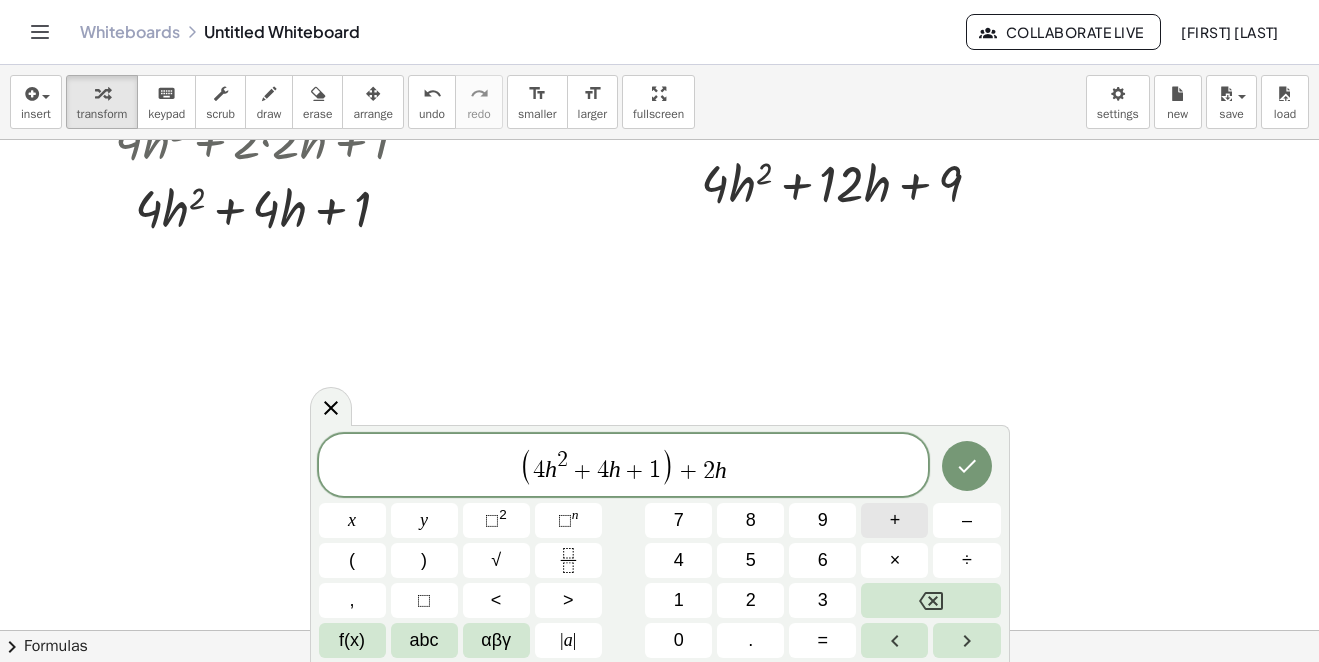 click on "+" at bounding box center (894, 520) 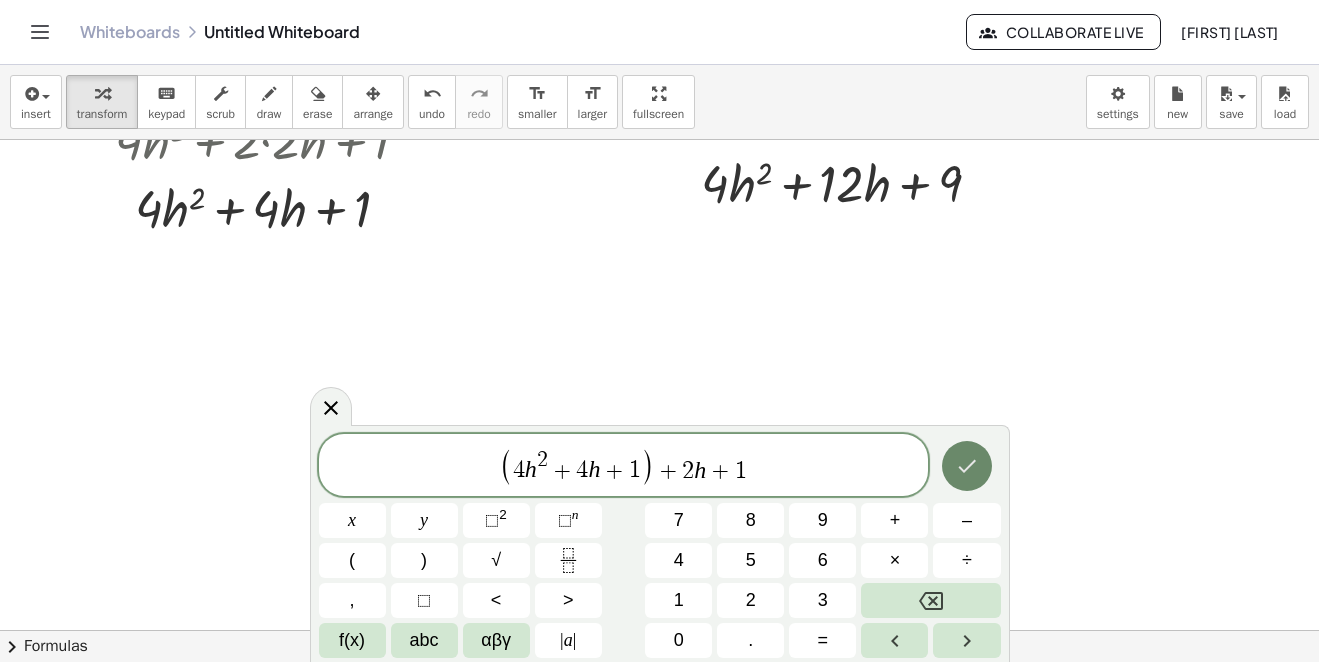 click 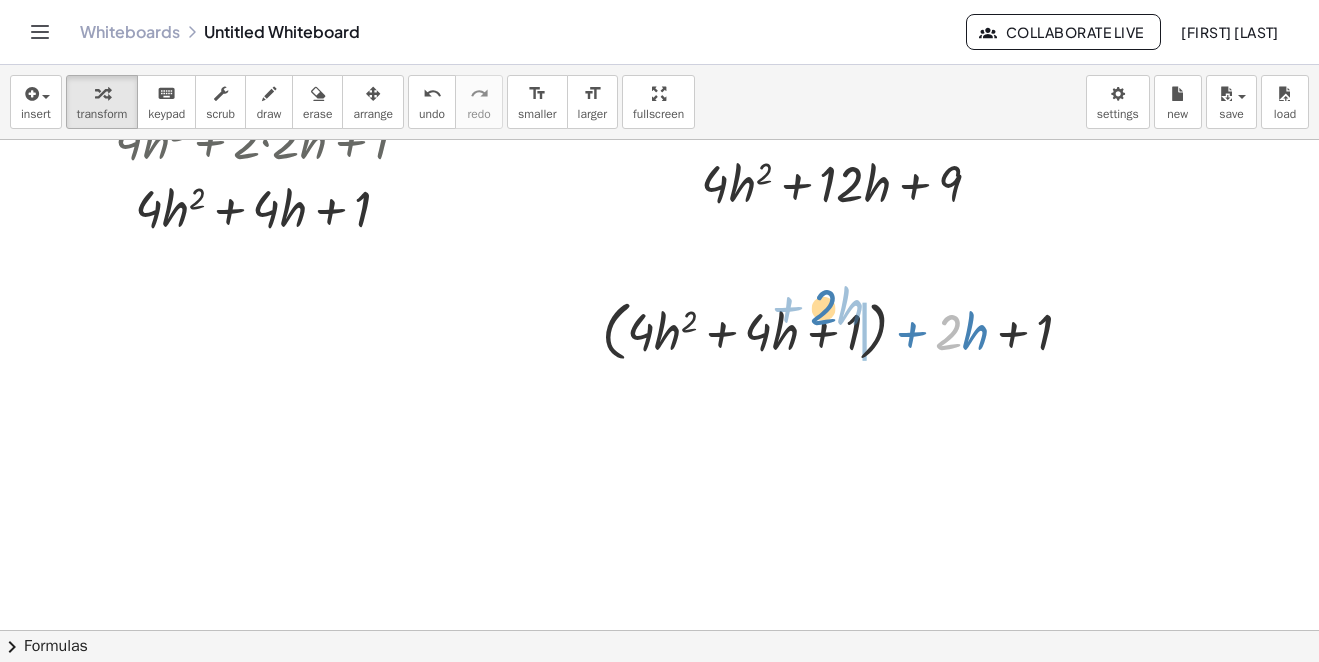 drag, startPoint x: 955, startPoint y: 337, endPoint x: 852, endPoint y: 315, distance: 105.32331 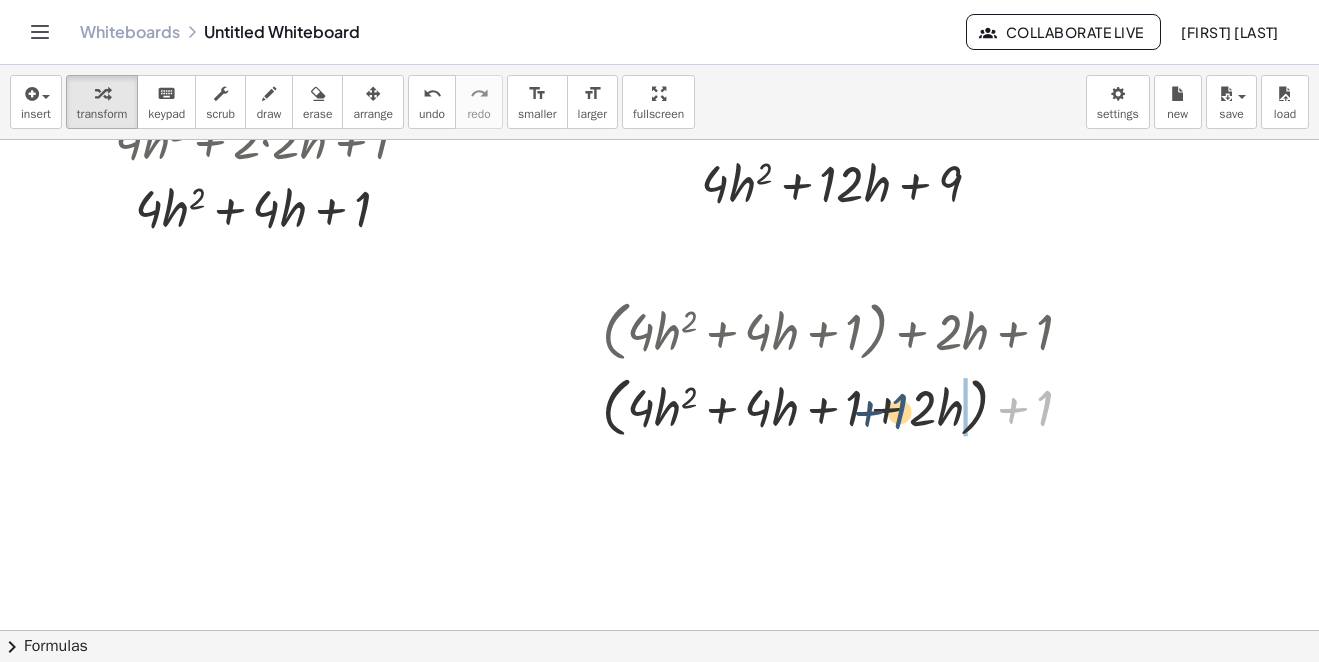 drag, startPoint x: 1046, startPoint y: 413, endPoint x: 868, endPoint y: 399, distance: 178.54971 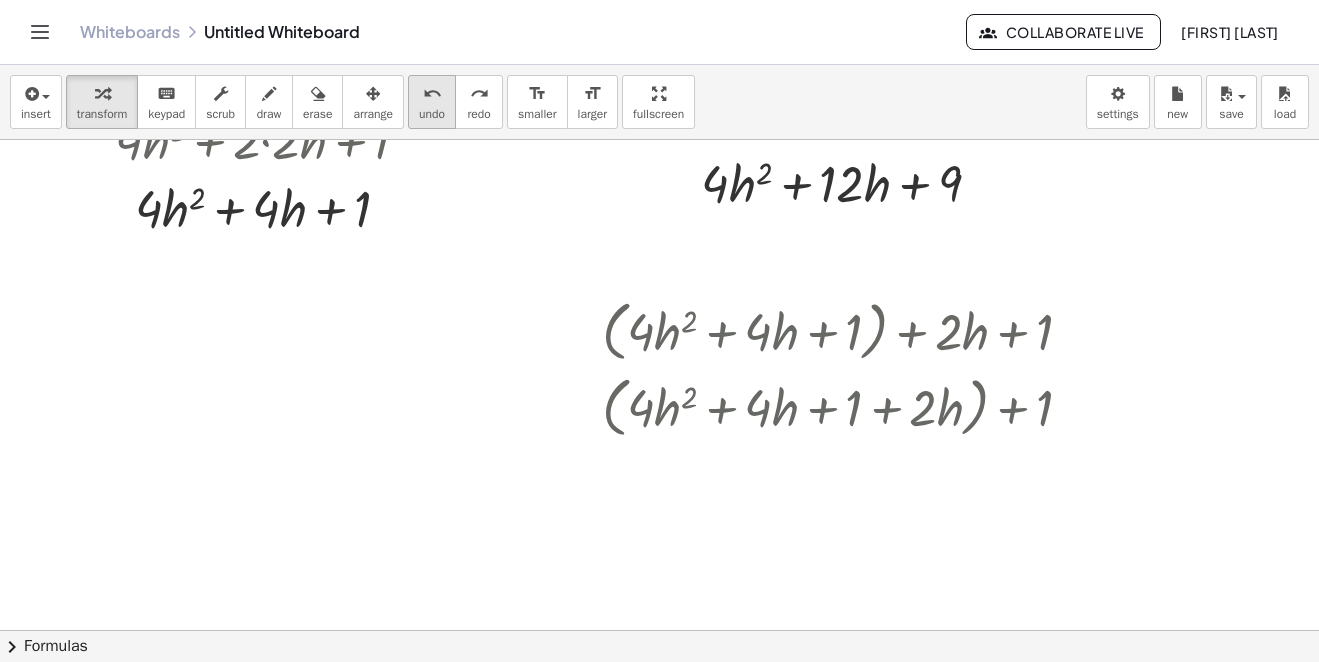 click on "undo" at bounding box center (432, 94) 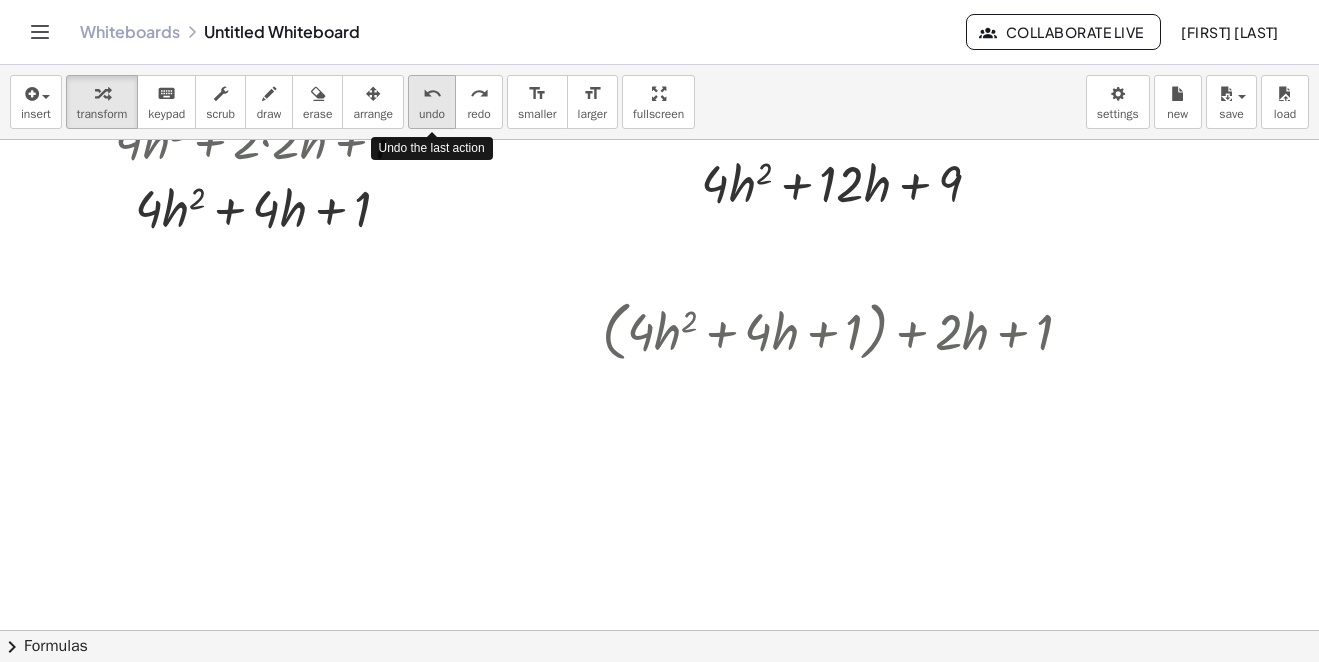 click on "undo" at bounding box center [432, 94] 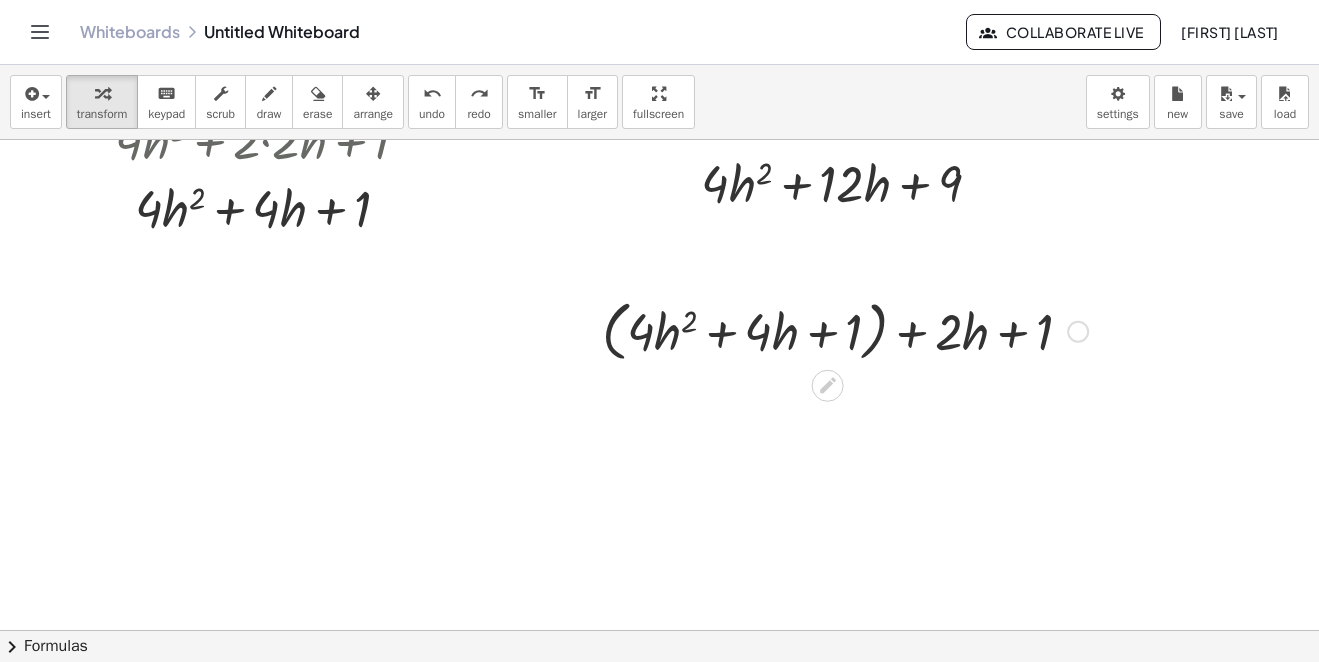 click at bounding box center [1078, 332] 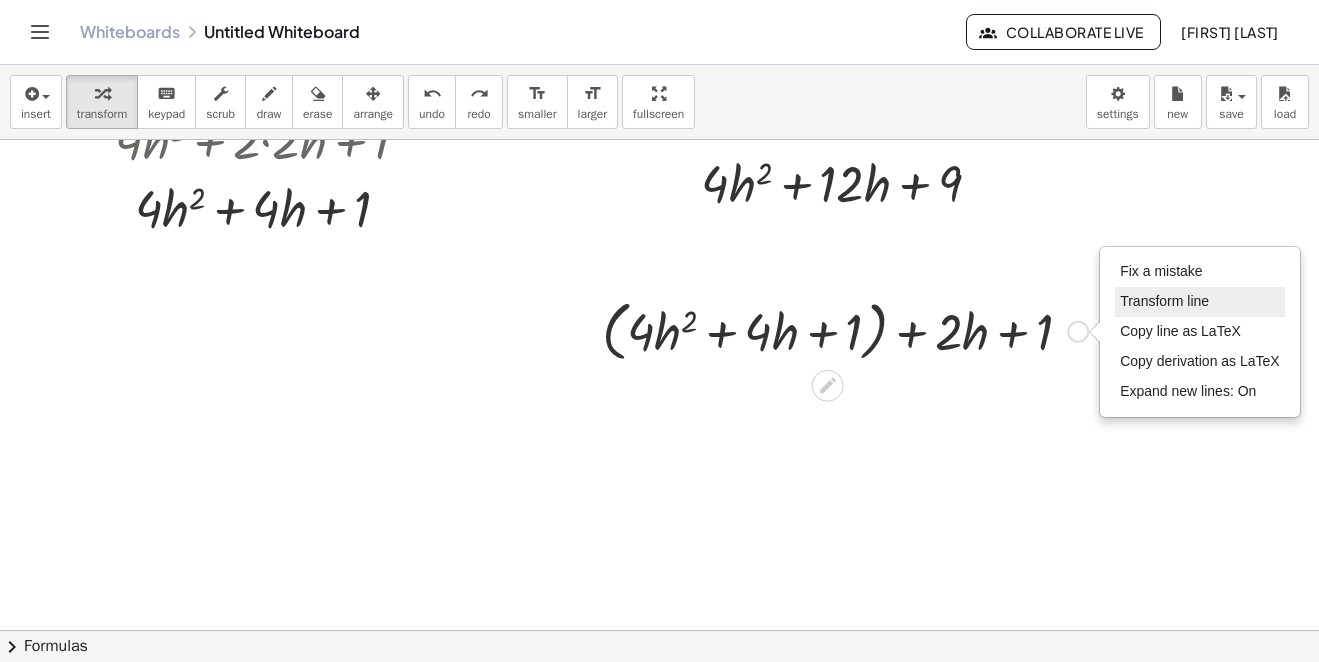 click on "Transform line" at bounding box center [1164, 301] 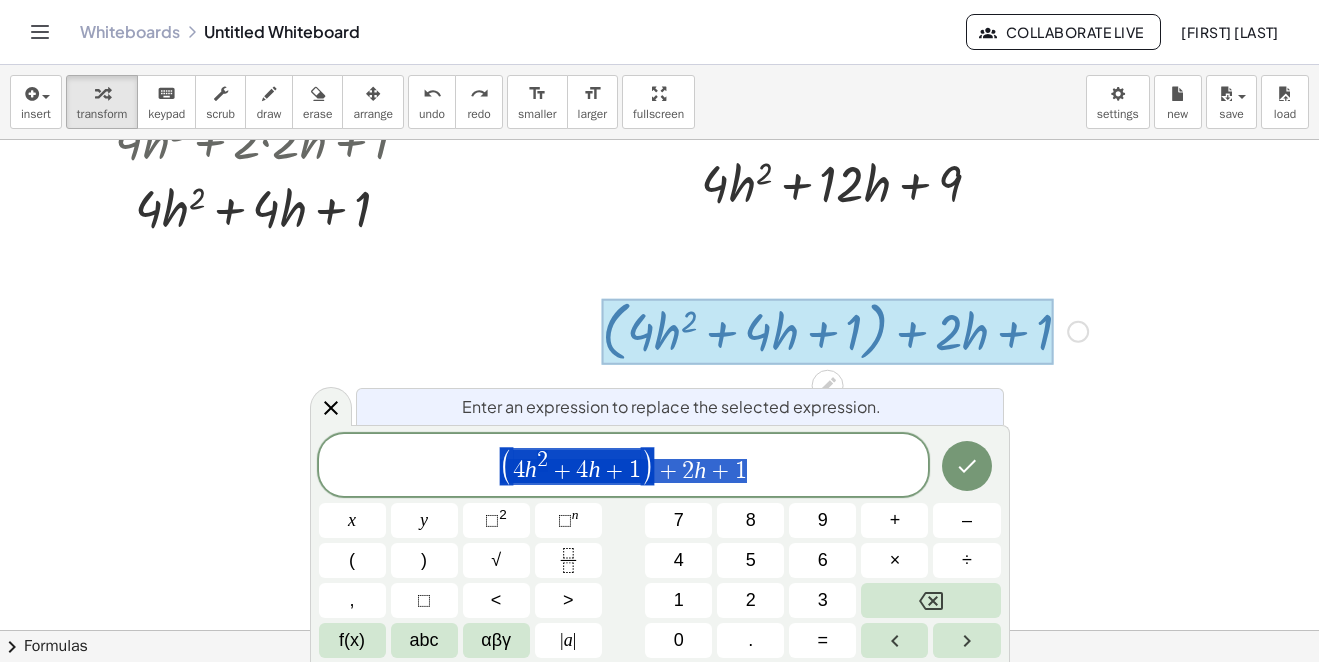 click on "( 4 h 2 + 4 h + 1 ) + 2 h + 1" at bounding box center (624, 466) 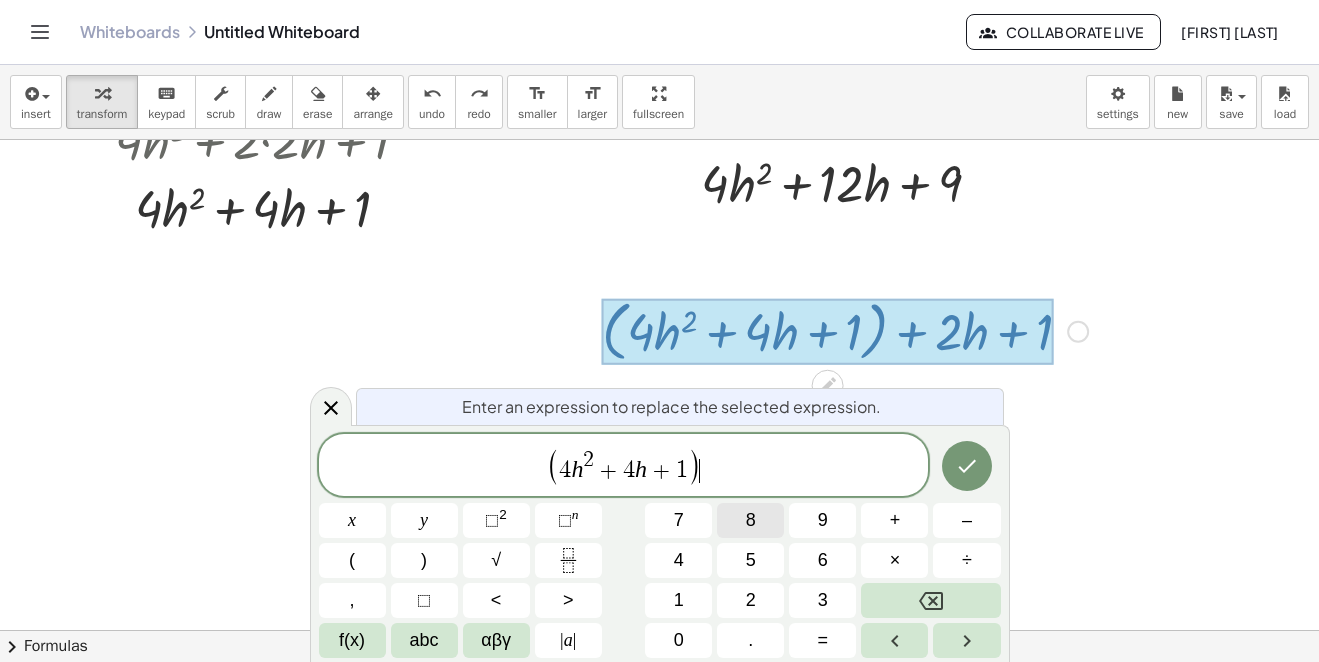 click on "8" at bounding box center (750, 520) 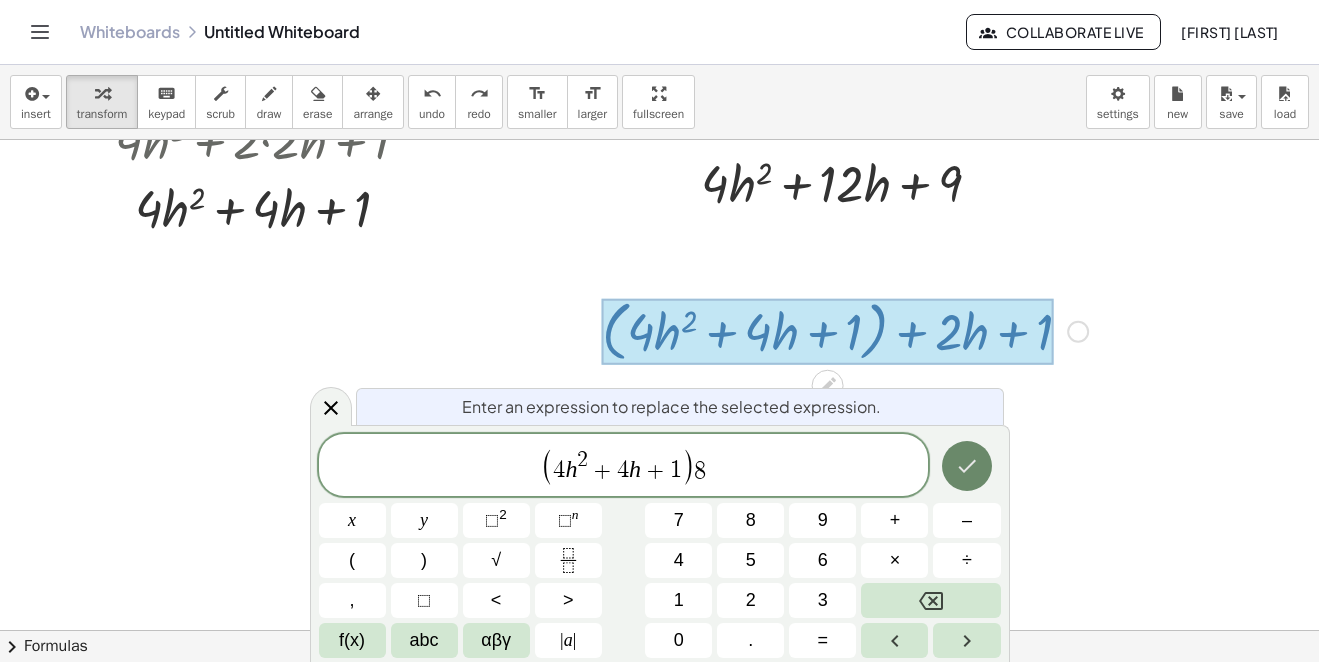 click 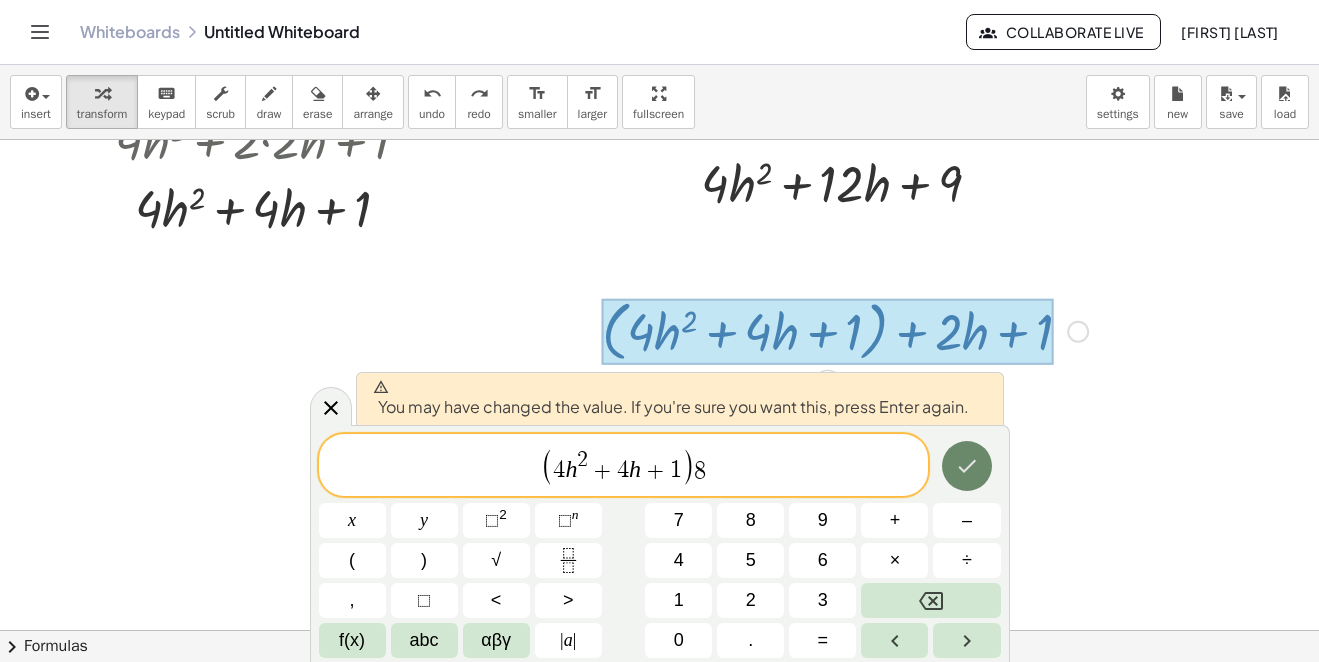 click at bounding box center (967, 466) 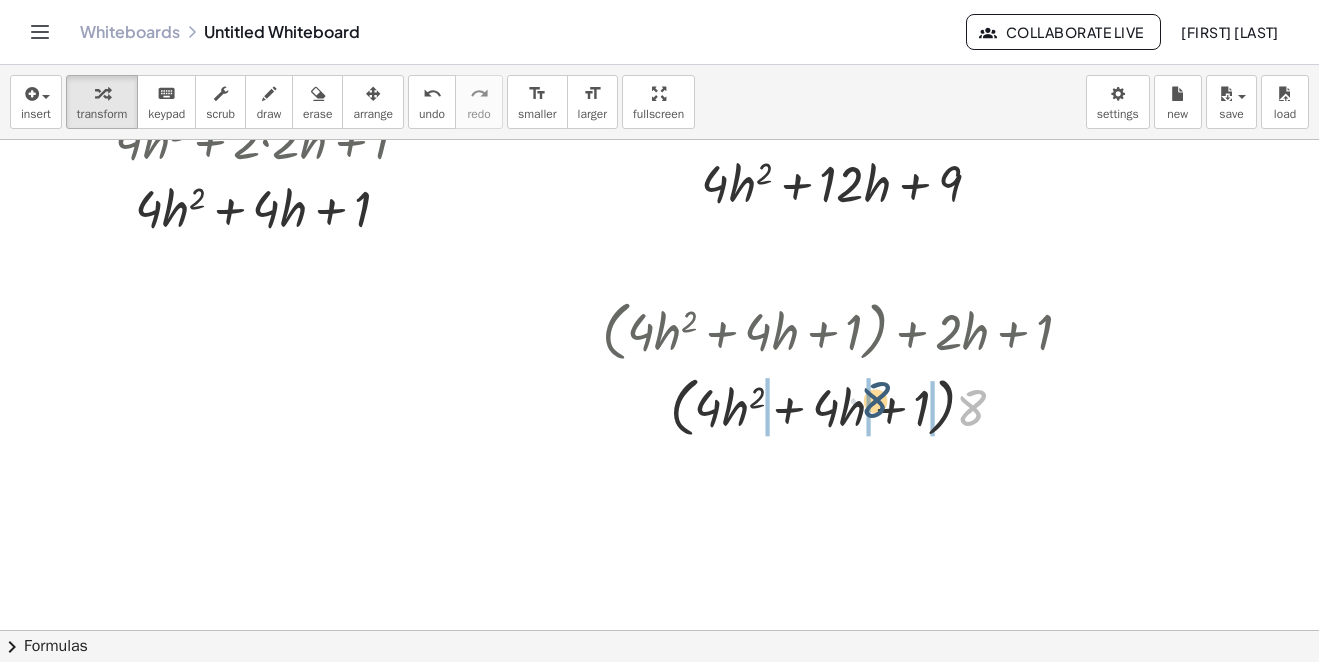drag, startPoint x: 974, startPoint y: 420, endPoint x: 875, endPoint y: 412, distance: 99.32271 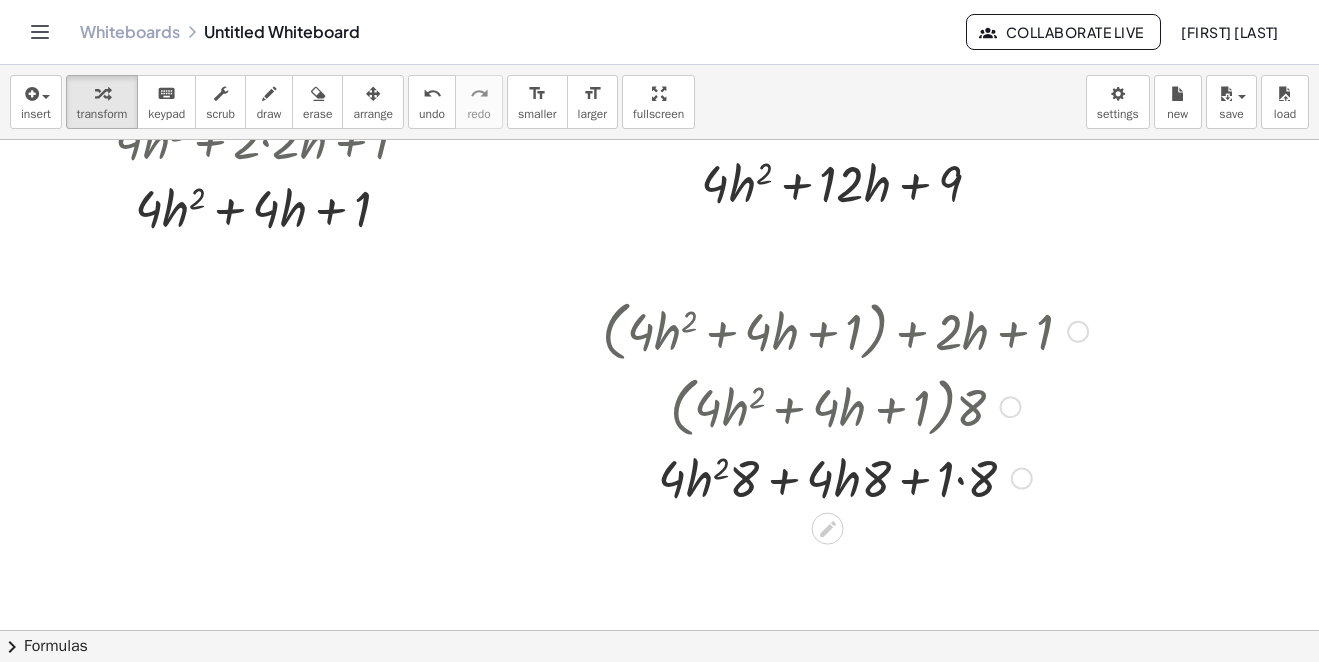 drag, startPoint x: 959, startPoint y: 443, endPoint x: 972, endPoint y: 496, distance: 54.571056 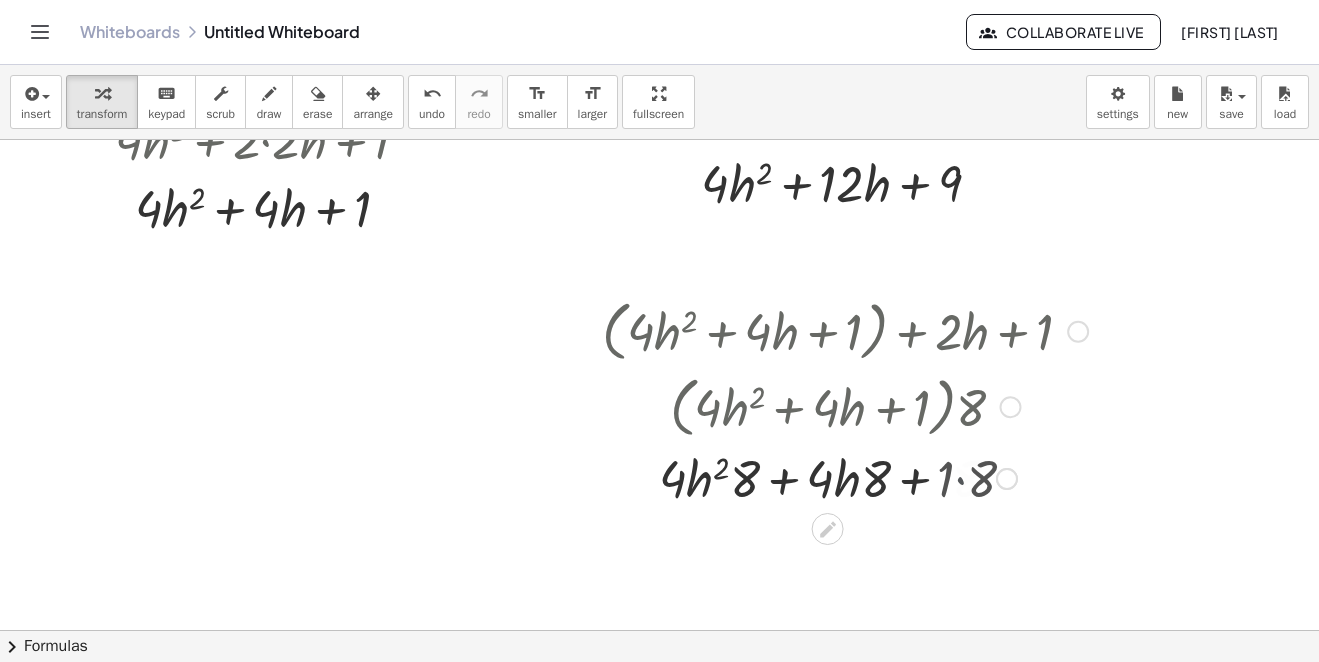 click at bounding box center (845, 477) 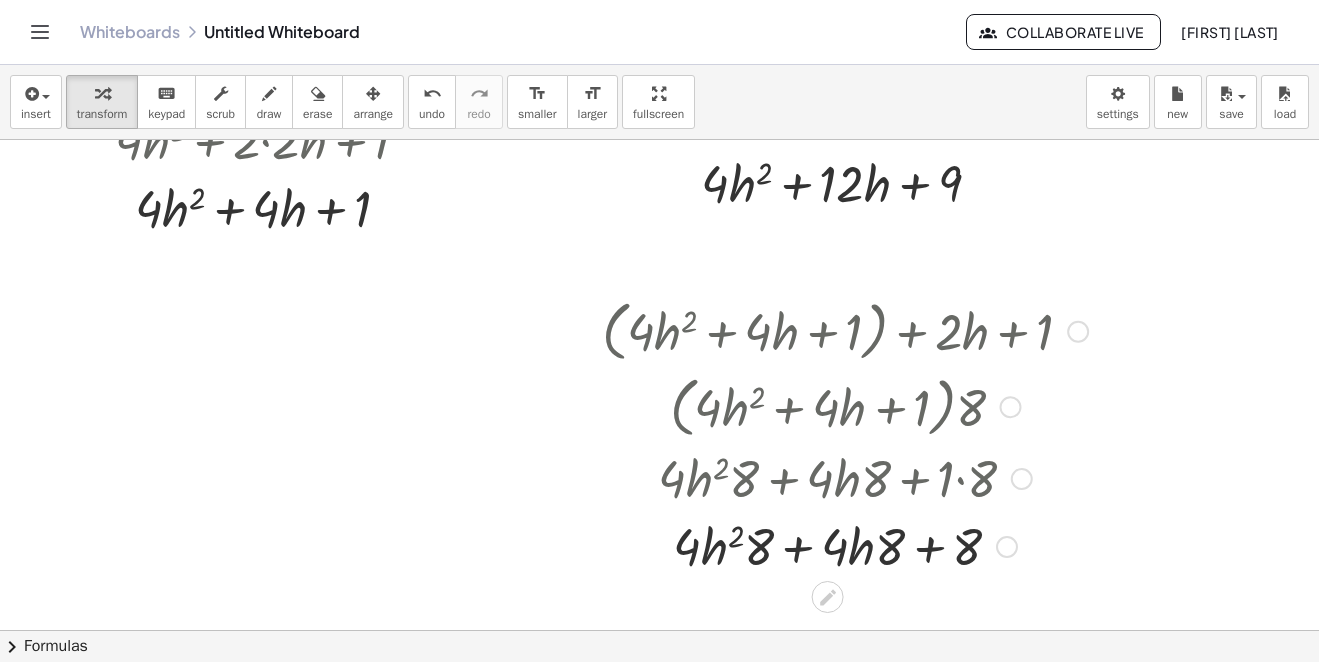 scroll, scrollTop: 1570, scrollLeft: 0, axis: vertical 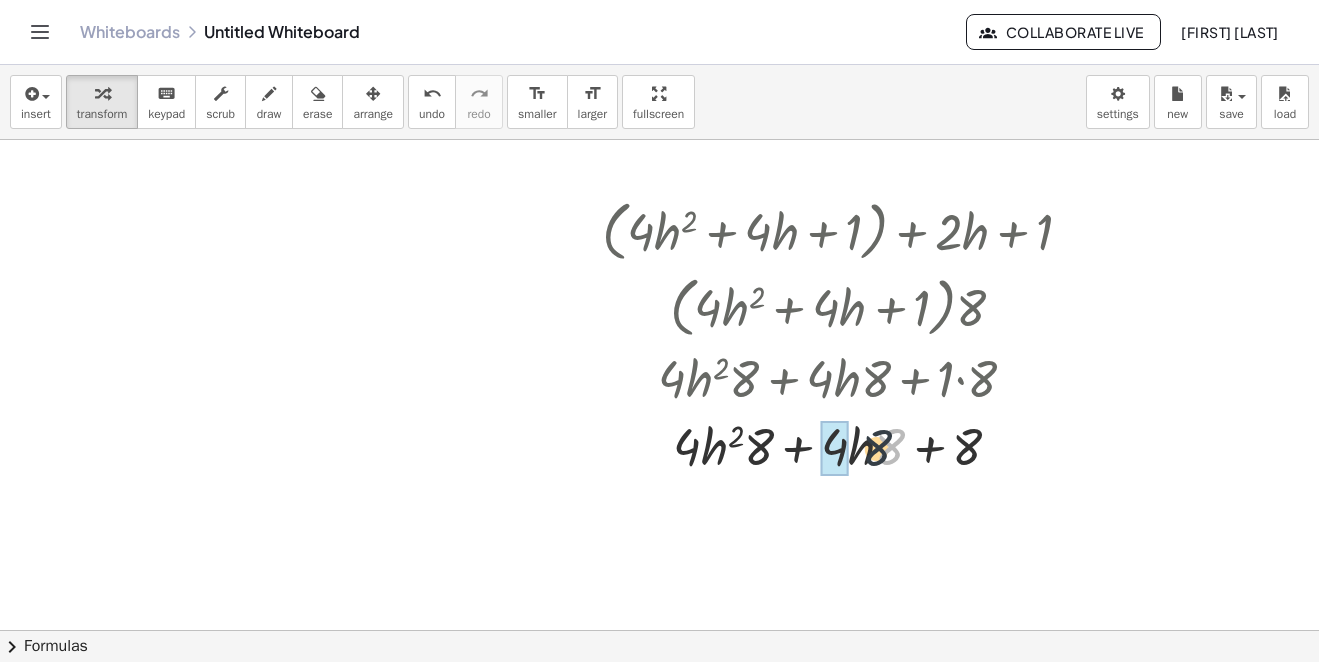 drag, startPoint x: 883, startPoint y: 441, endPoint x: 827, endPoint y: 448, distance: 56.435802 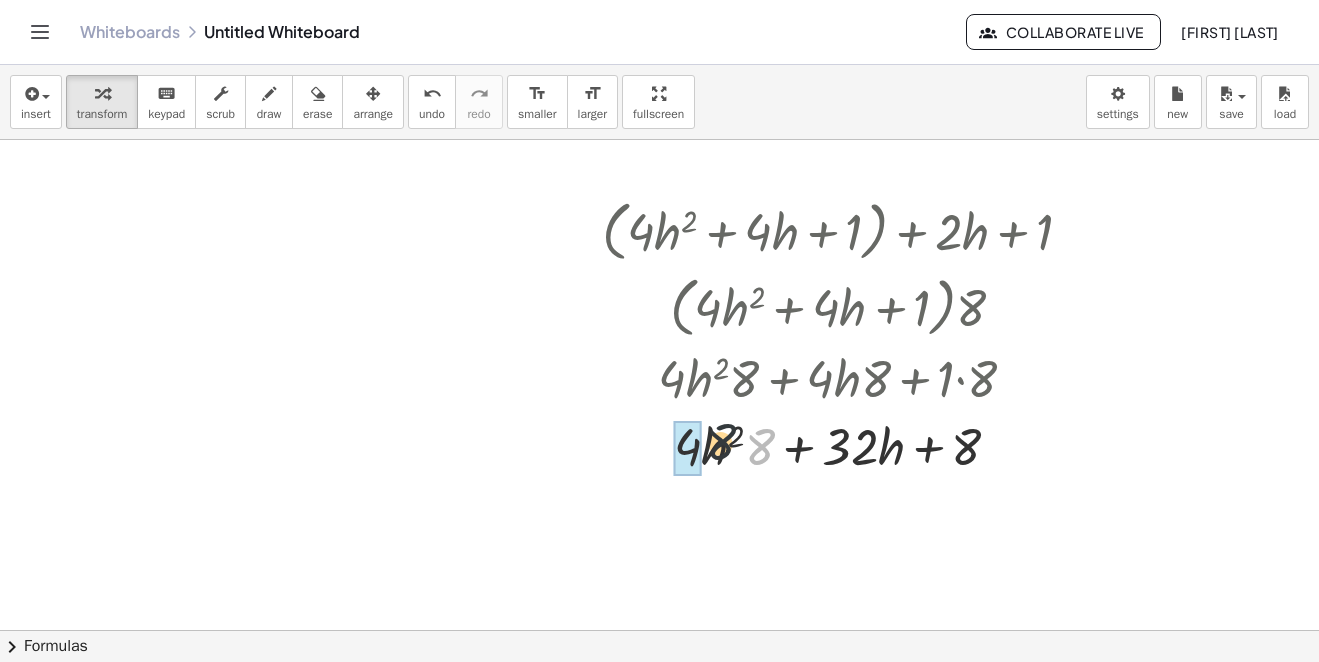 drag, startPoint x: 769, startPoint y: 441, endPoint x: 701, endPoint y: 444, distance: 68.06615 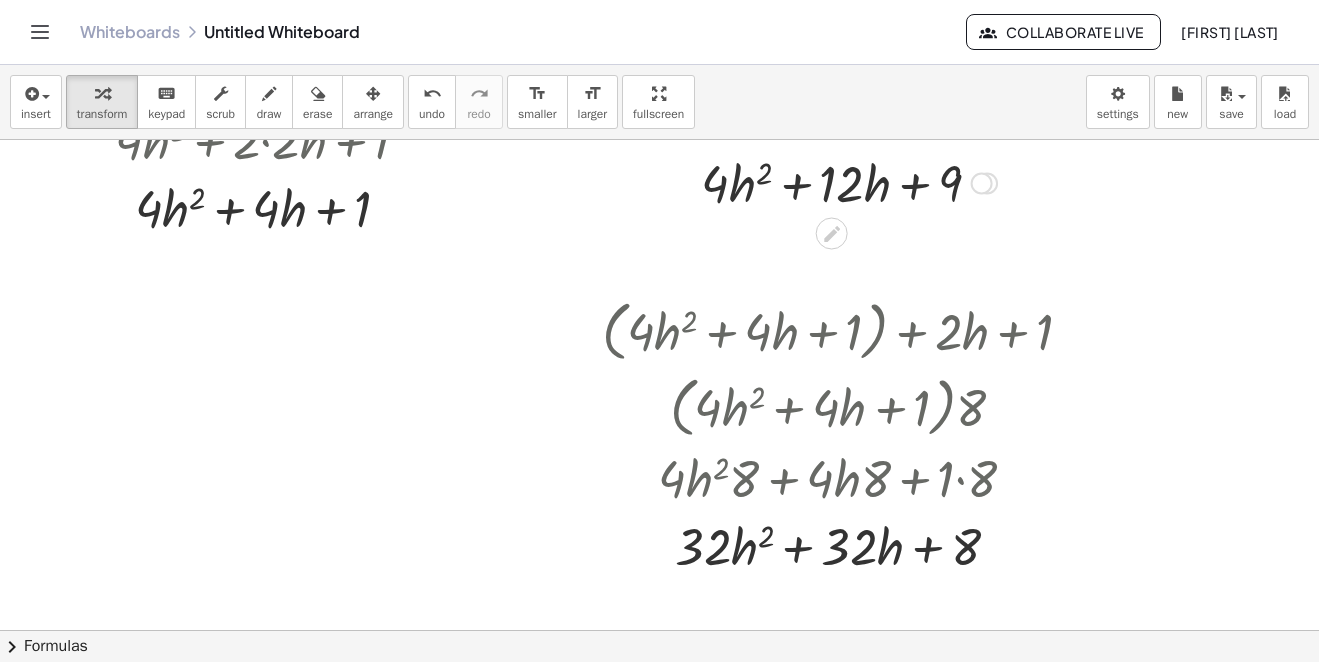 scroll, scrollTop: 1570, scrollLeft: 0, axis: vertical 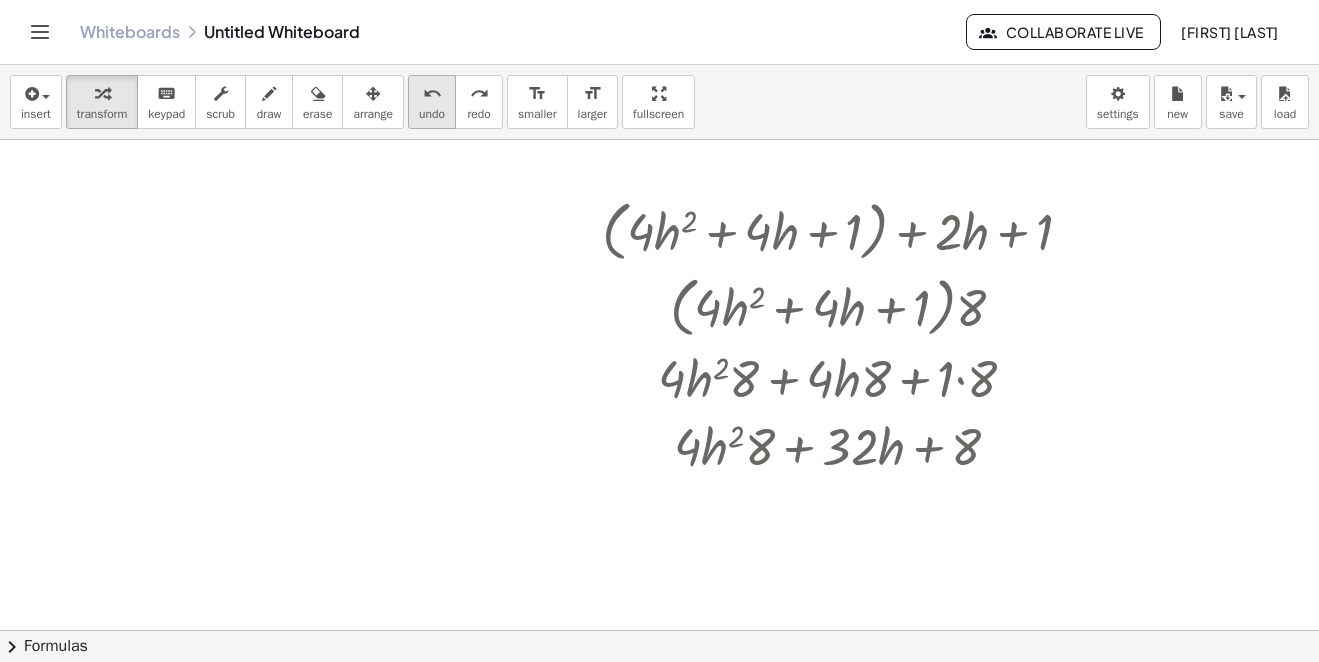 click on "undo" at bounding box center (432, 94) 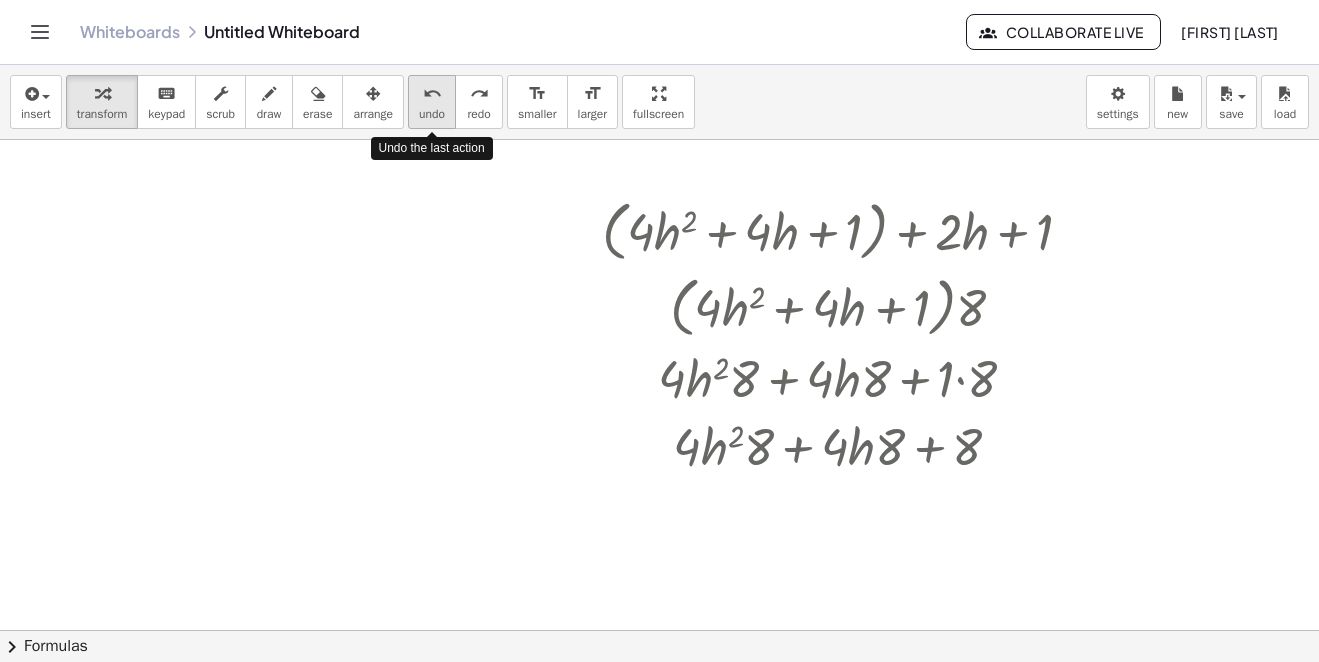 click on "undo" at bounding box center [432, 94] 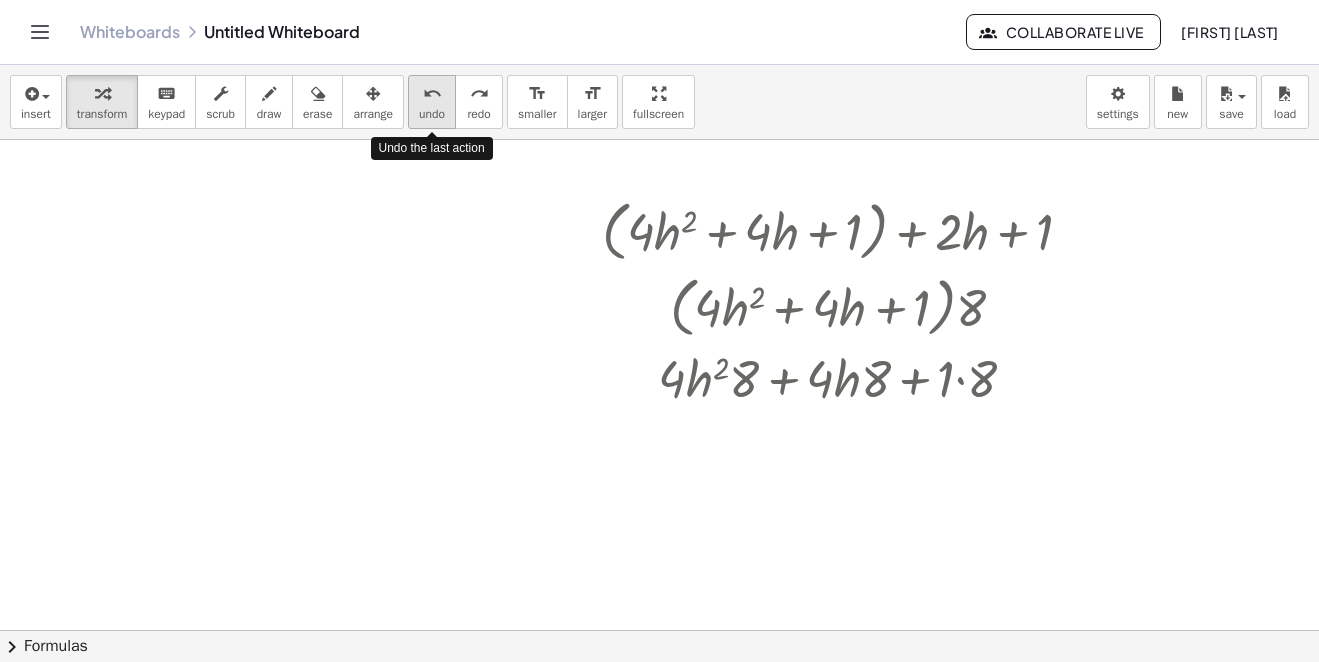 click on "undo" at bounding box center [432, 94] 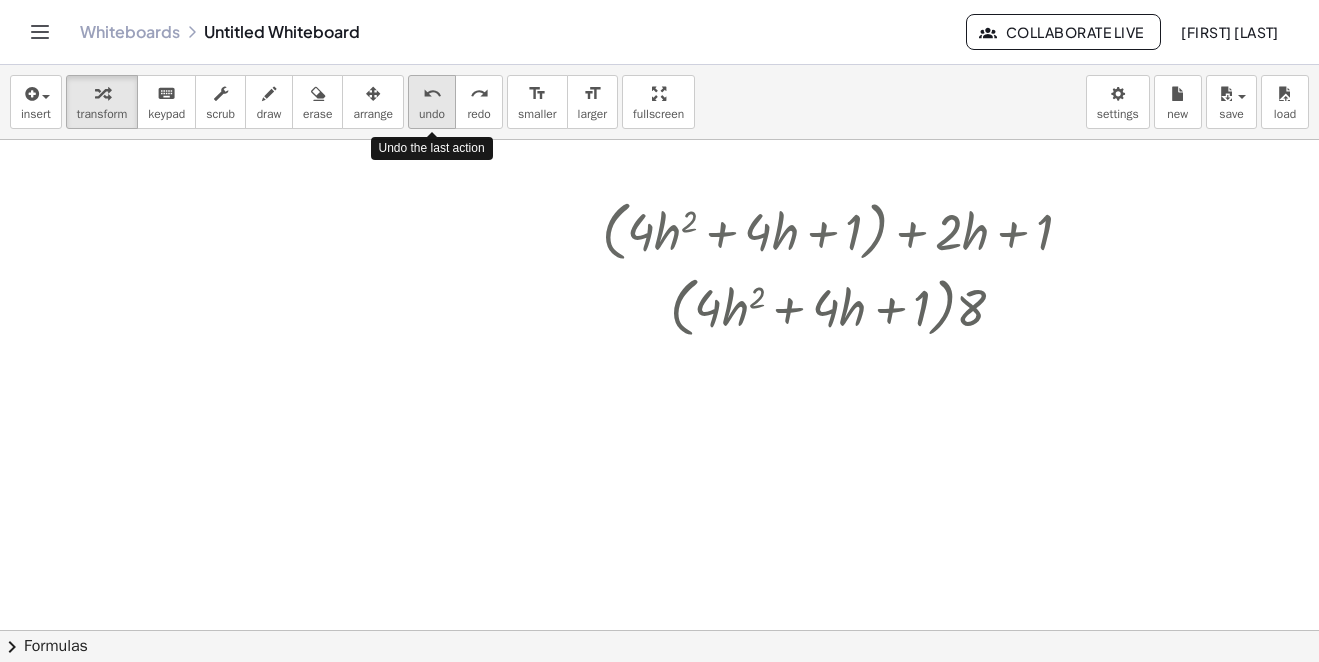 click on "undo" at bounding box center (432, 94) 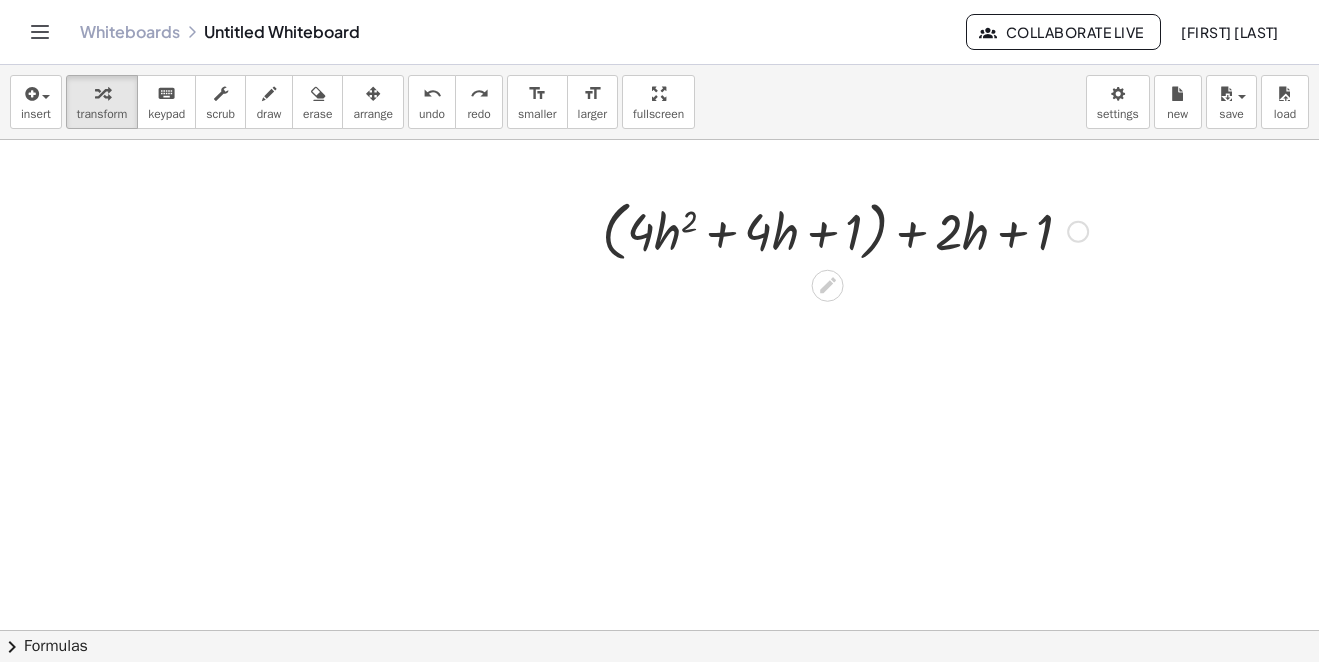 click at bounding box center (1078, 232) 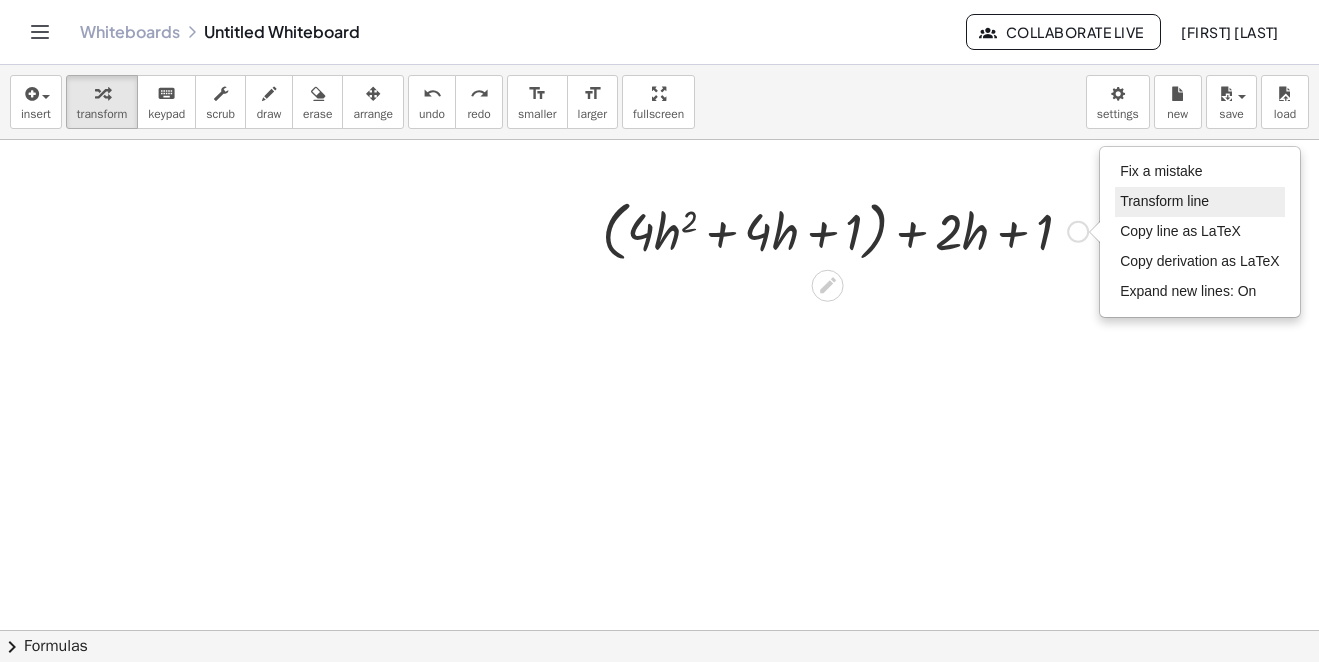 click on "Transform line" at bounding box center [1200, 202] 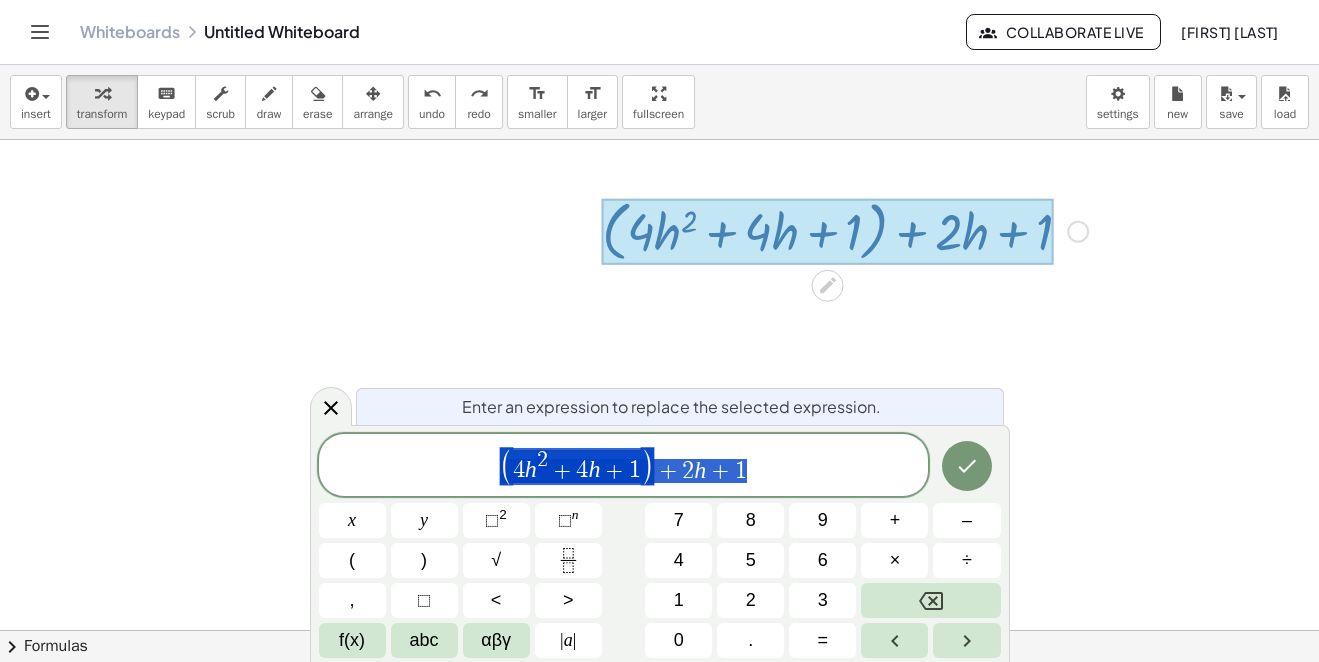 click on "( 4 h 2 + 4 h + 1 ) + 2 h + 1" at bounding box center (624, 466) 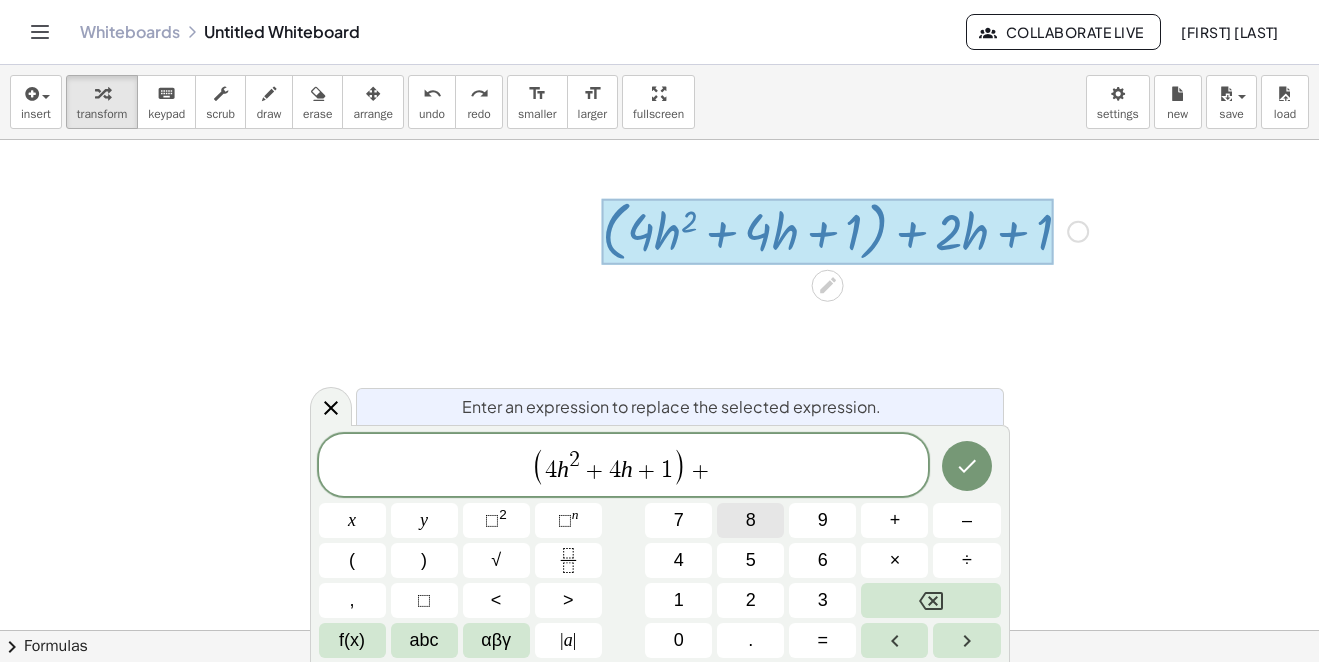 click on "8" at bounding box center (750, 520) 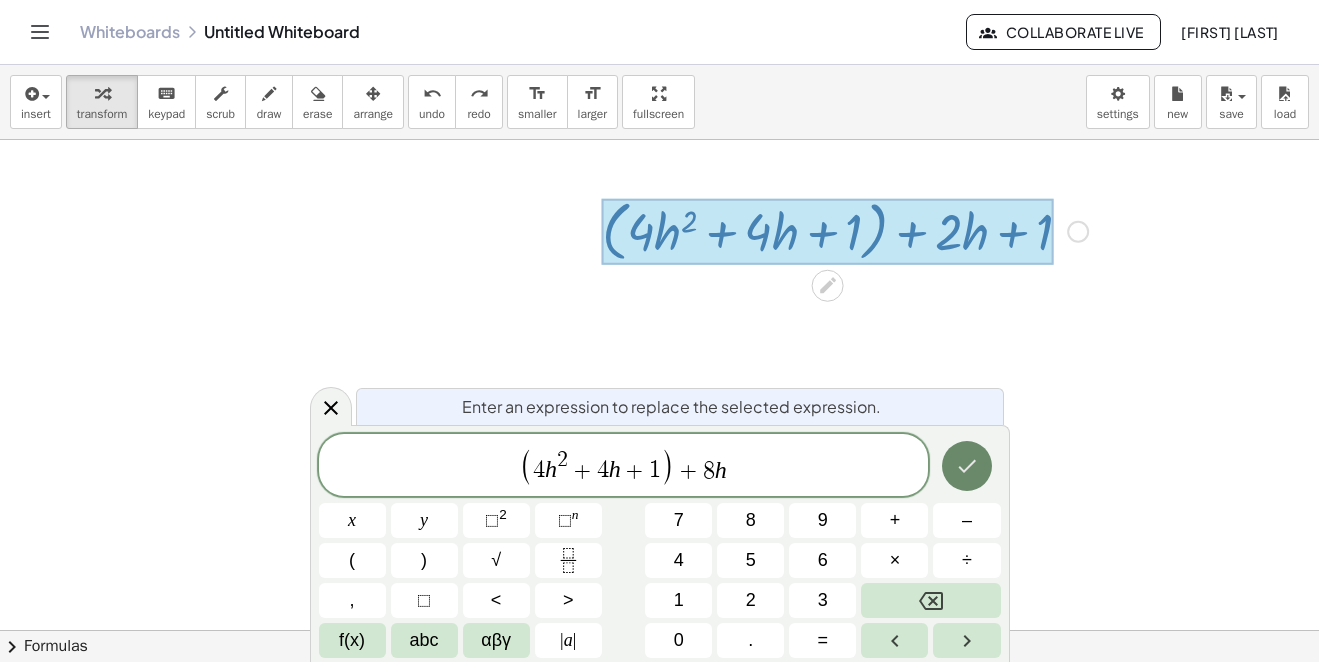 click 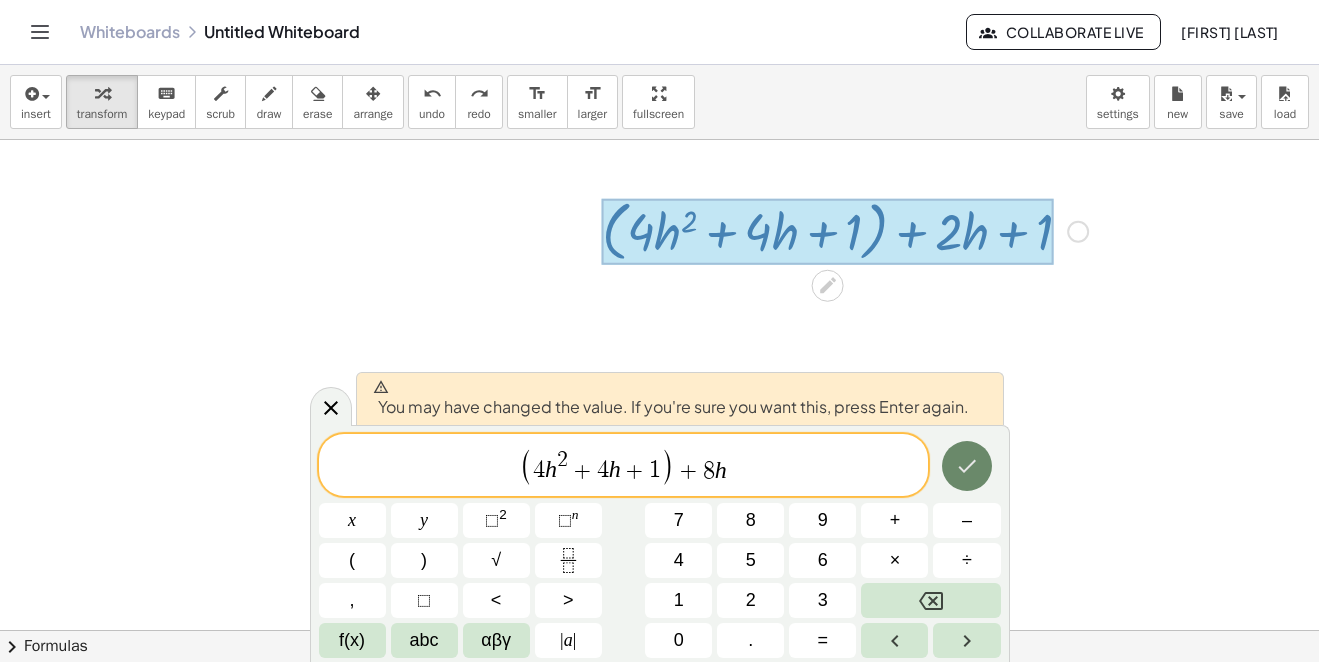 click at bounding box center (967, 466) 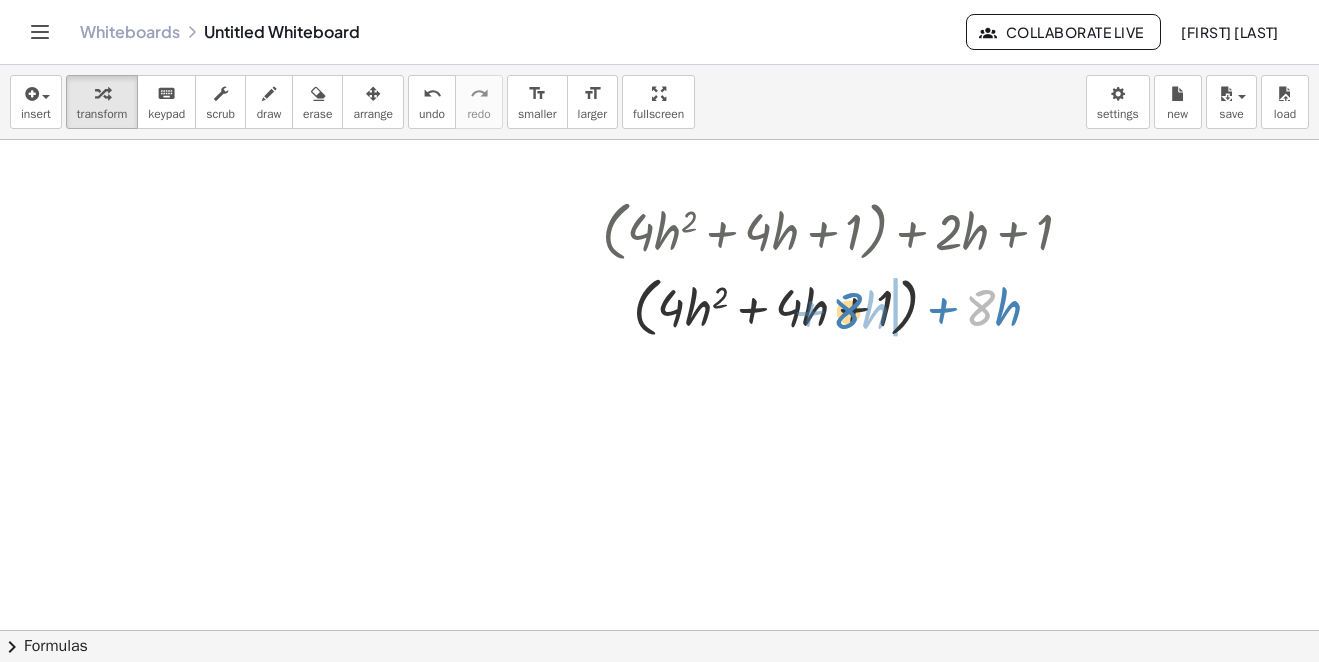 drag, startPoint x: 868, startPoint y: 307, endPoint x: 847, endPoint y: 309, distance: 21.095022 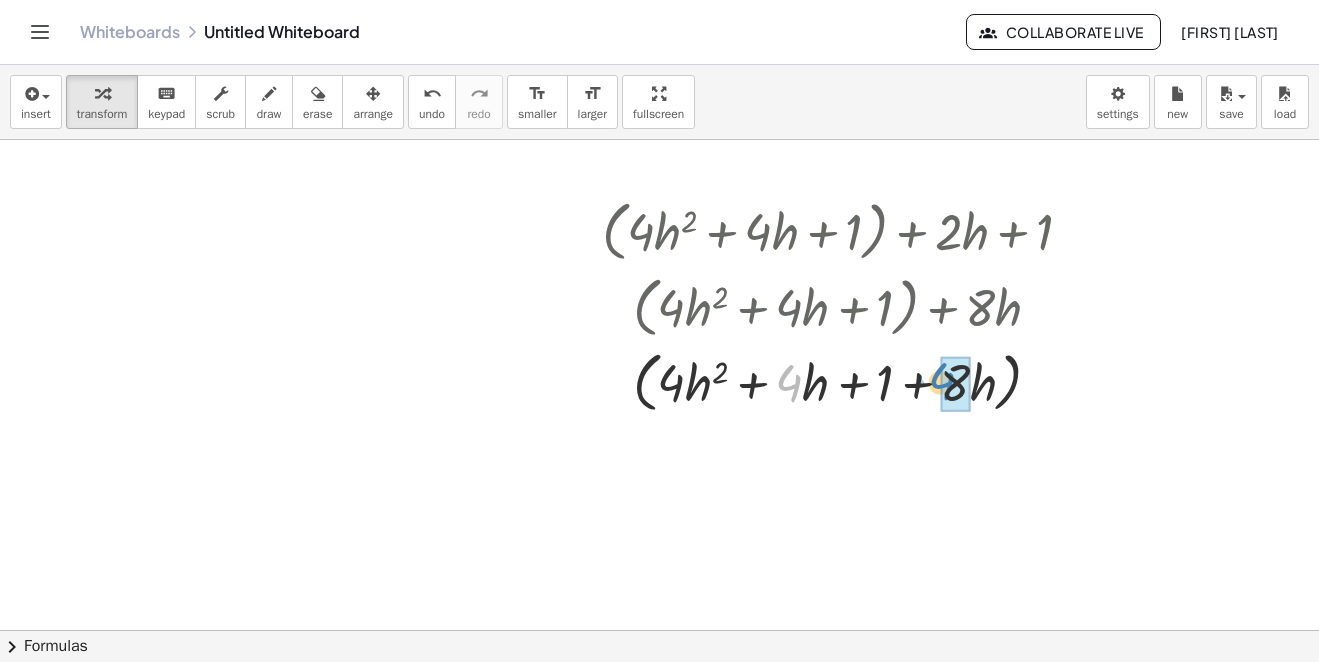 drag, startPoint x: 791, startPoint y: 390, endPoint x: 949, endPoint y: 400, distance: 158.31615 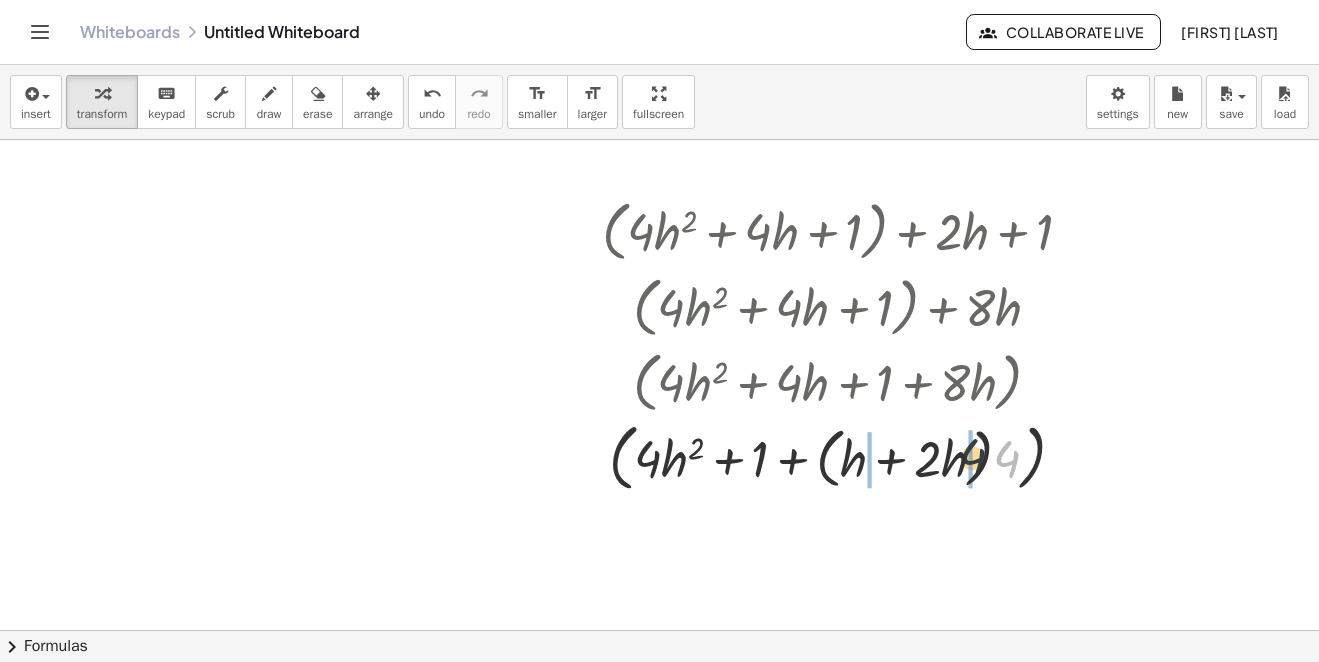 drag, startPoint x: 1018, startPoint y: 453, endPoint x: 910, endPoint y: 448, distance: 108.11568 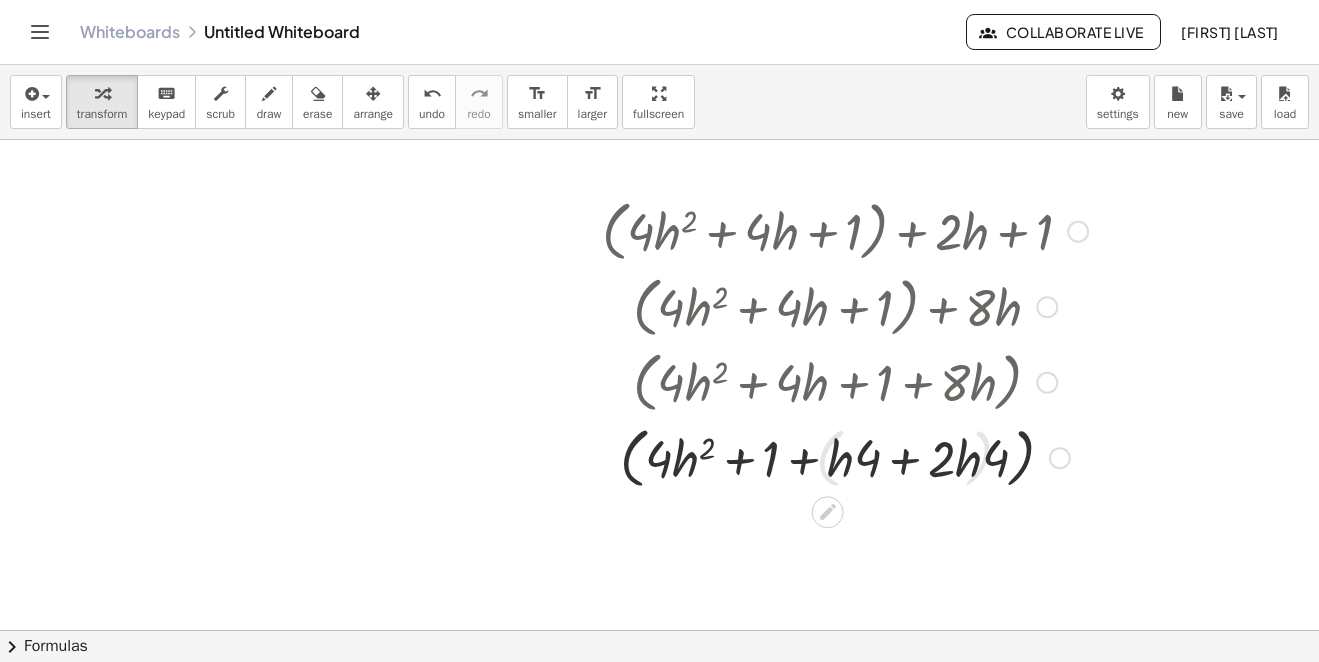 scroll, scrollTop: 1670, scrollLeft: 0, axis: vertical 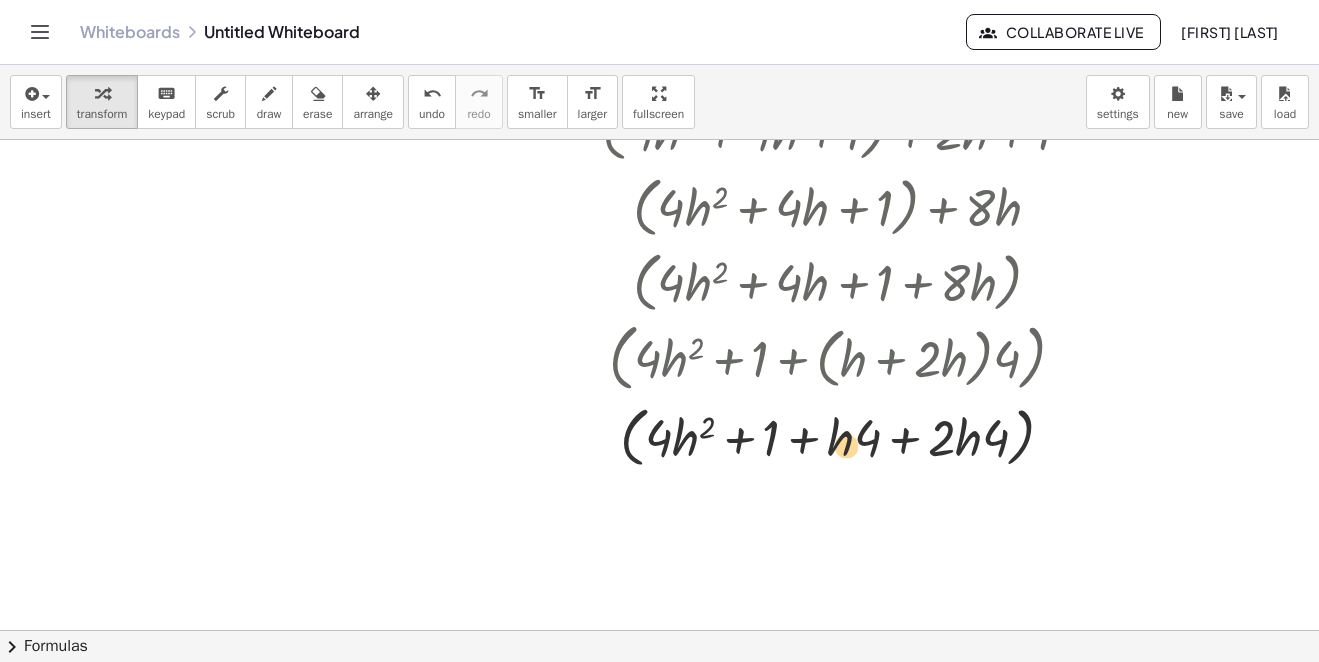 click at bounding box center (845, 436) 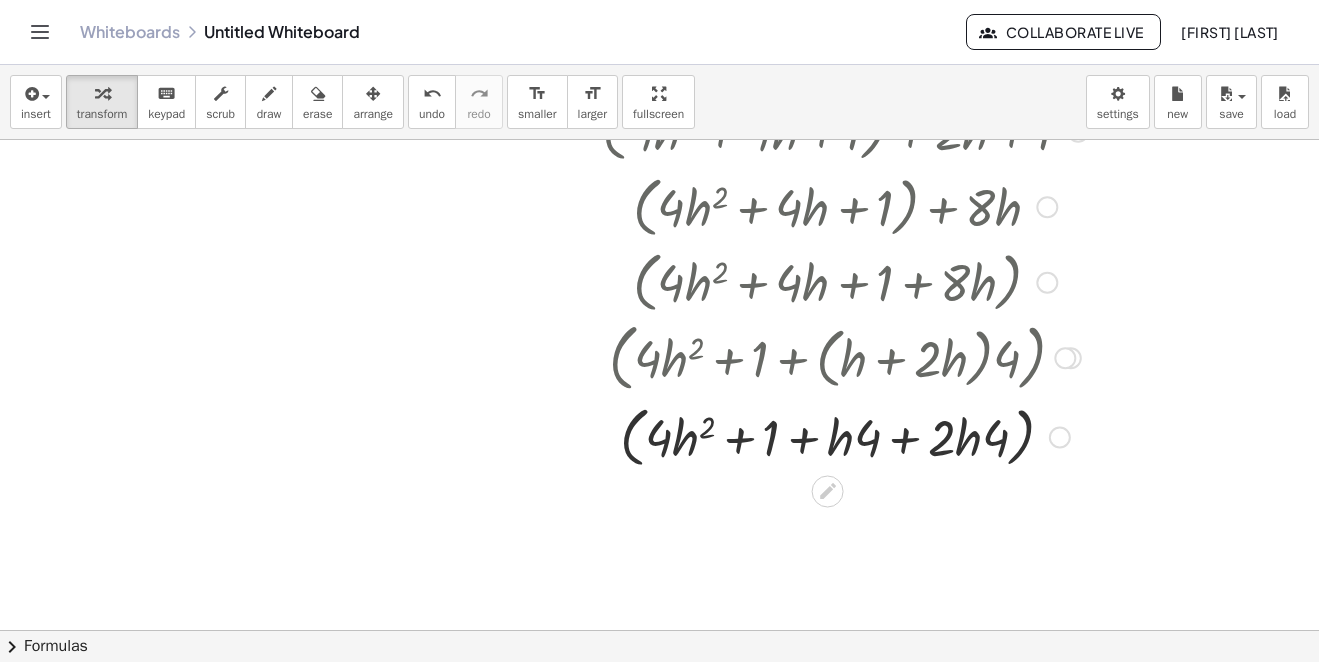 click at bounding box center (845, 436) 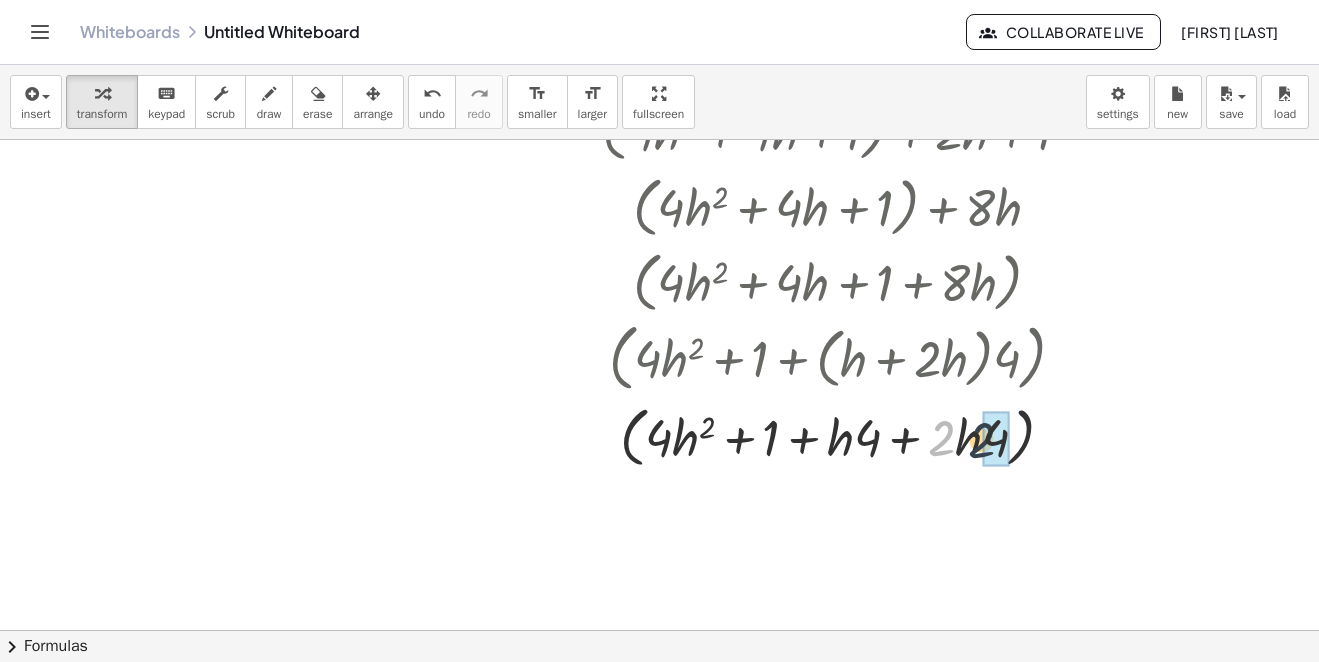 drag, startPoint x: 938, startPoint y: 436, endPoint x: 992, endPoint y: 428, distance: 54.589375 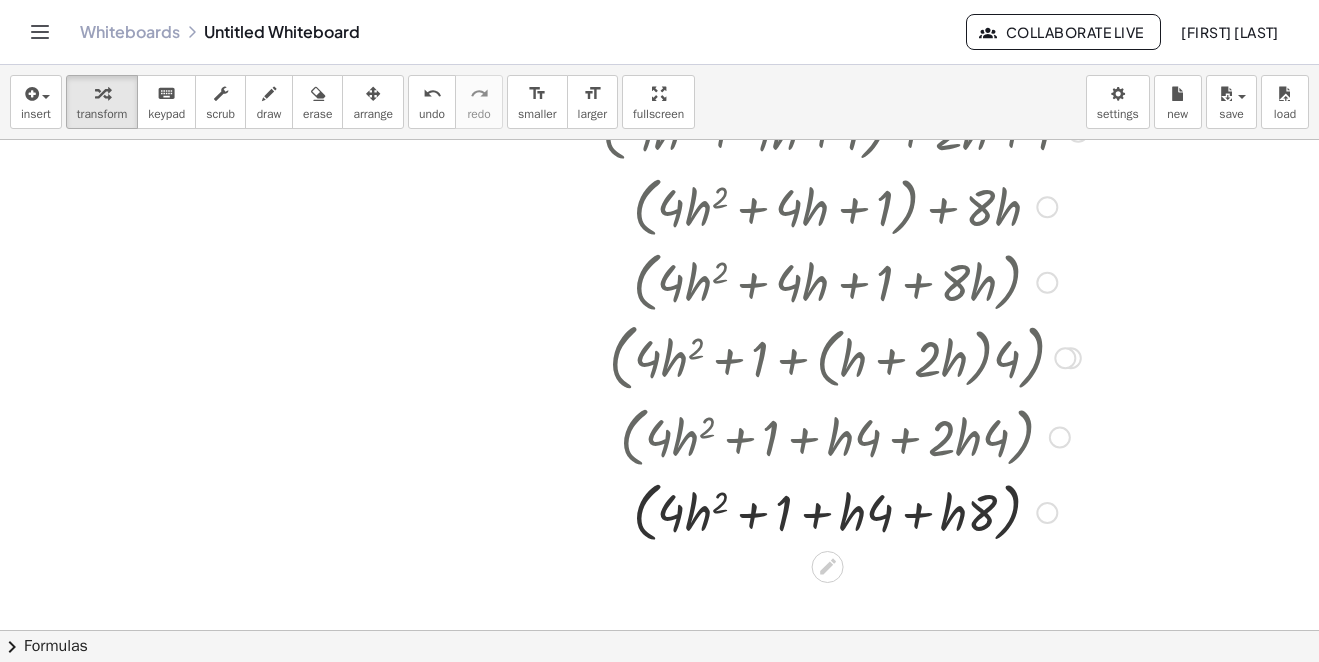 click at bounding box center [845, 511] 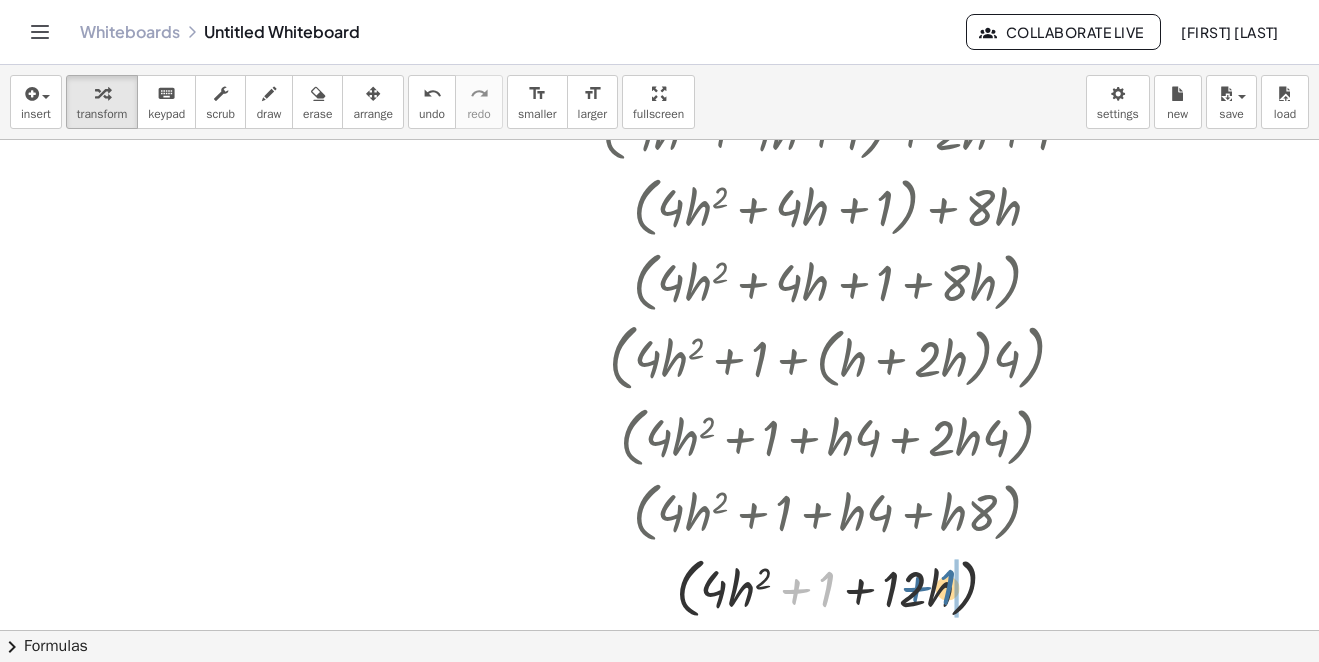 drag, startPoint x: 833, startPoint y: 592, endPoint x: 950, endPoint y: 610, distance: 118.37652 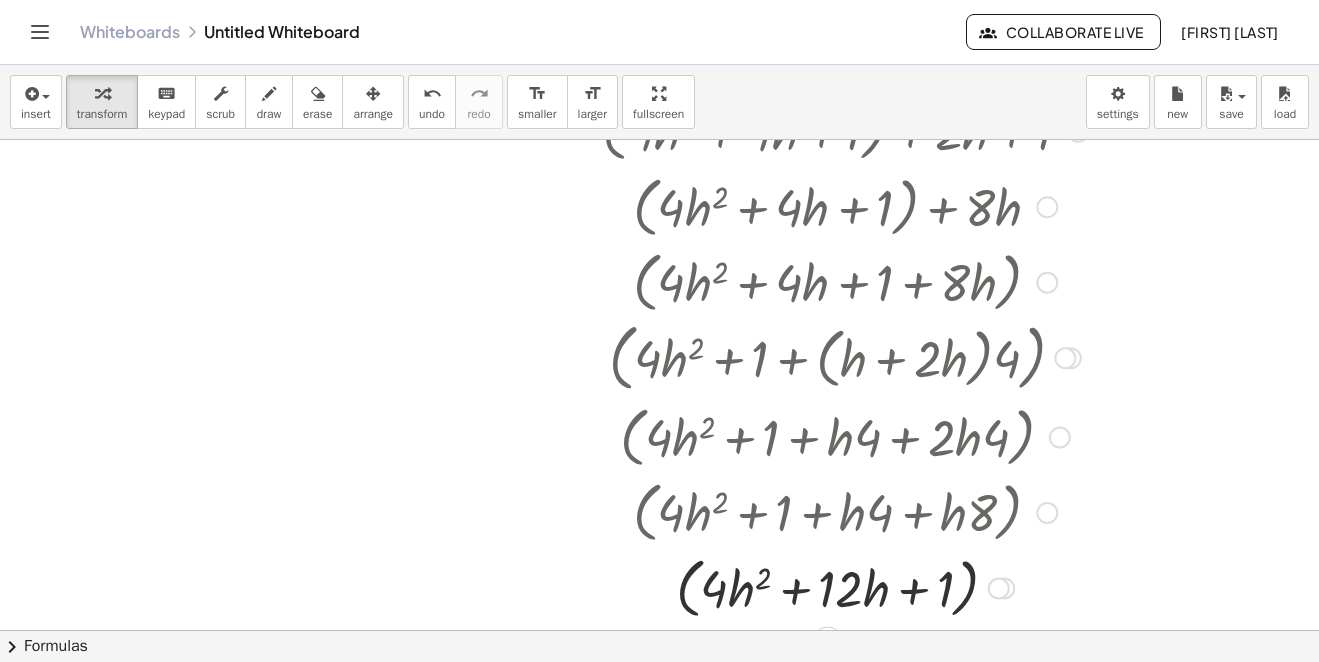 scroll, scrollTop: 1770, scrollLeft: 0, axis: vertical 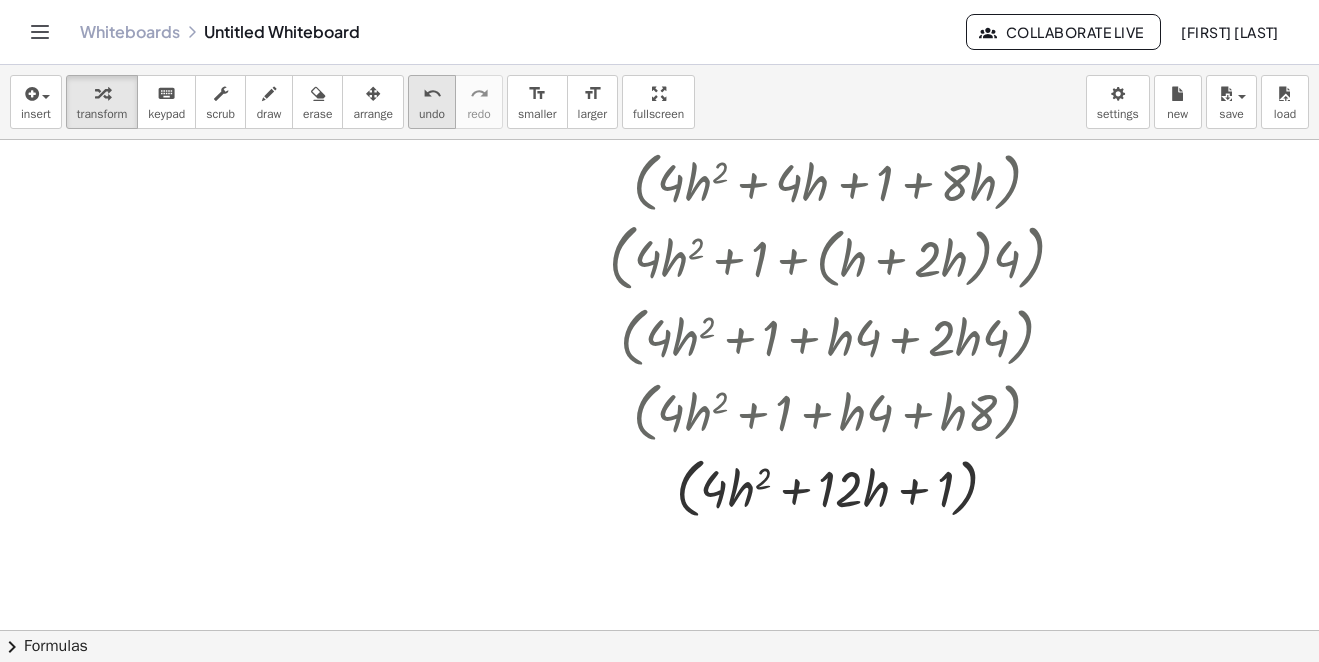 click on "undo" at bounding box center (432, 114) 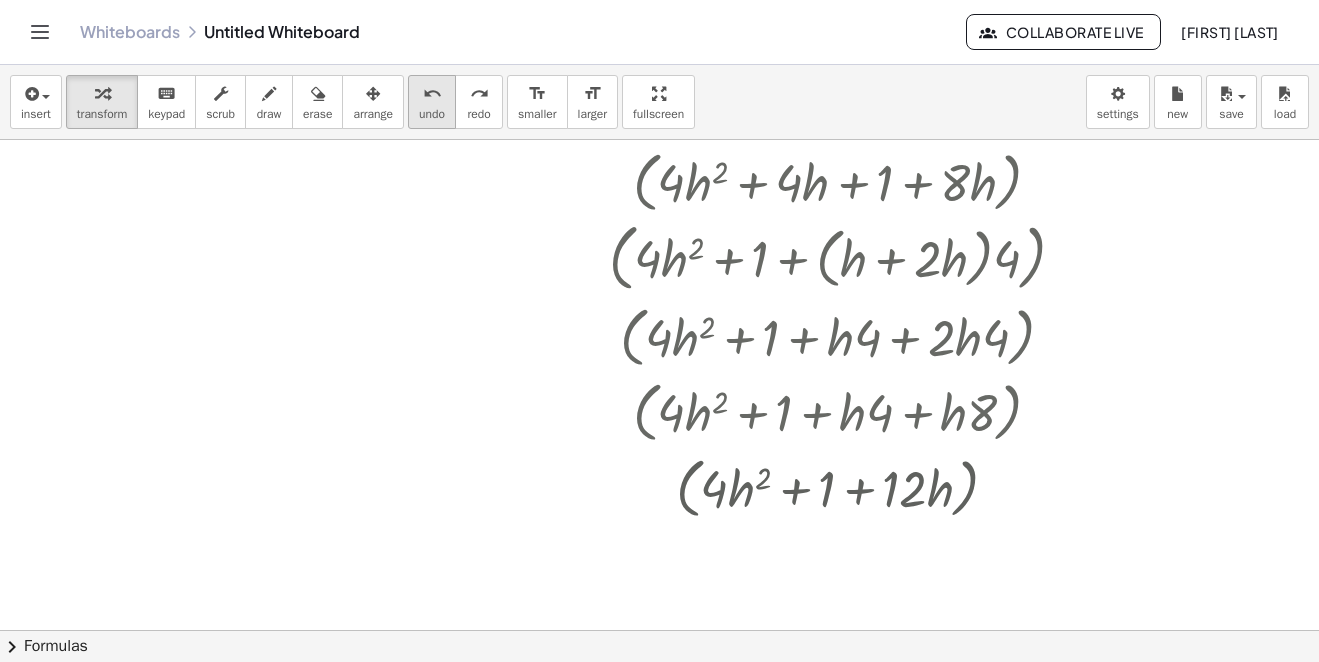 click on "undo" at bounding box center (432, 114) 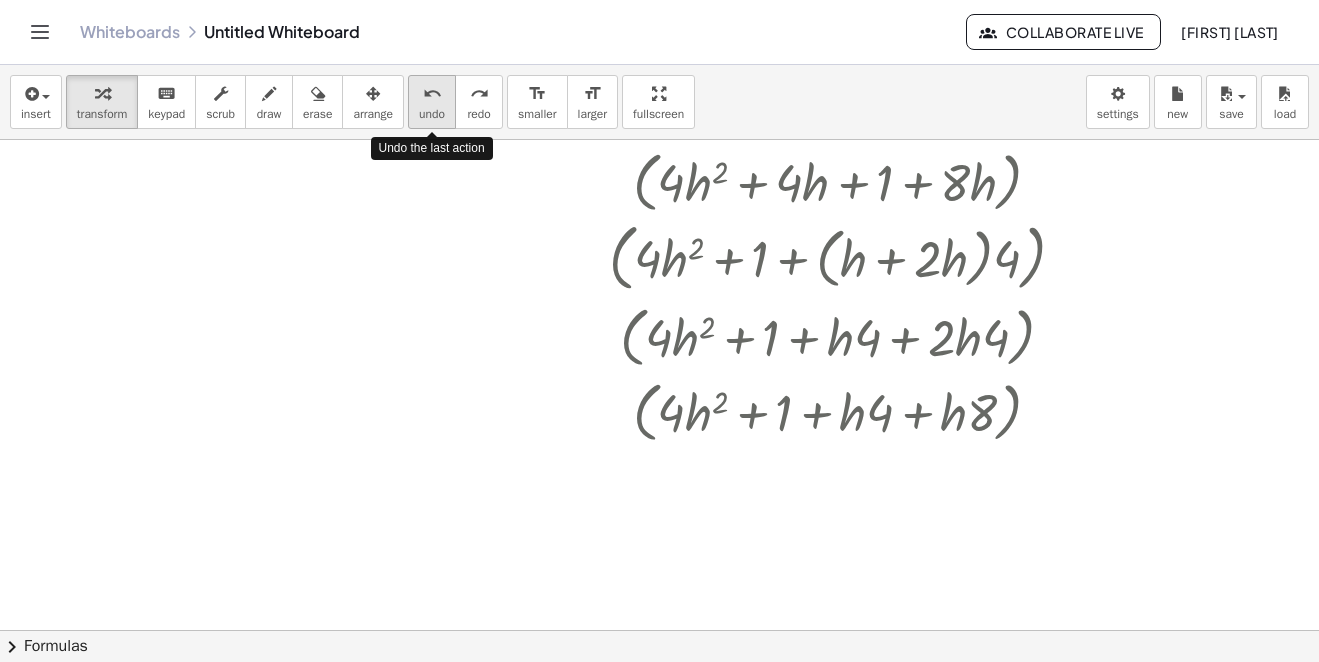 click on "undo" at bounding box center (432, 114) 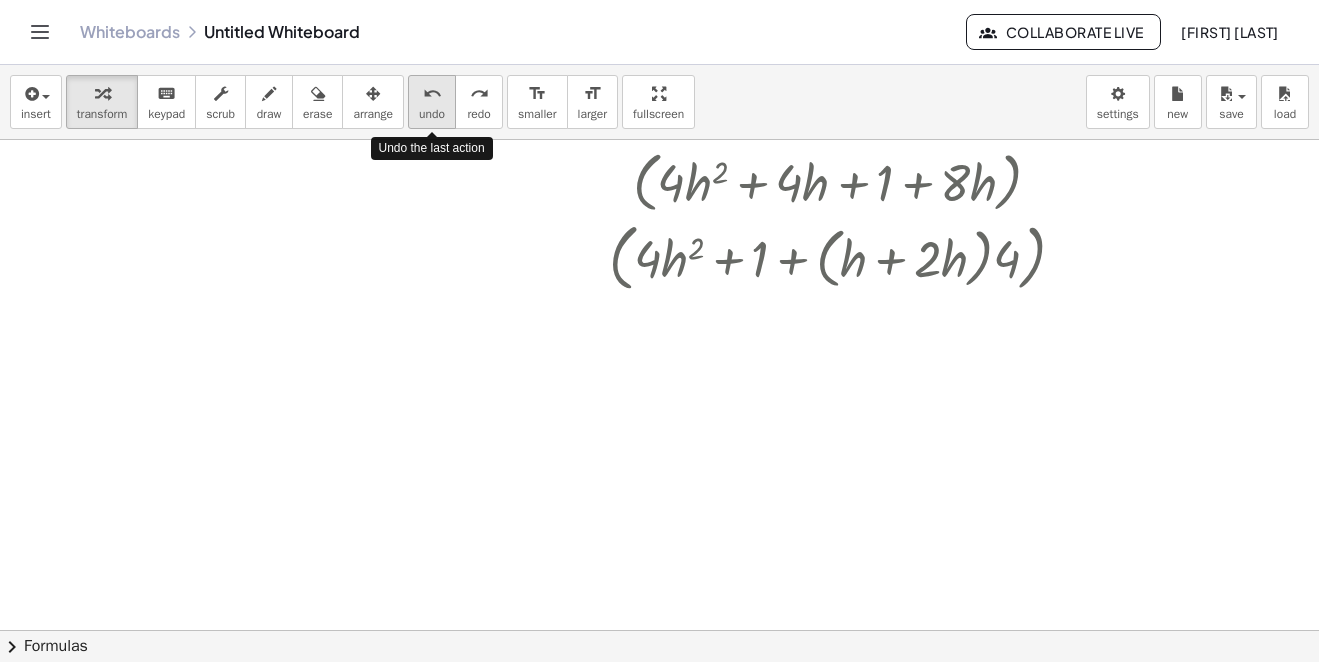 click on "undo" at bounding box center (432, 114) 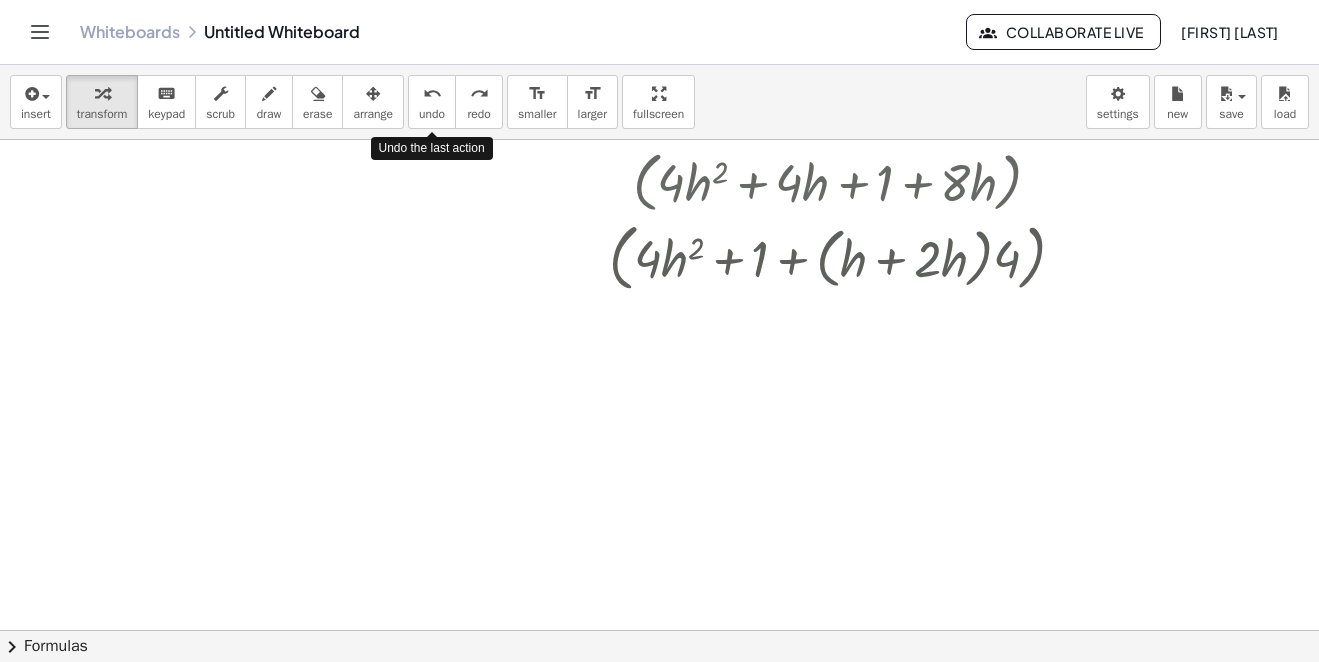 scroll, scrollTop: 1470, scrollLeft: 0, axis: vertical 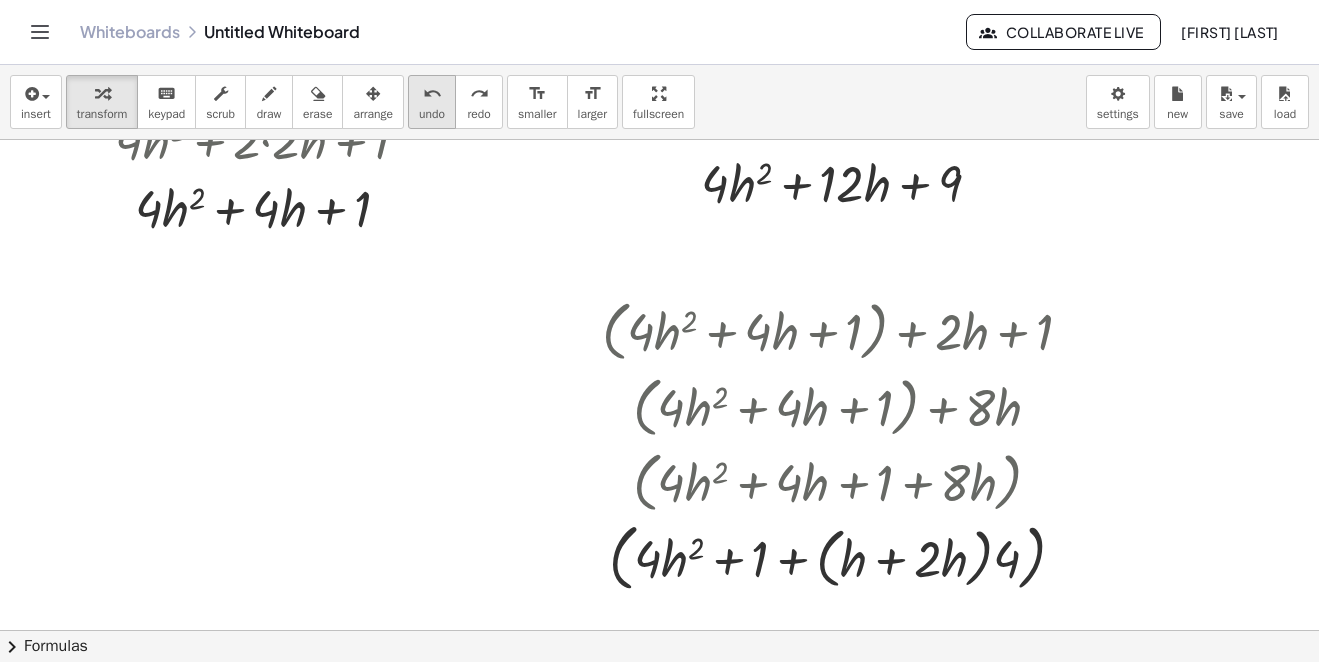 click on "undo undo" at bounding box center [432, 102] 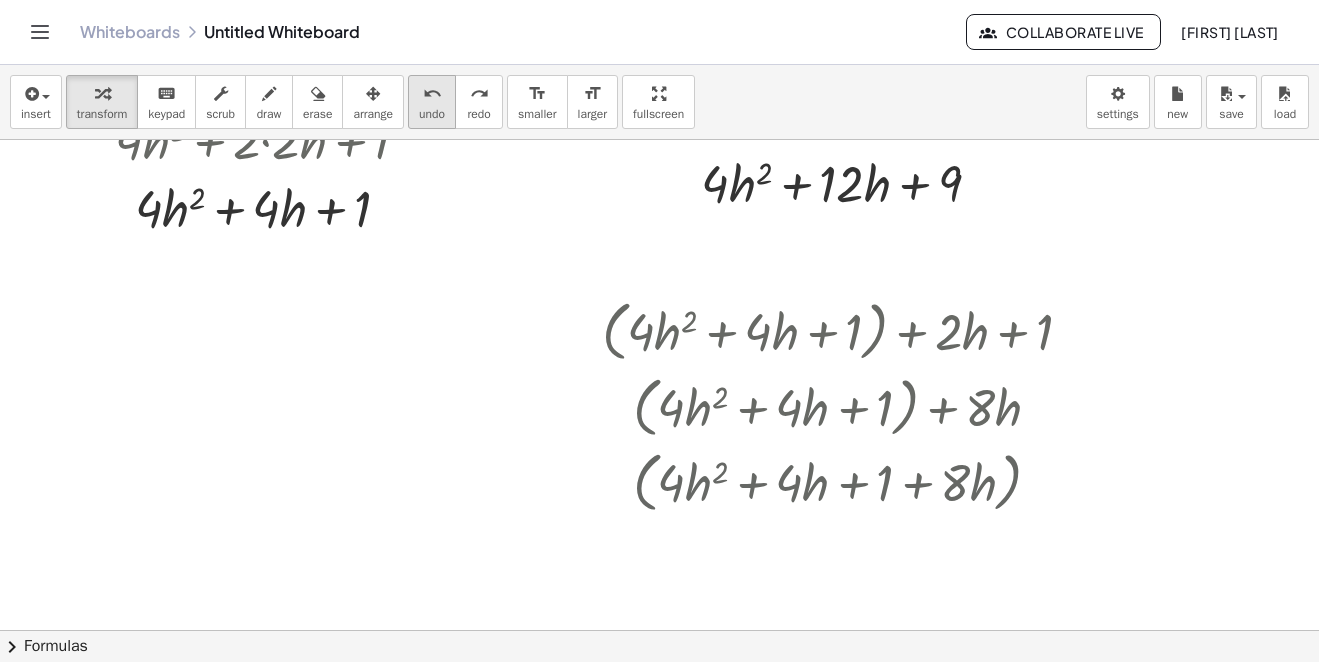 click on "undo undo" at bounding box center [432, 102] 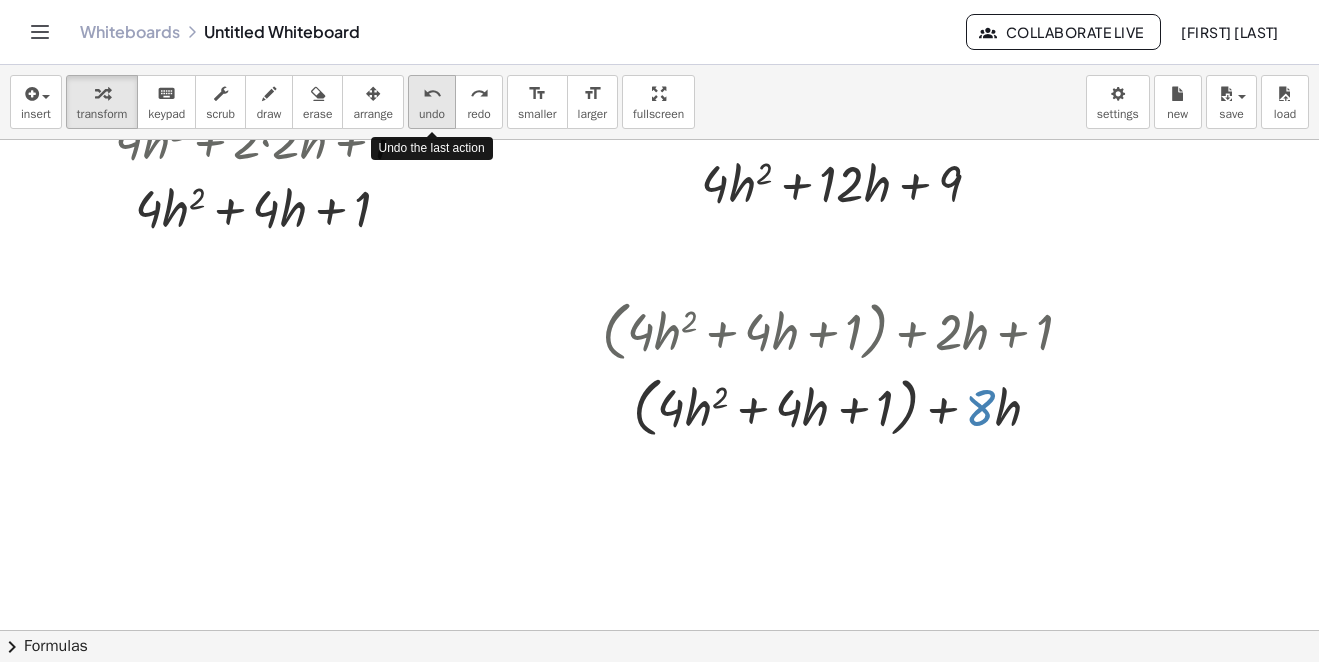 click on "undo undo" at bounding box center [432, 102] 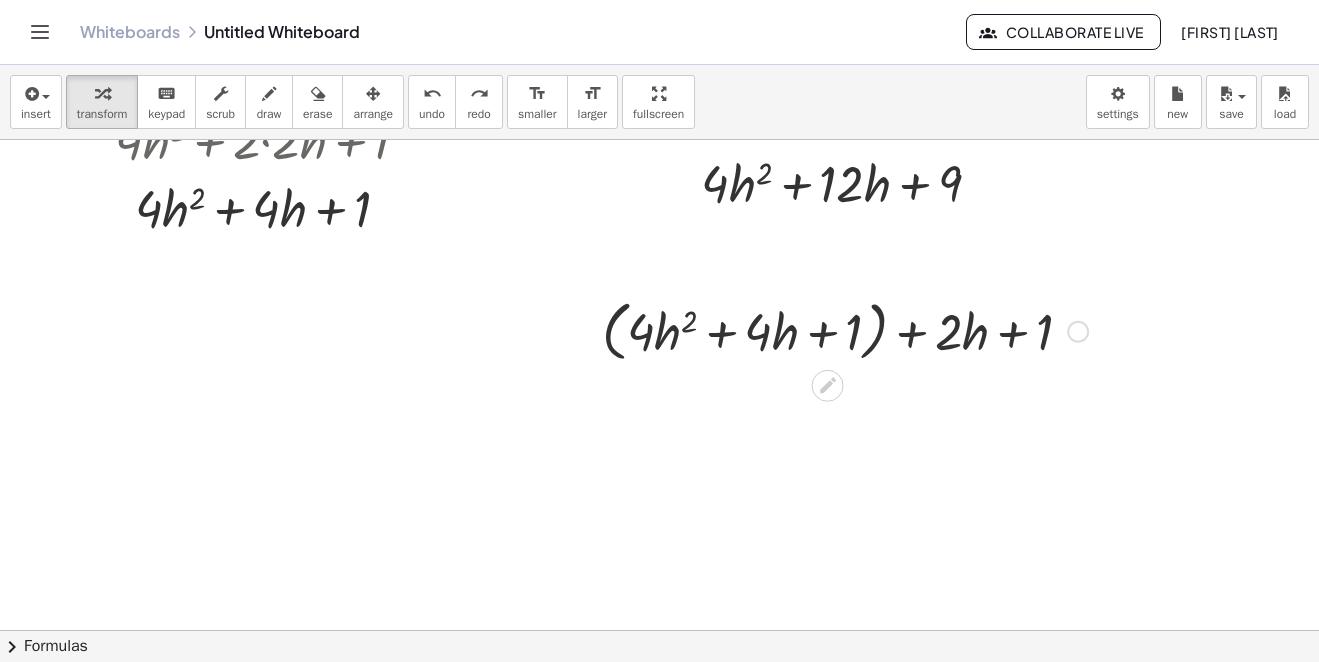 click at bounding box center (1078, 332) 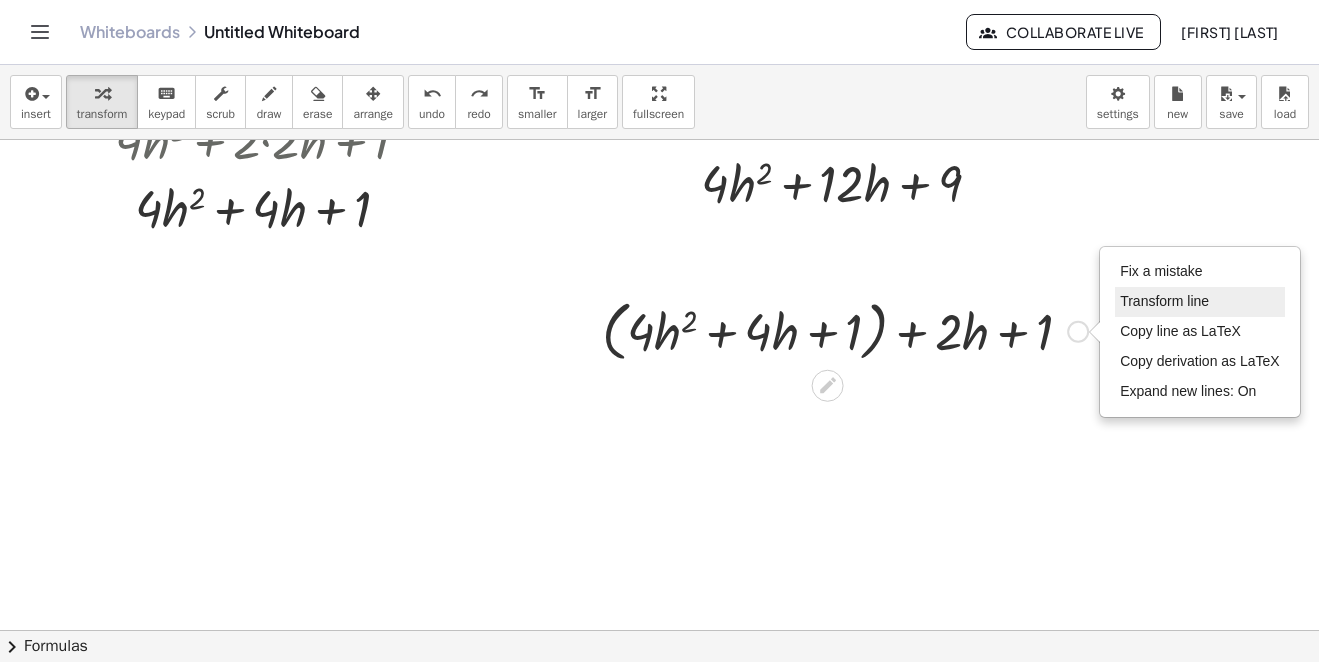 click on "Transform line" at bounding box center (1164, 301) 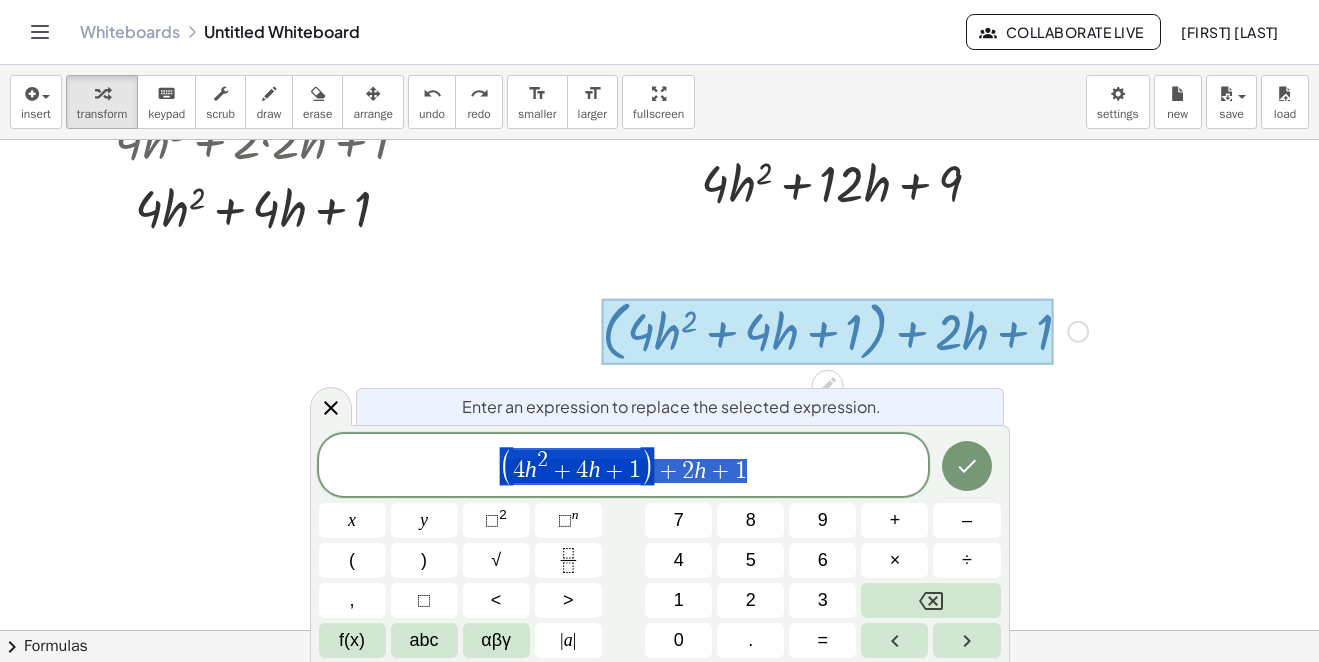 click on "( 4 h 2 + 4 h + 1 ) + 2 h + 1" at bounding box center [624, 466] 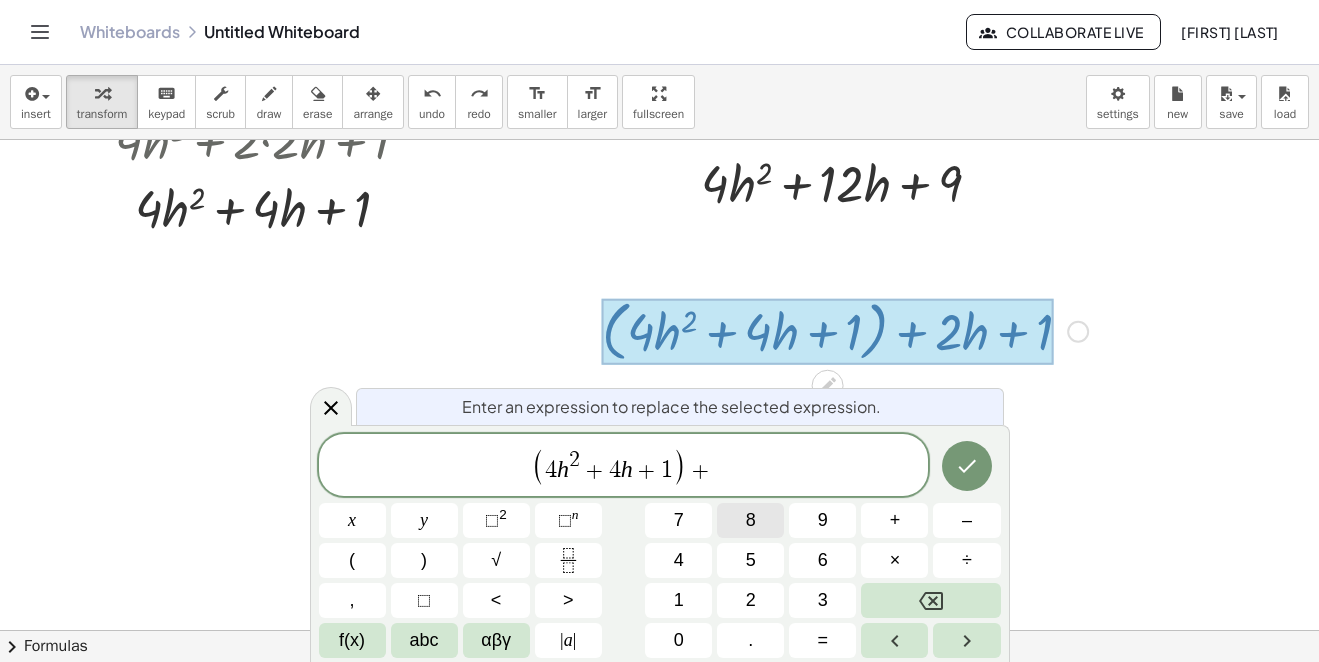 click on "8" at bounding box center [750, 520] 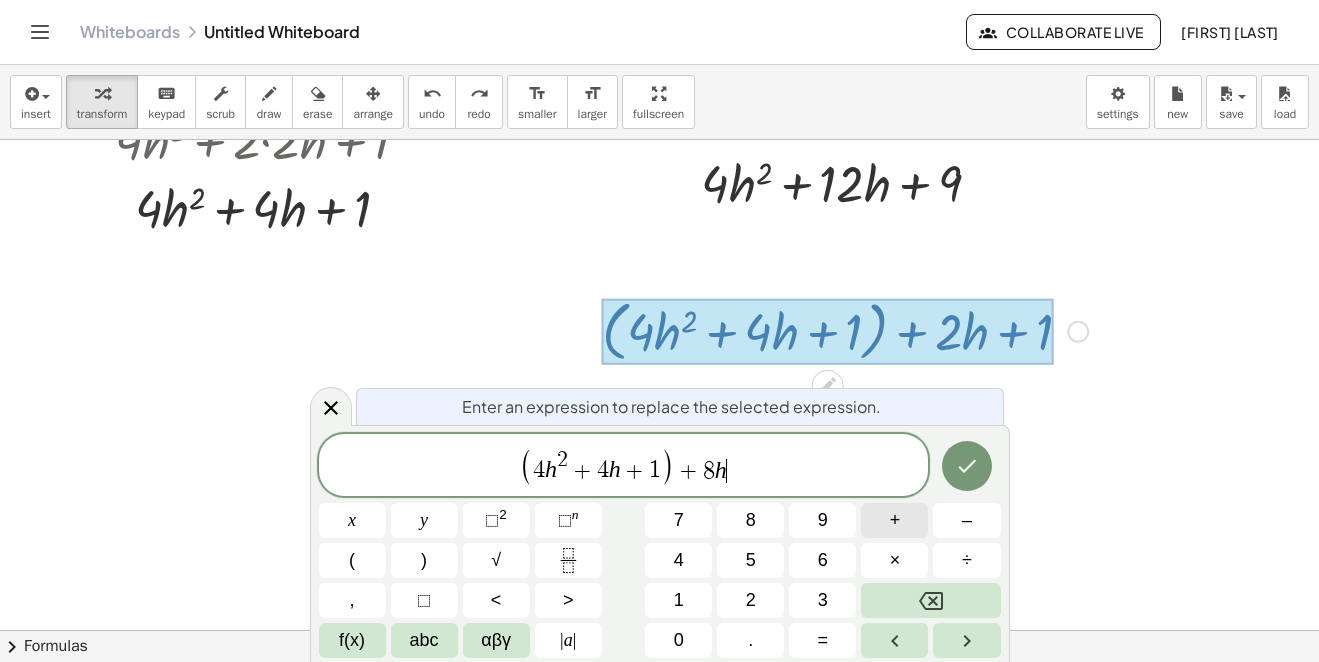 click on "+" at bounding box center (895, 520) 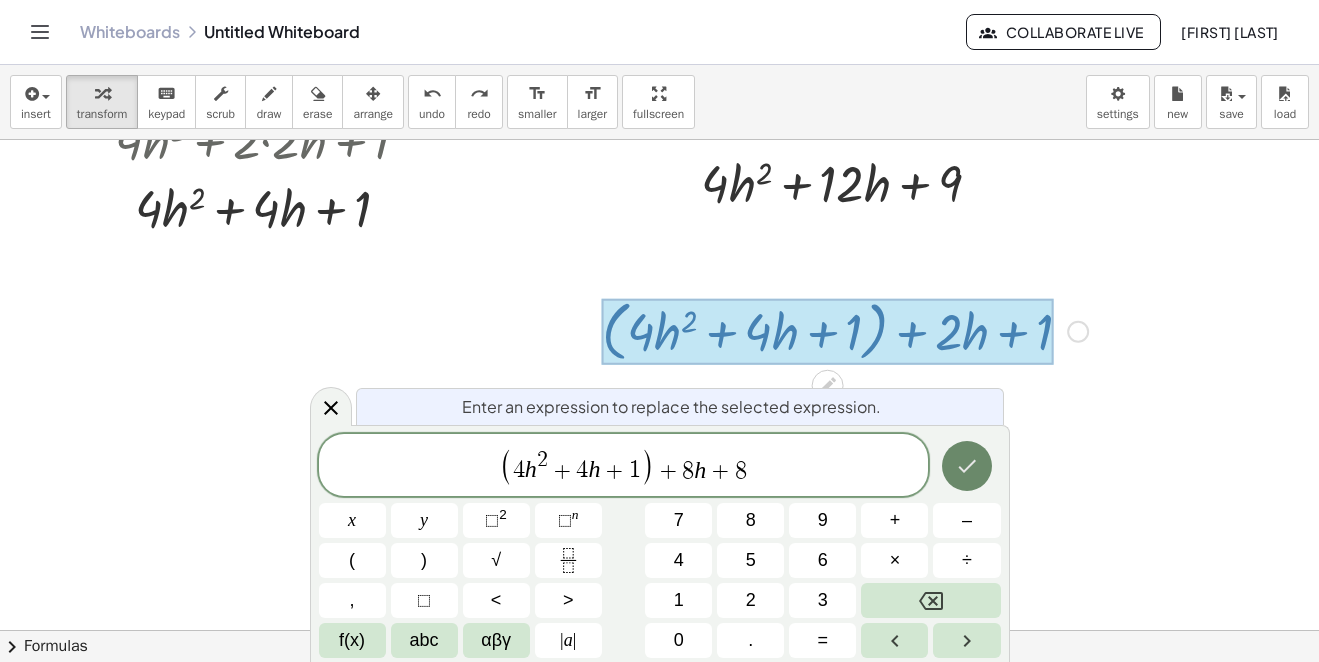 click 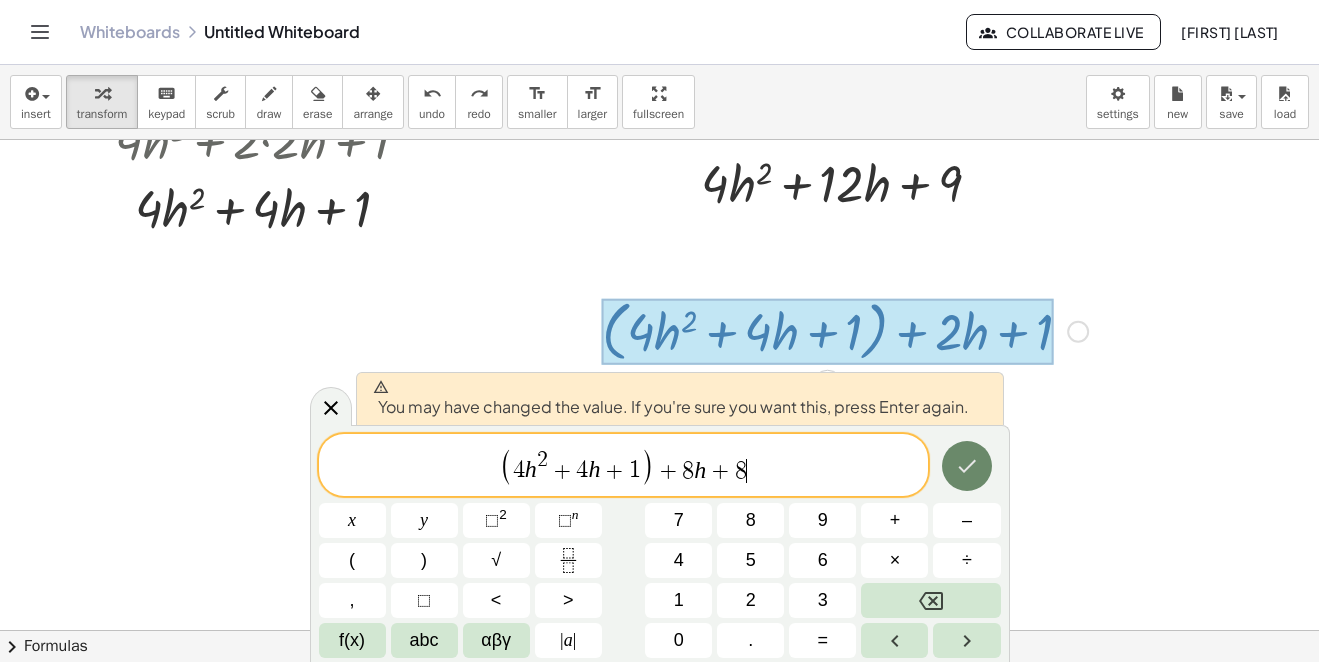 click 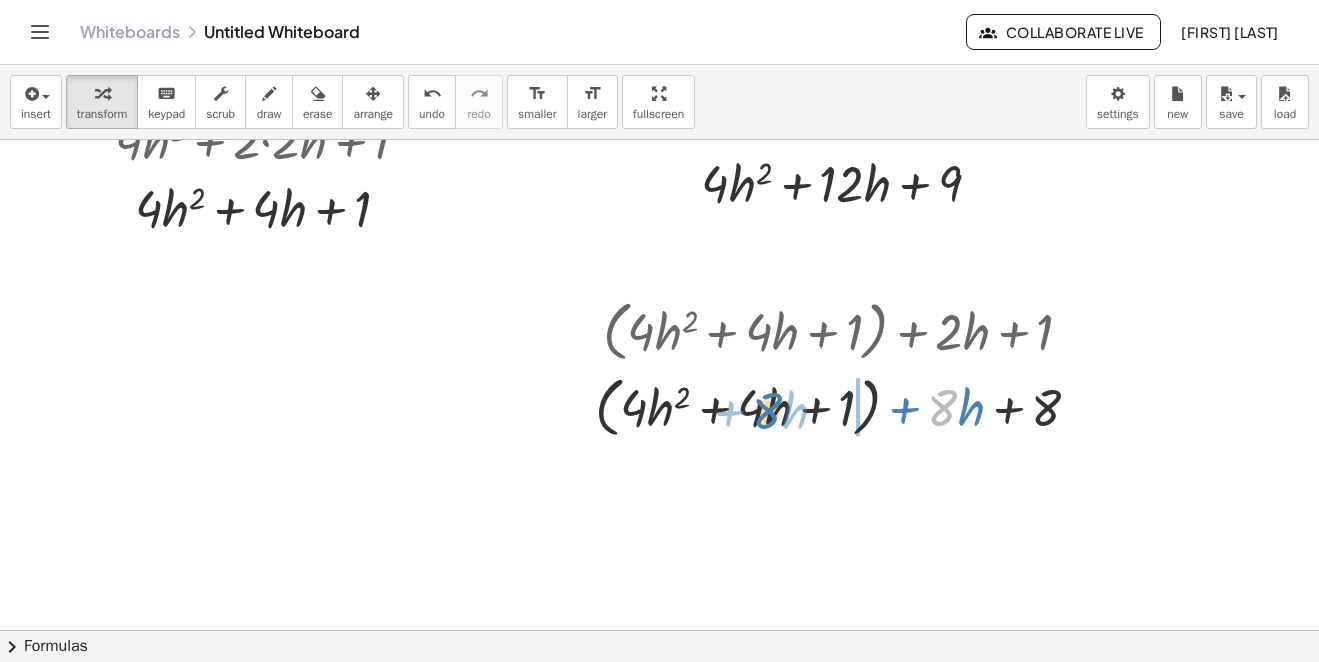drag, startPoint x: 947, startPoint y: 407, endPoint x: 783, endPoint y: 415, distance: 164.195 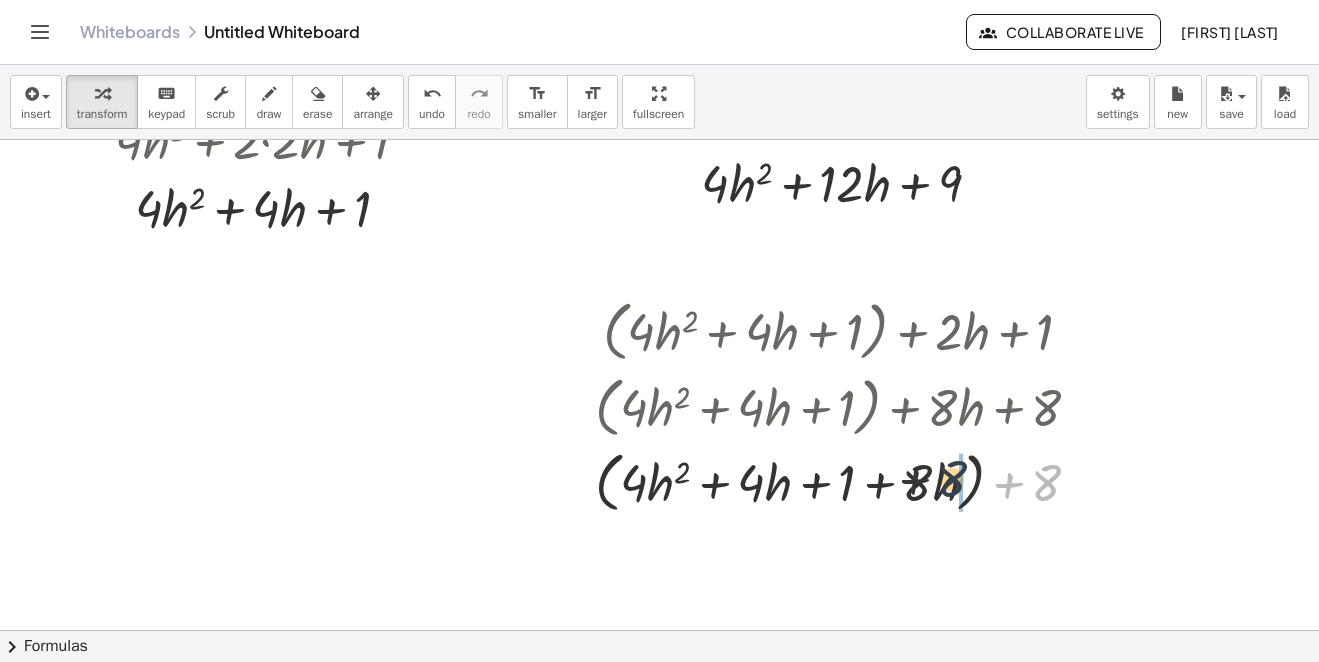 drag, startPoint x: 1040, startPoint y: 485, endPoint x: 837, endPoint y: 468, distance: 203.71059 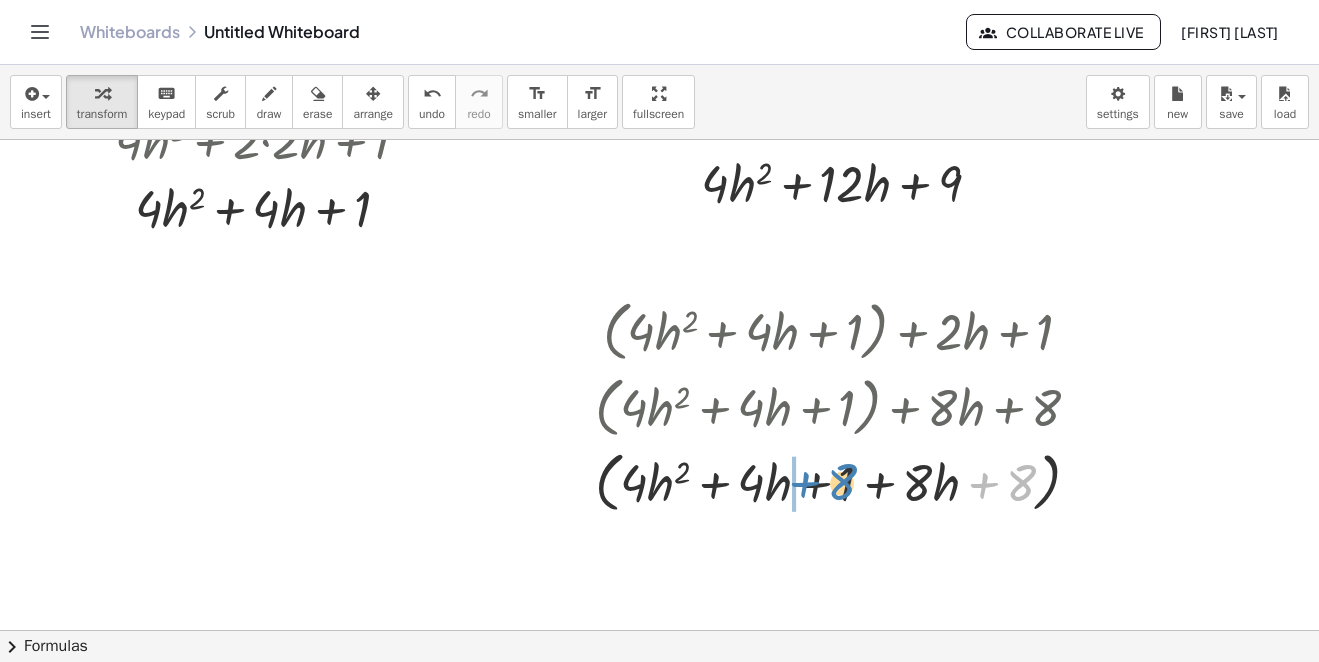 drag, startPoint x: 985, startPoint y: 499, endPoint x: 804, endPoint y: 500, distance: 181.00276 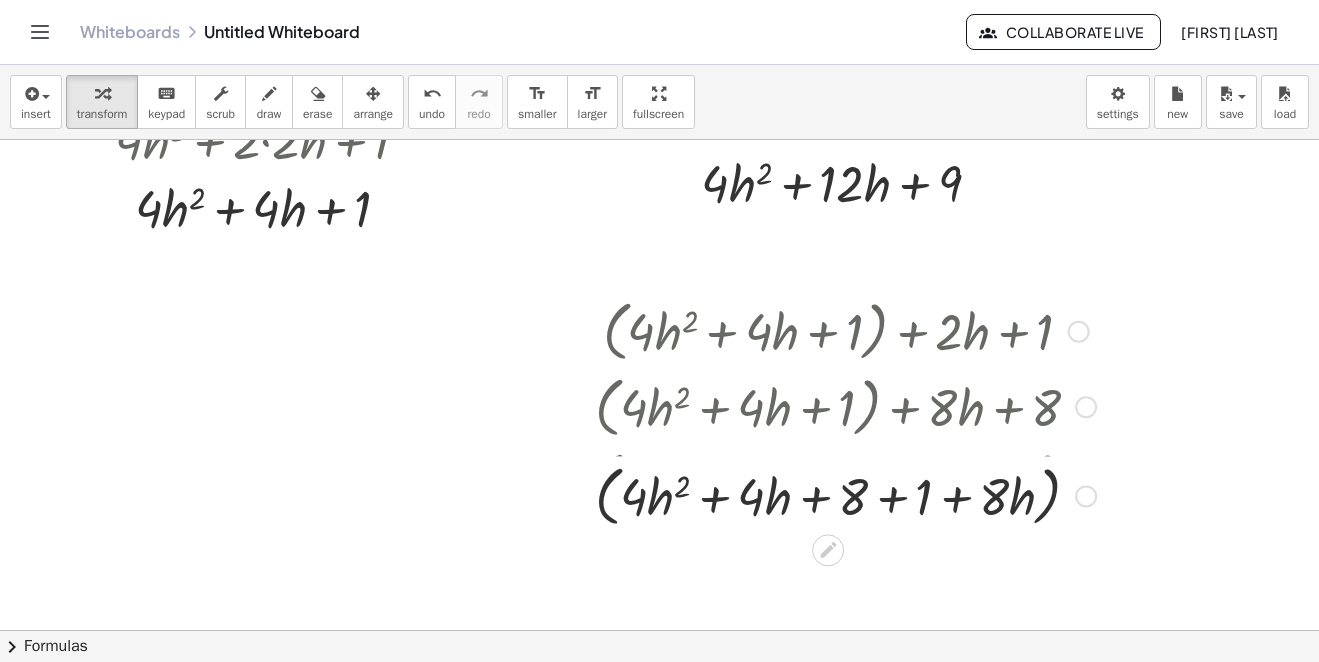 click at bounding box center [845, 481] 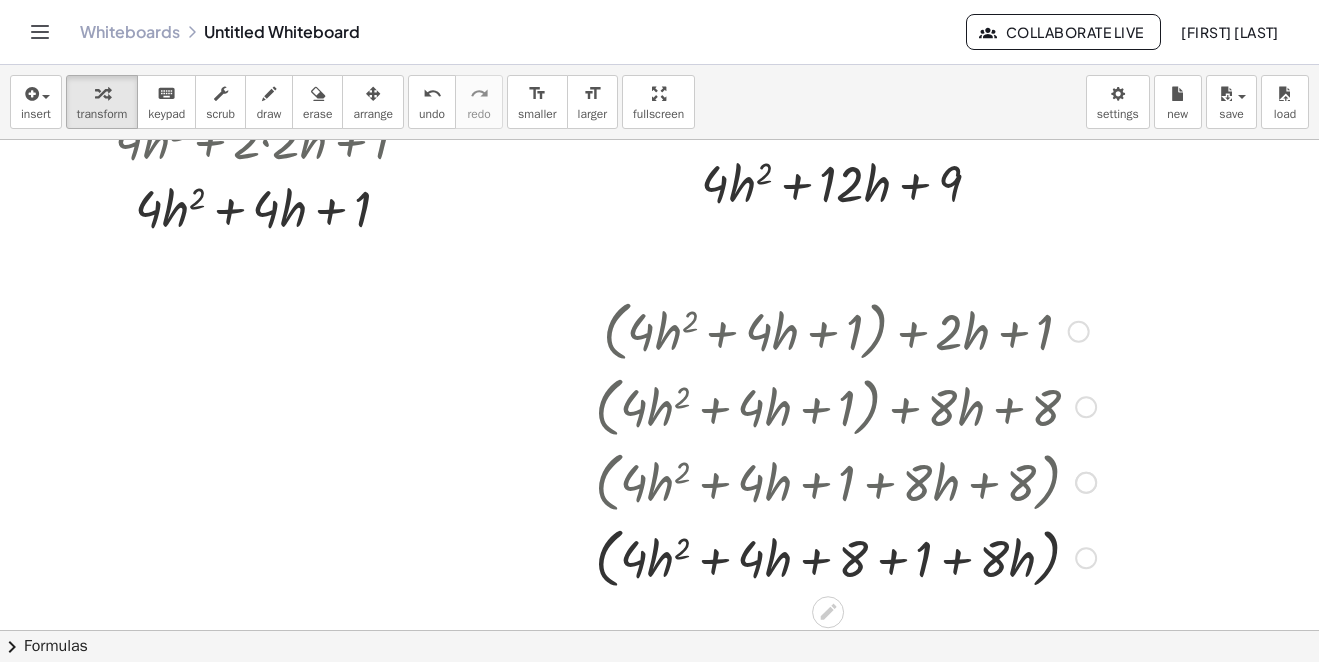 click at bounding box center [845, 557] 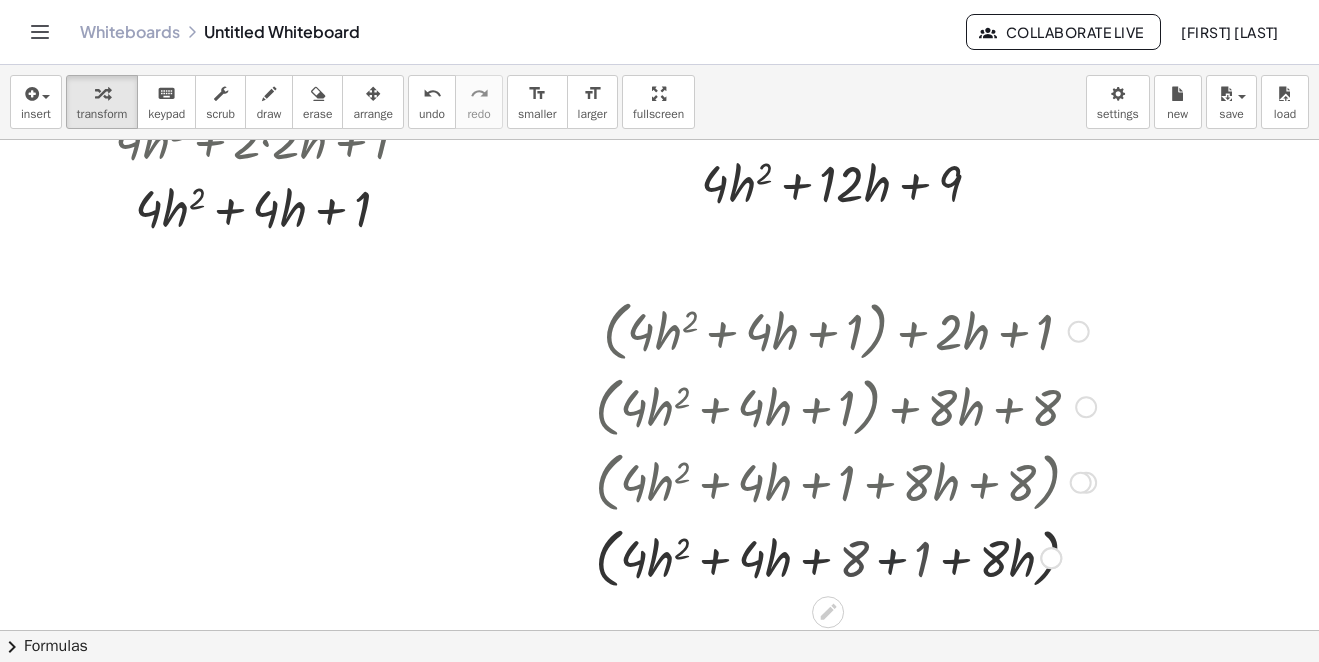 click at bounding box center [845, 557] 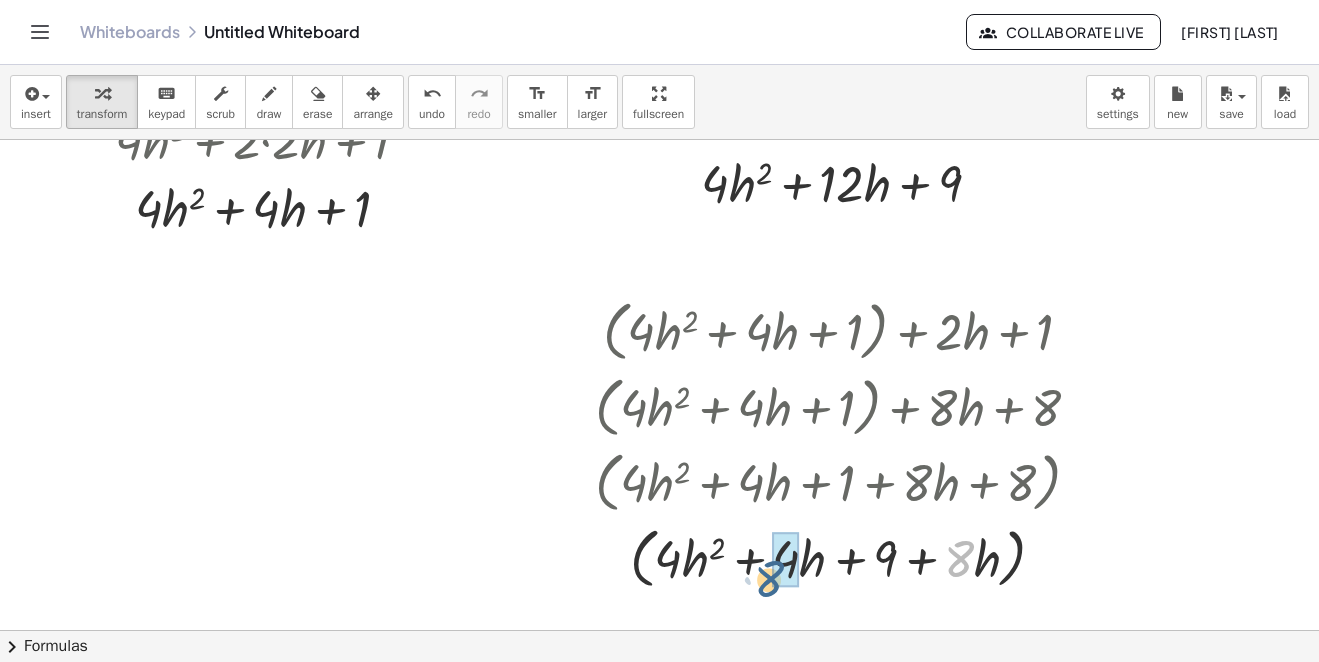 drag, startPoint x: 973, startPoint y: 560, endPoint x: 781, endPoint y: 576, distance: 192.66551 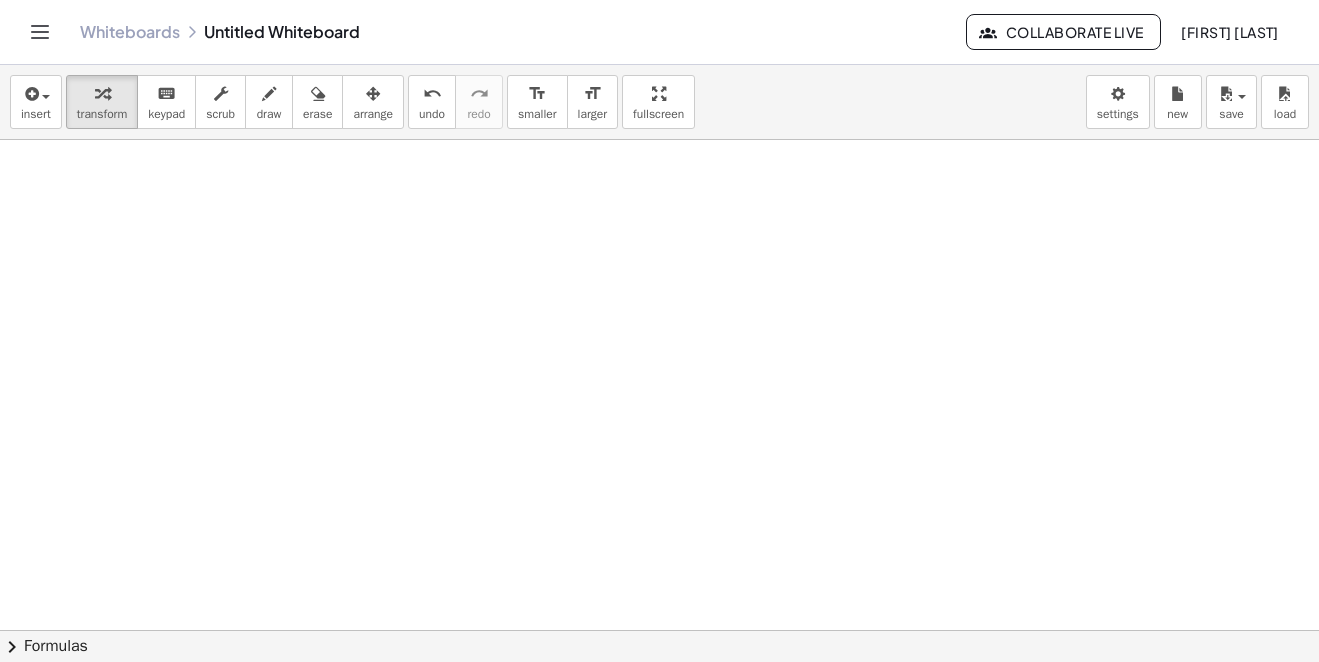 scroll, scrollTop: 2060, scrollLeft: 0, axis: vertical 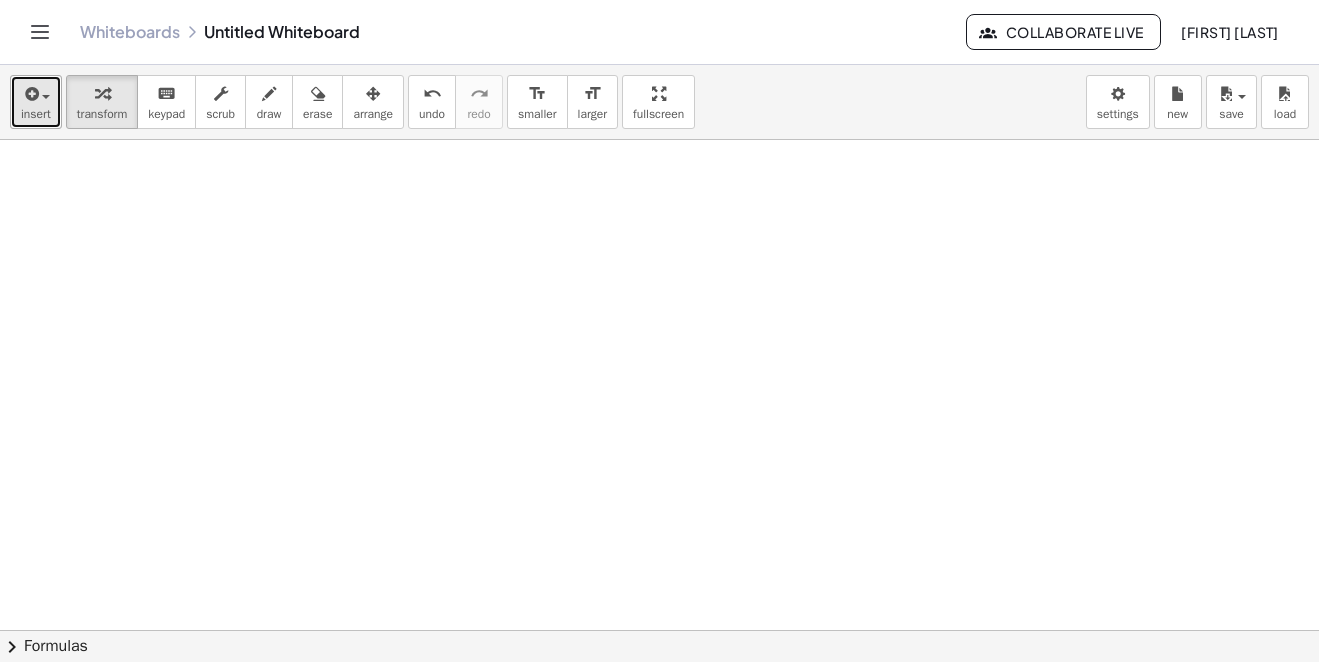 click at bounding box center [30, 94] 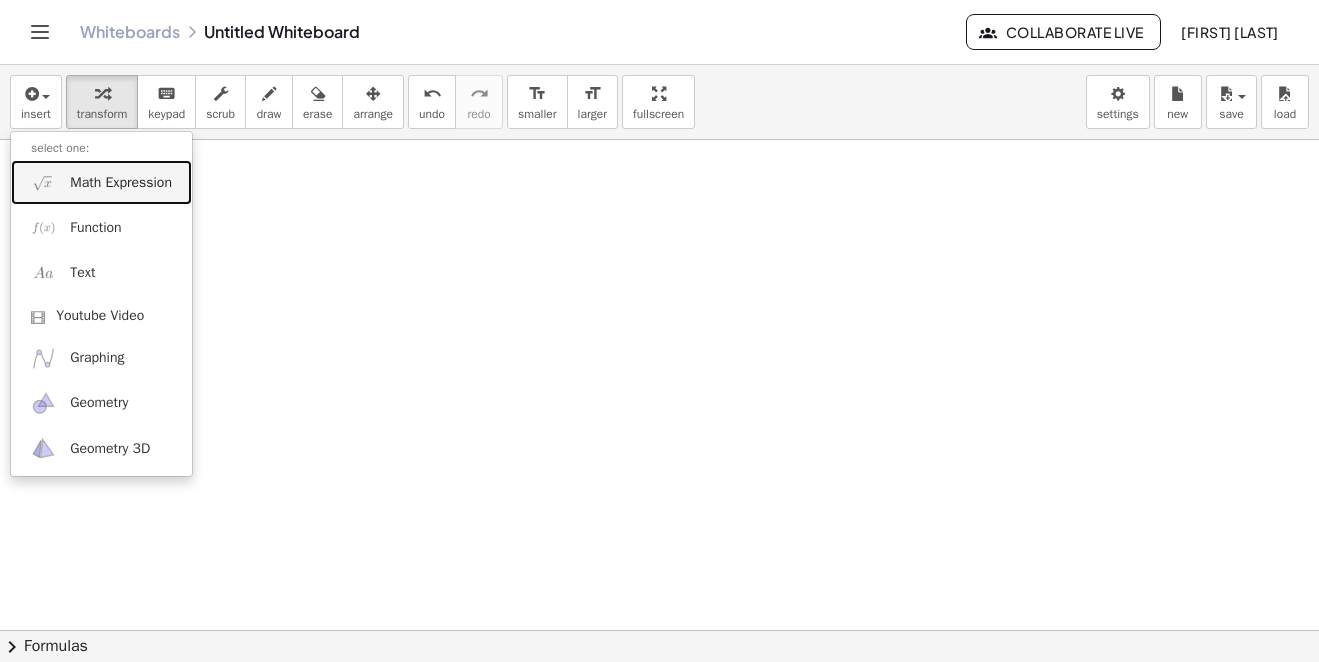 click on "Math Expression" at bounding box center [121, 183] 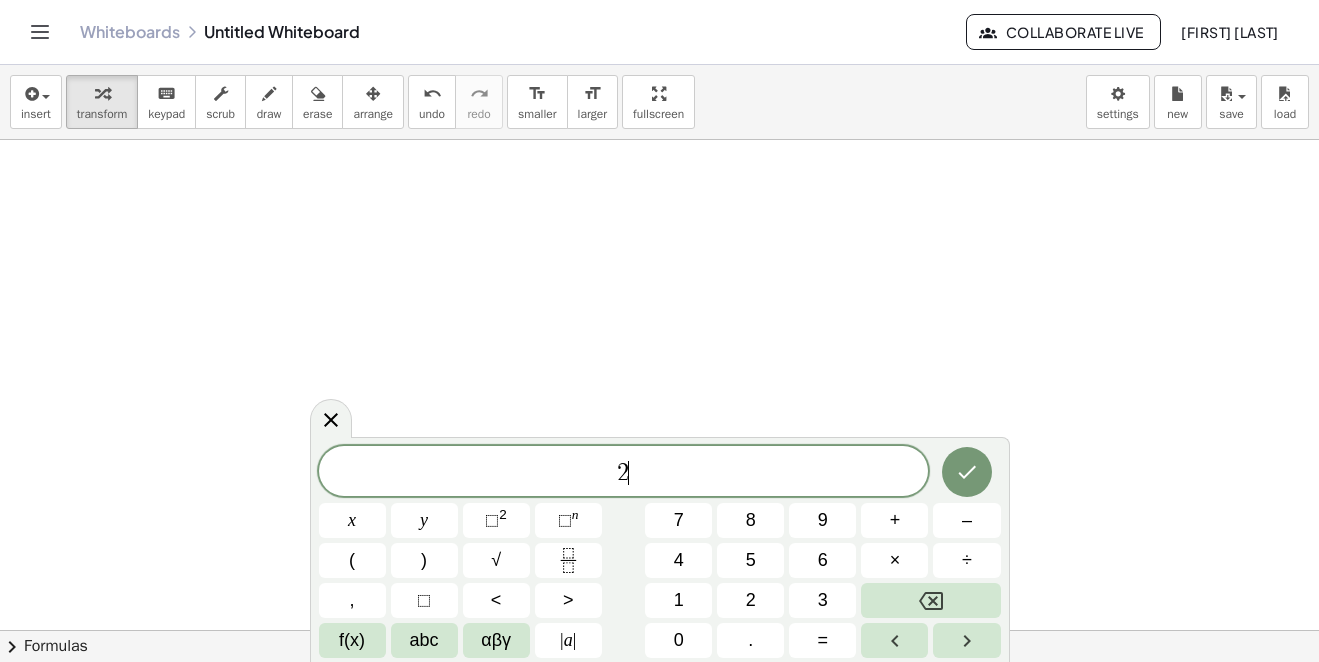 click on "2 ​" at bounding box center (624, 473) 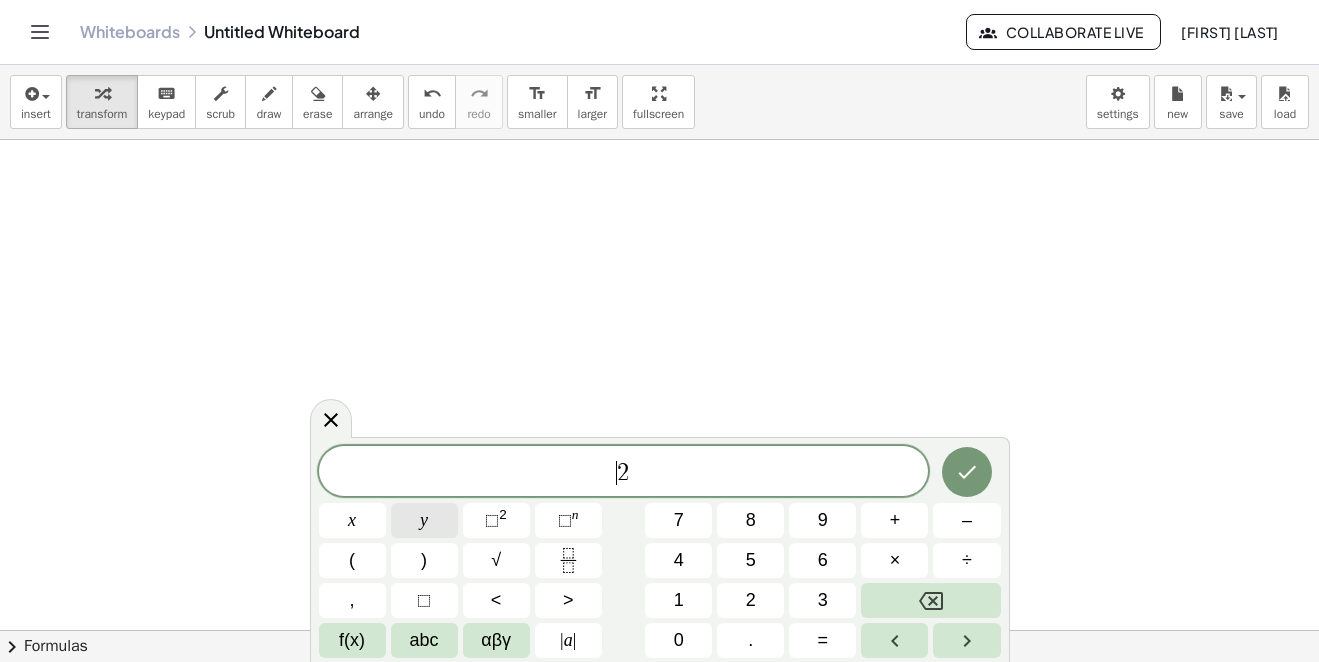 click on "(" at bounding box center (352, 560) 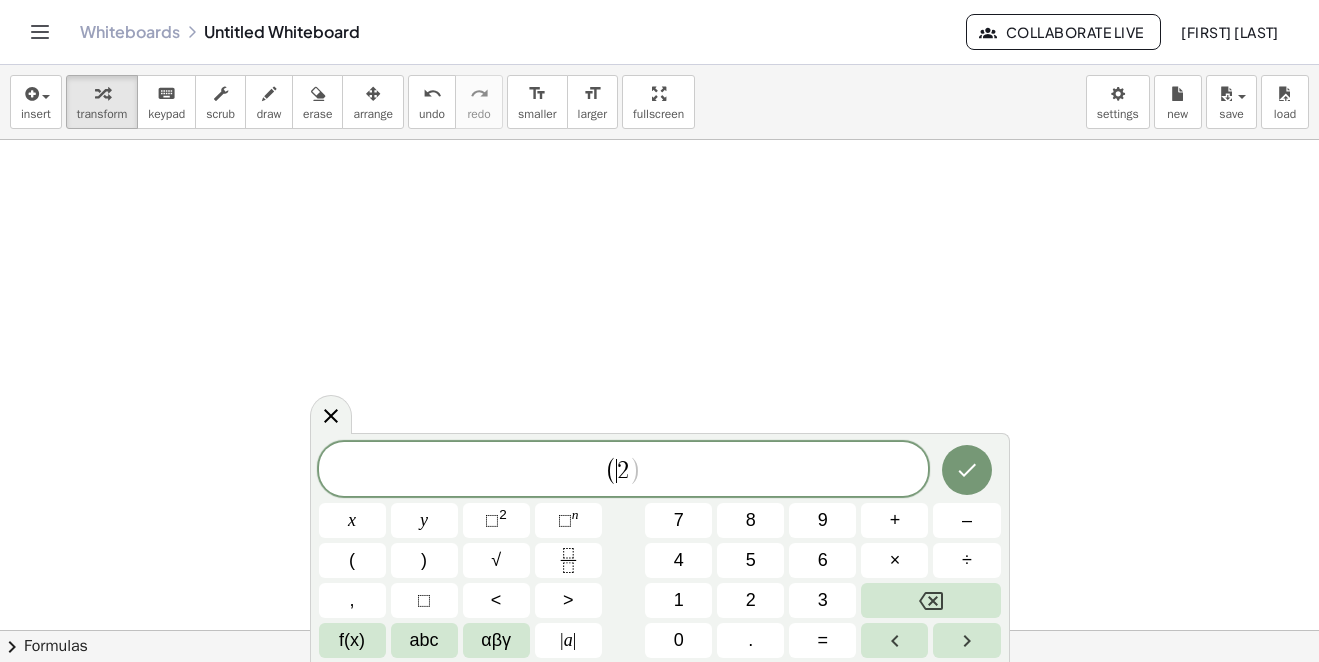click on "( ​ 2 )" at bounding box center (624, 470) 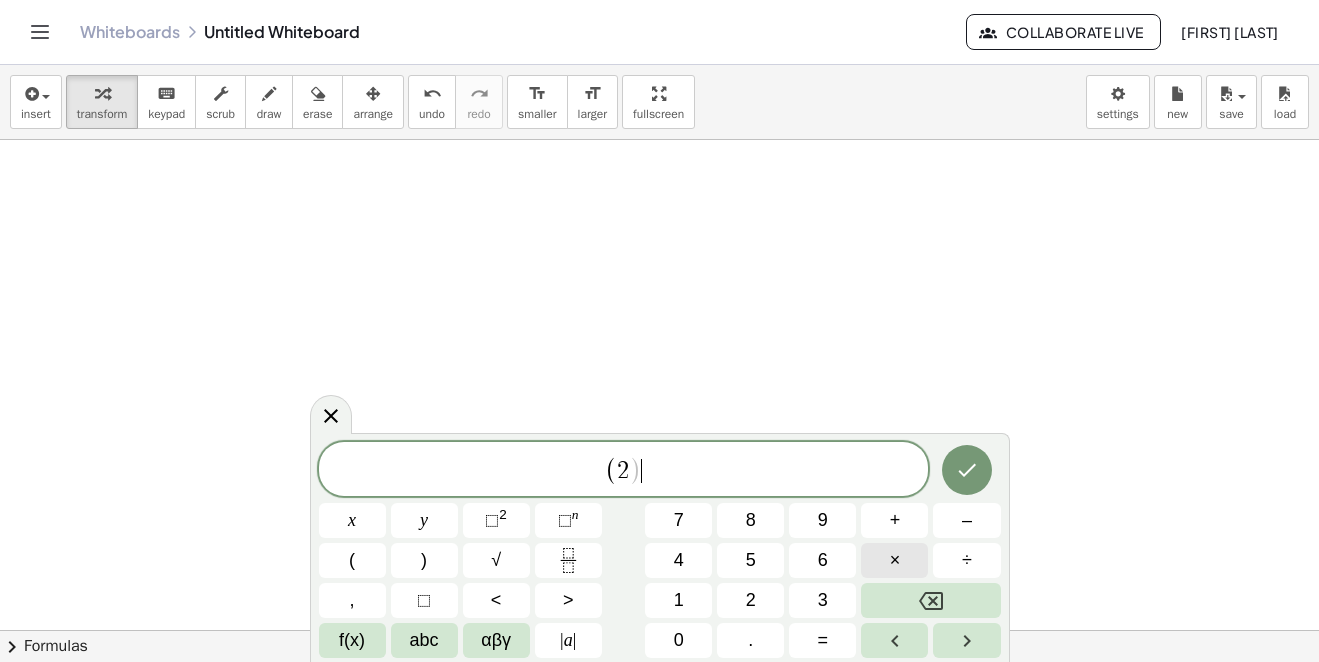 click on "×" at bounding box center [895, 560] 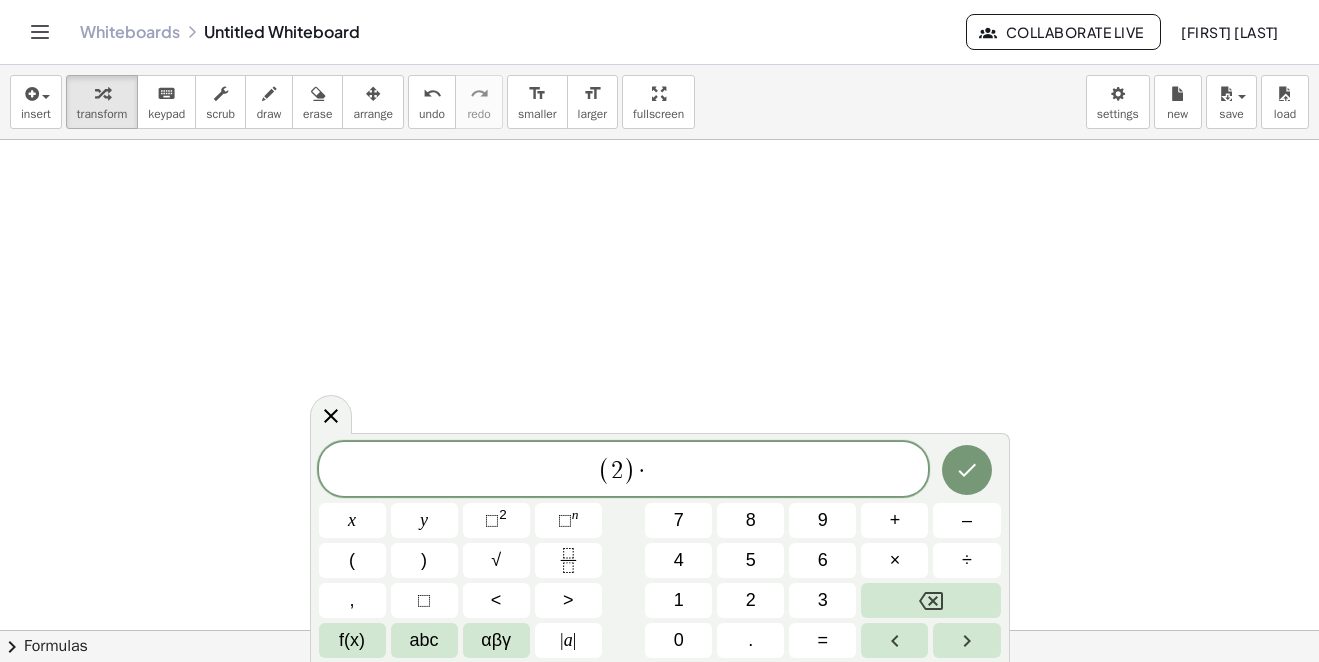 click on ")" at bounding box center [629, 470] 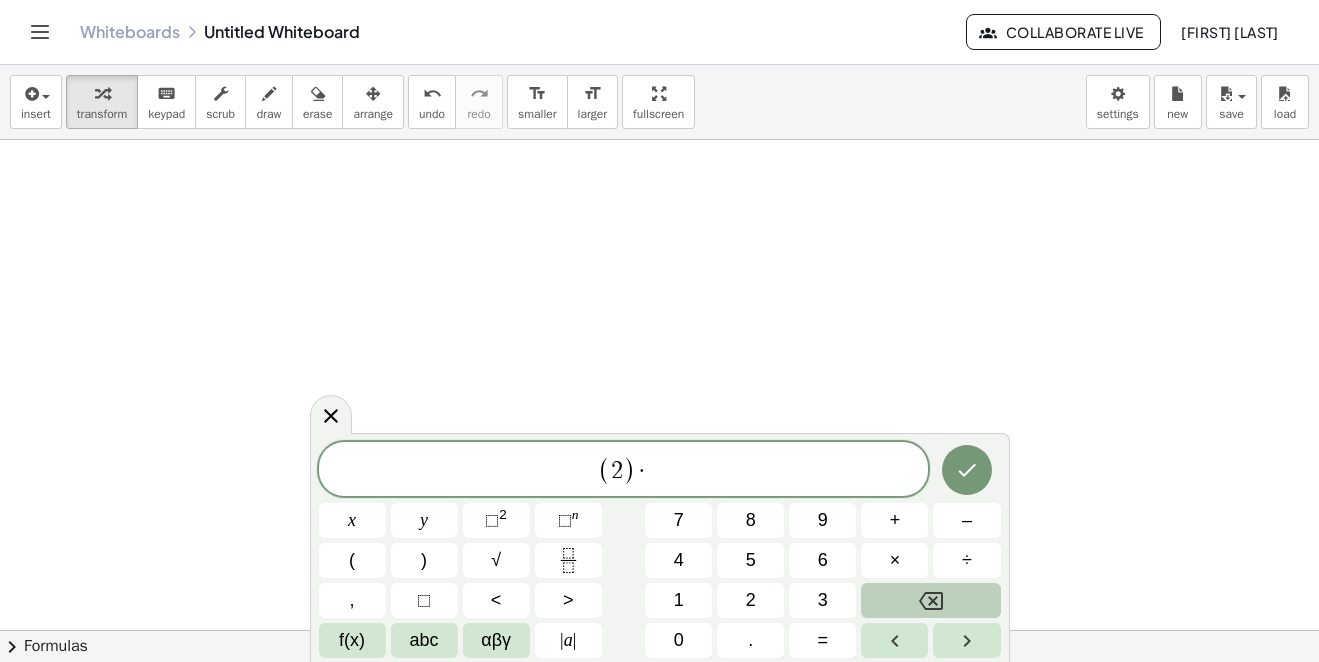 click at bounding box center (930, 600) 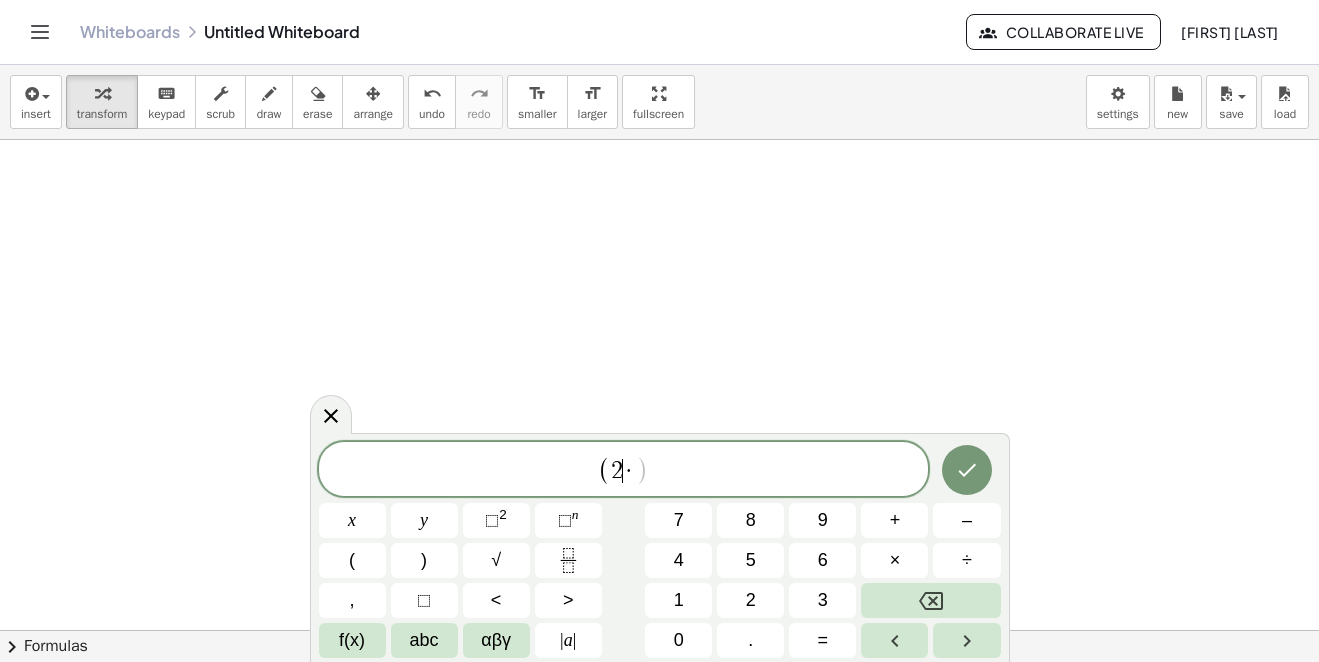 click on "( 2 ​ · )" at bounding box center [624, 470] 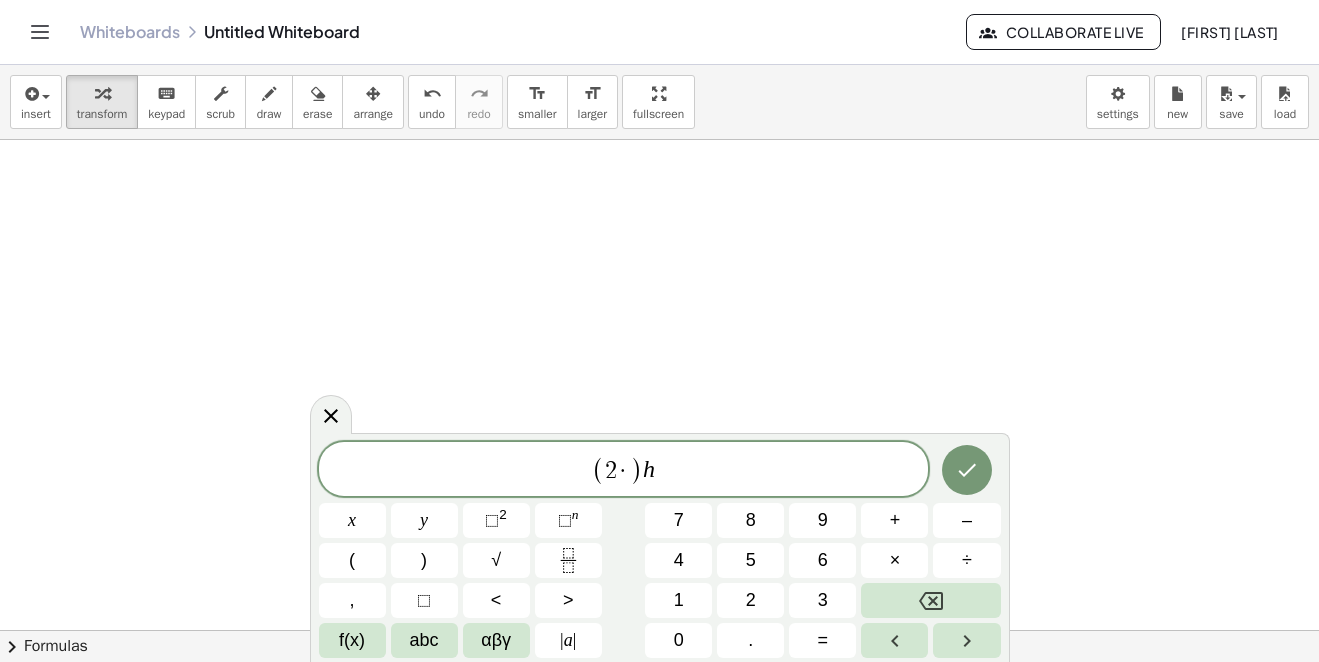 click on "( 2 · ) h ​" at bounding box center [624, 470] 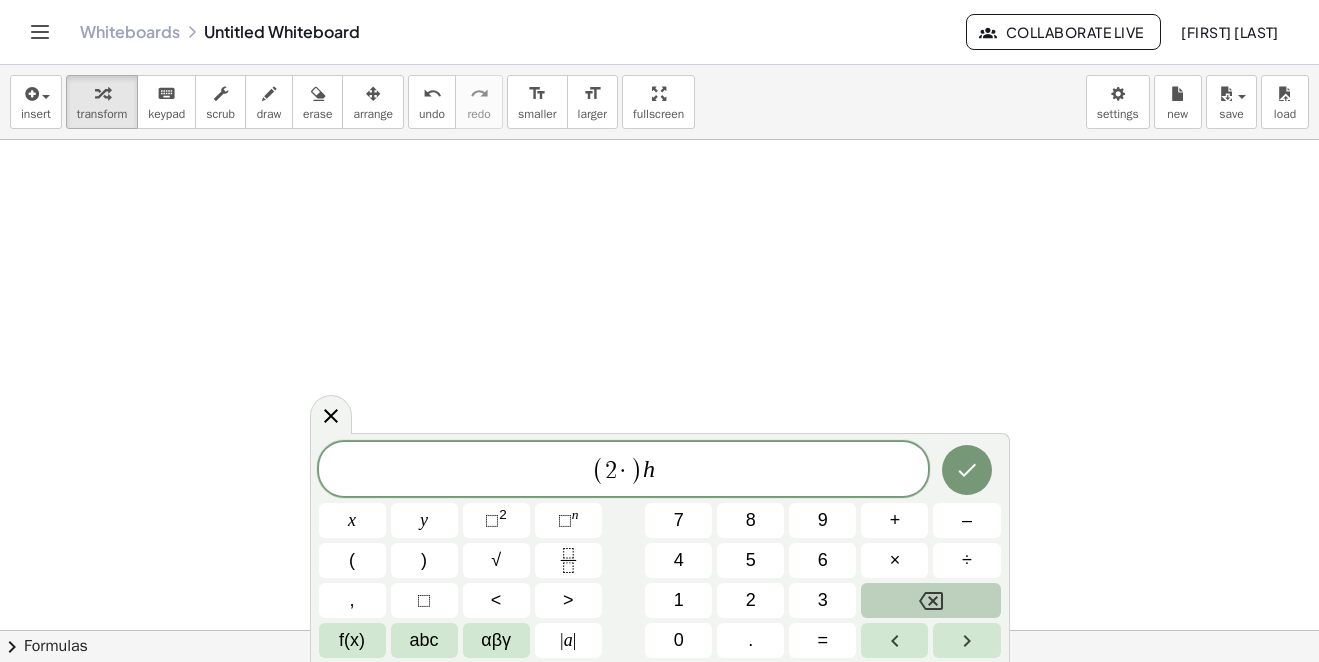 click at bounding box center (930, 600) 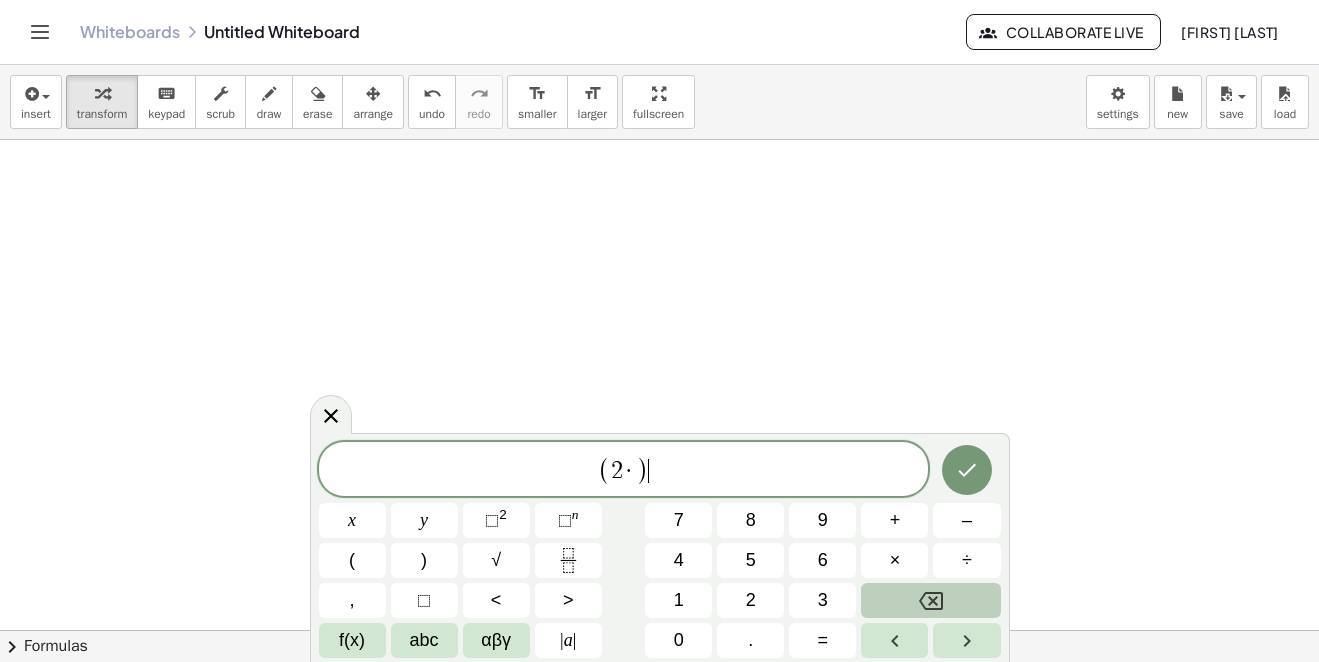 click at bounding box center (930, 600) 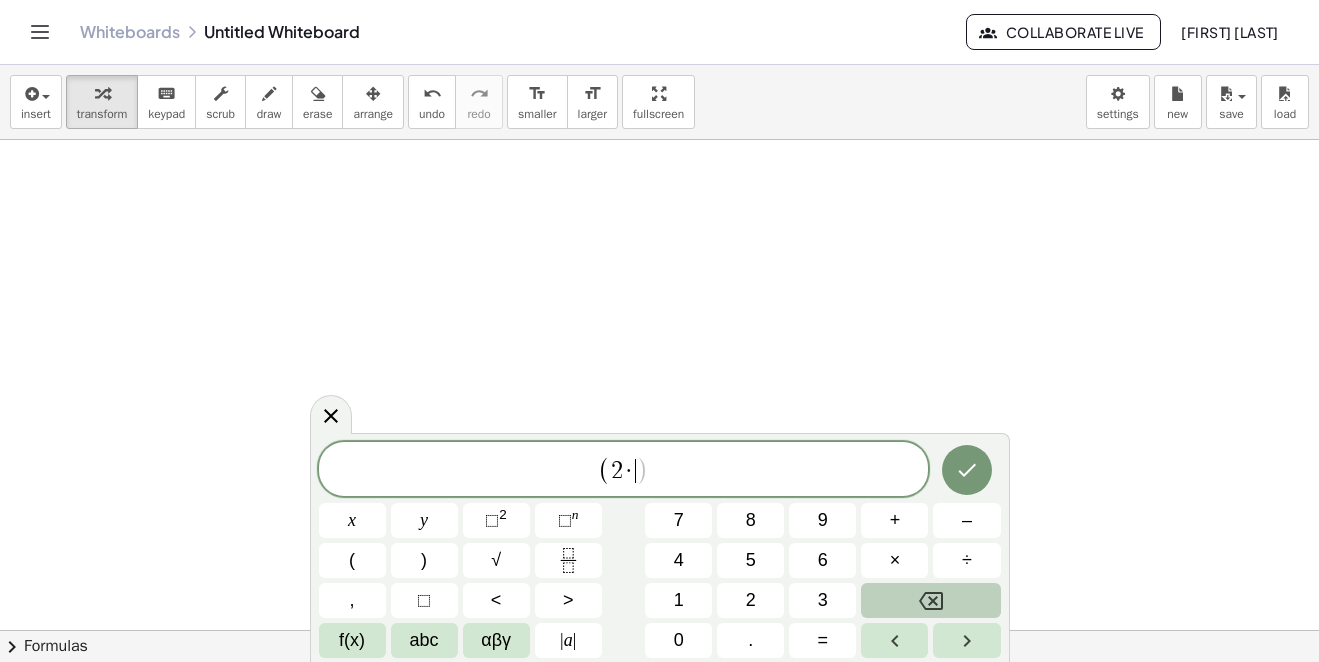 click at bounding box center (930, 600) 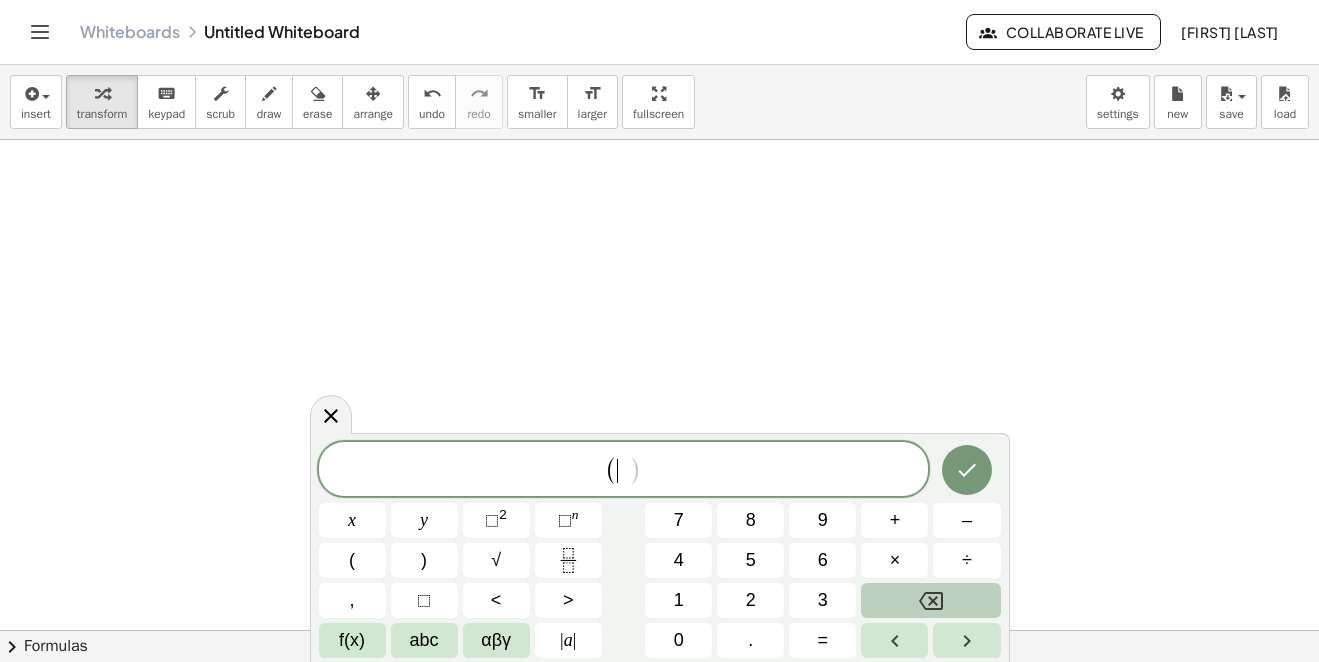 click at bounding box center (930, 600) 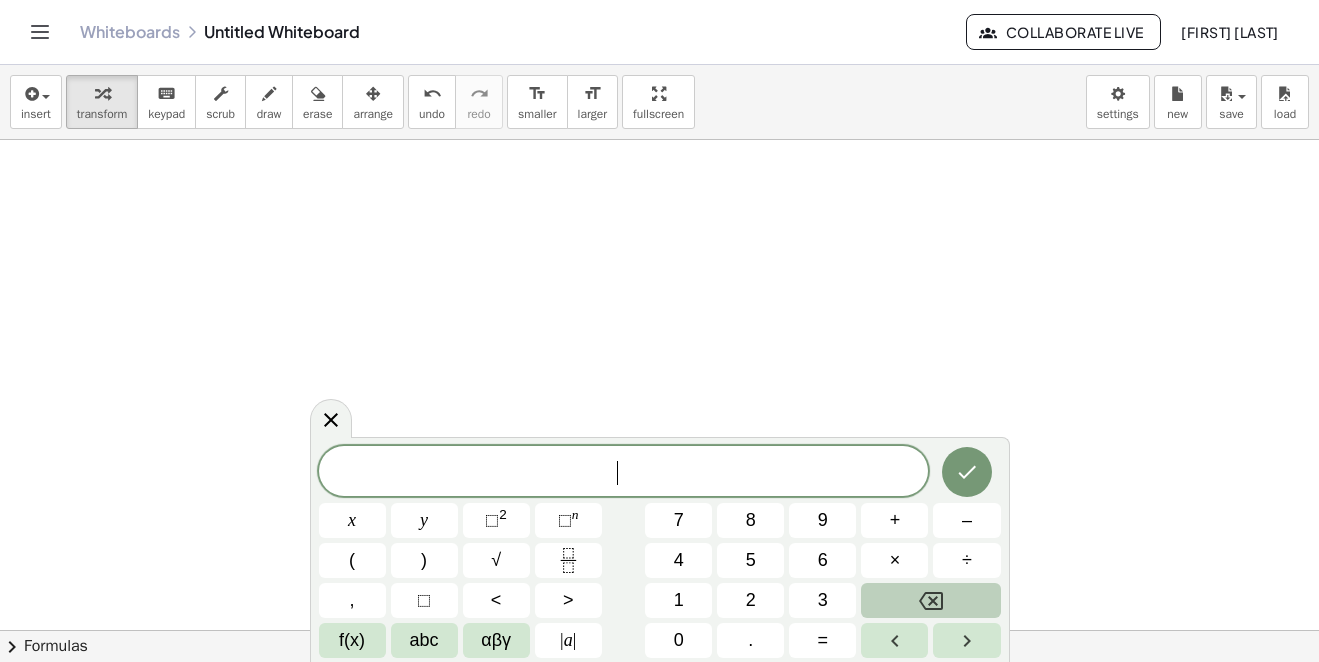 click at bounding box center (930, 600) 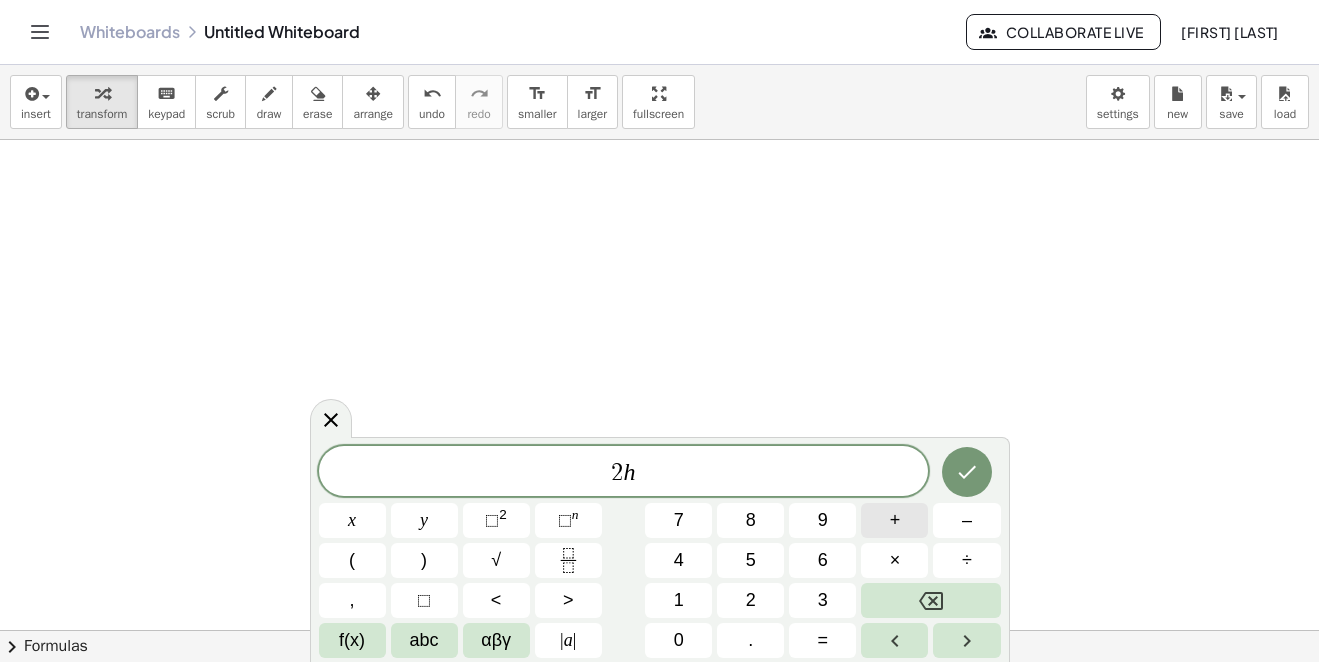 click on "+" at bounding box center (895, 520) 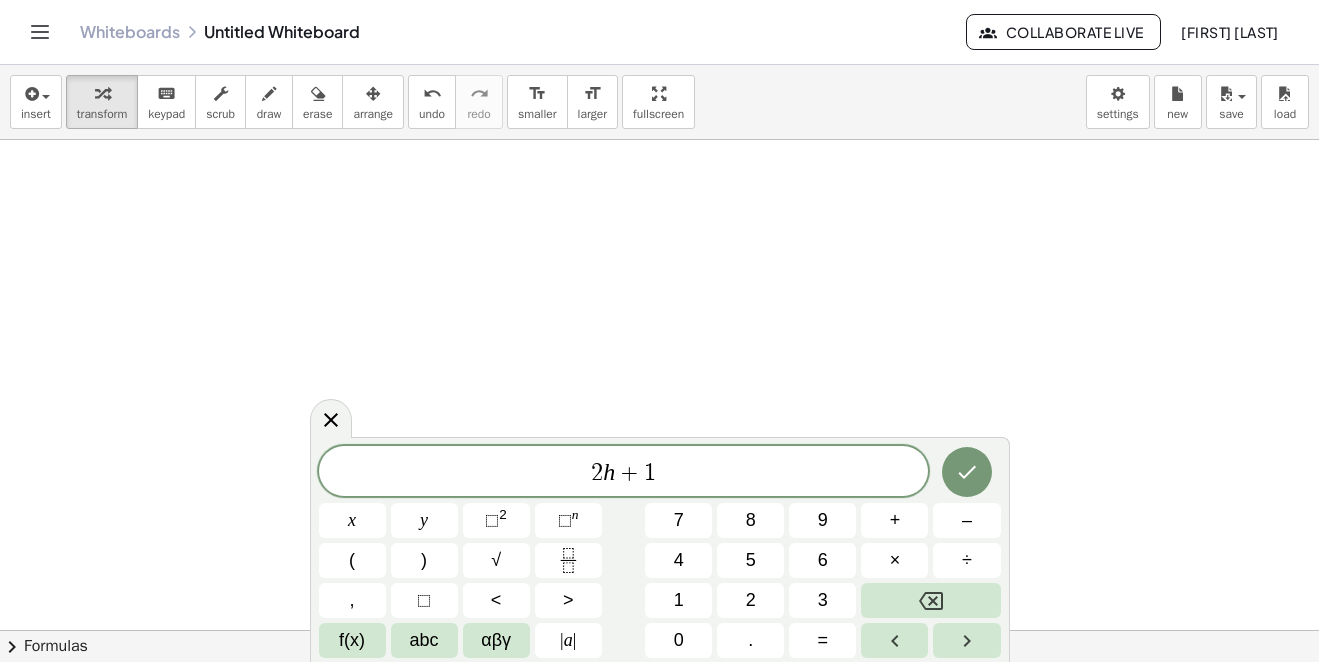 click on "2 h + 1 ​" at bounding box center [624, 473] 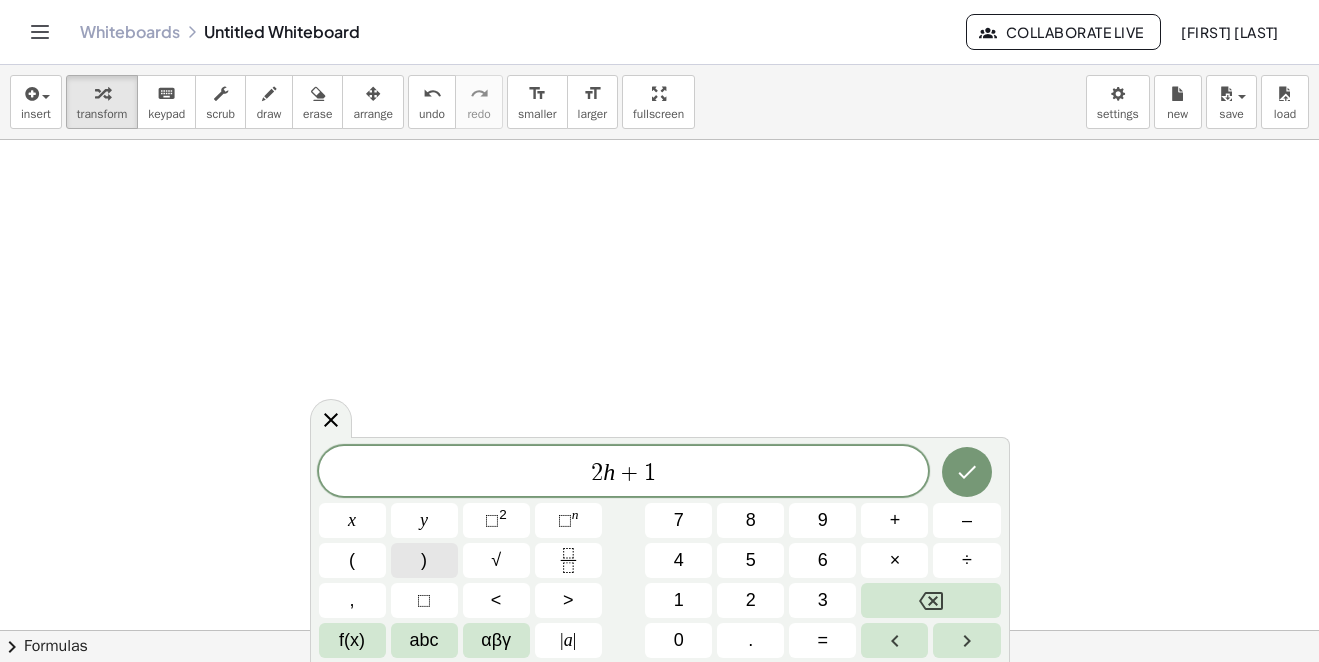 click on ")" at bounding box center (424, 560) 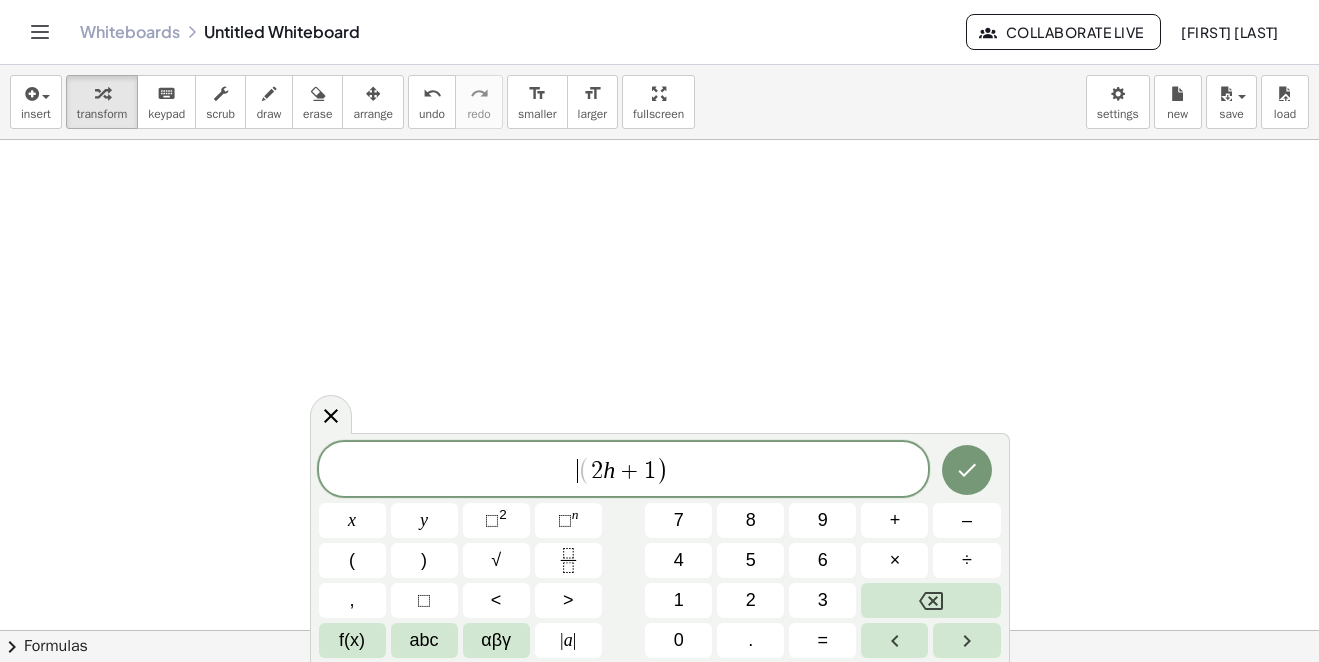 drag, startPoint x: 521, startPoint y: 478, endPoint x: 434, endPoint y: 542, distance: 108.00463 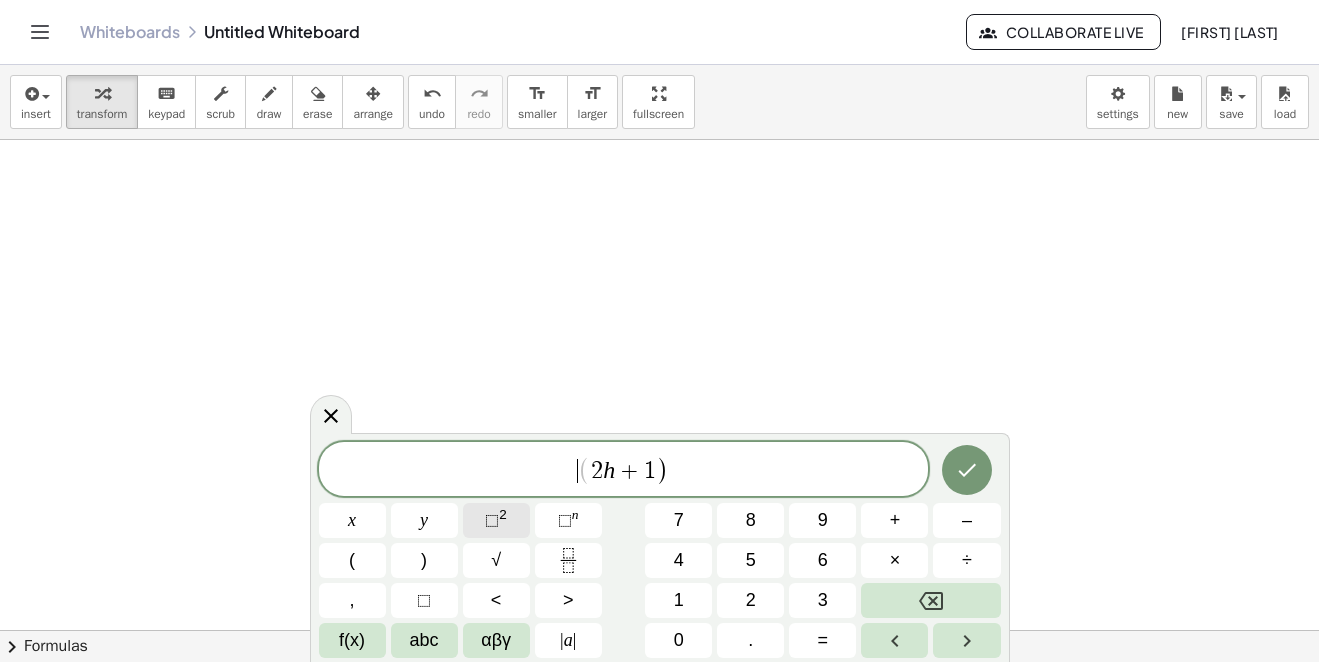 click on "(" at bounding box center (352, 560) 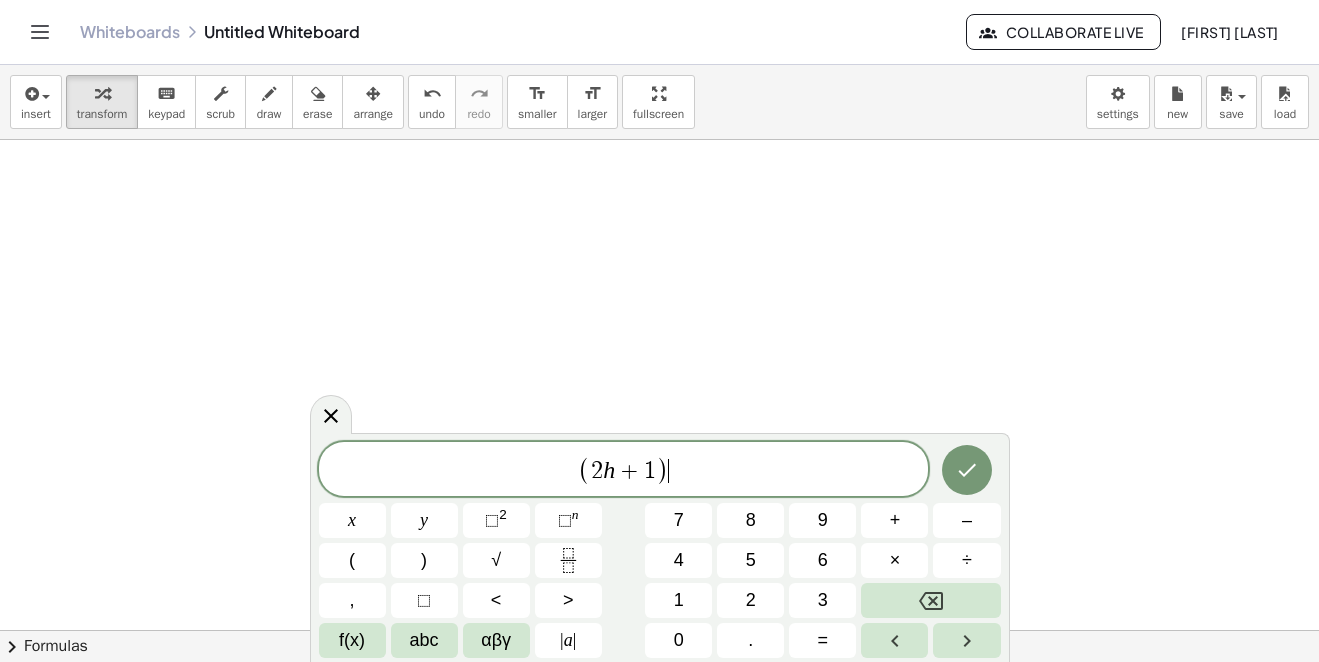 click on "( 2 h + 1 ) ​" at bounding box center [624, 470] 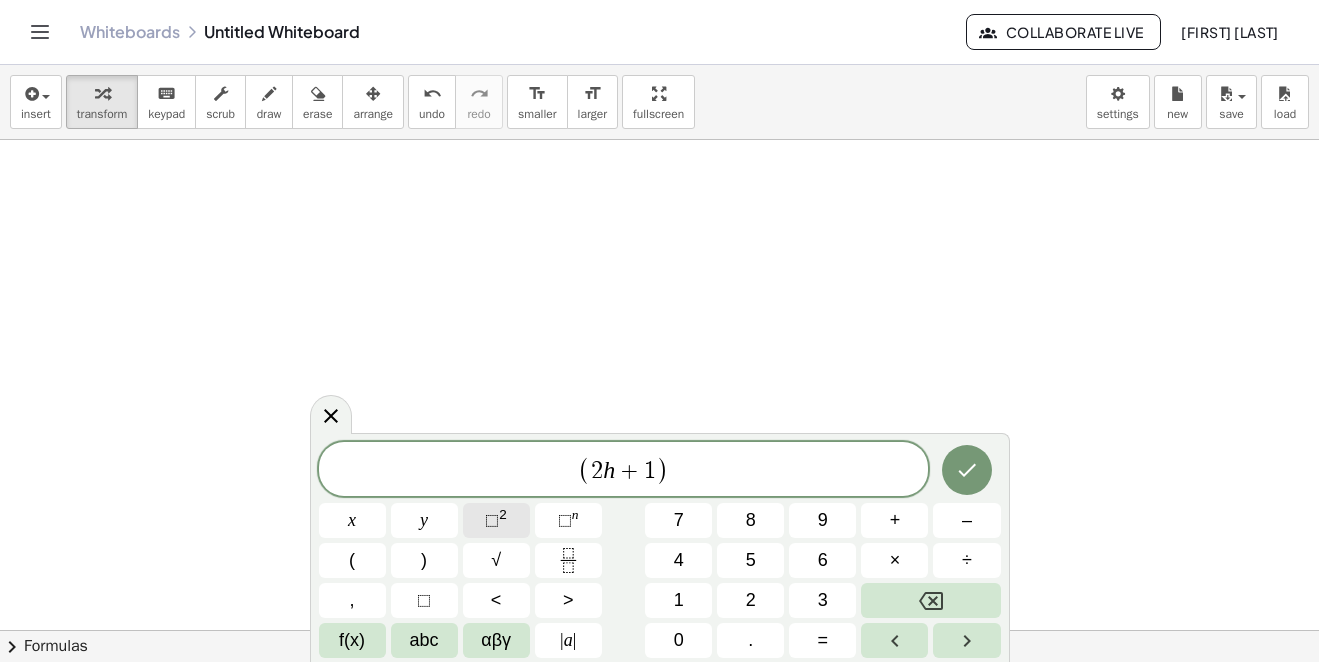 click on "2" at bounding box center [503, 514] 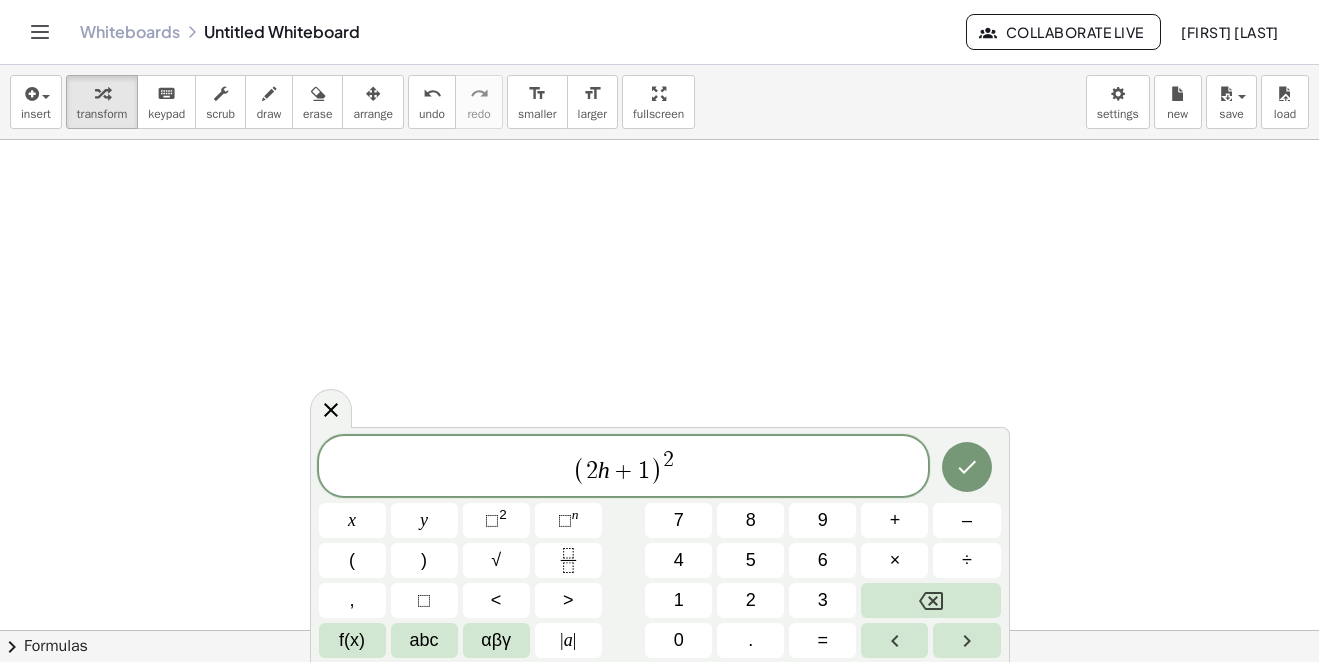 click on "( 2 h + 1 ) 2 ​" at bounding box center (624, 467) 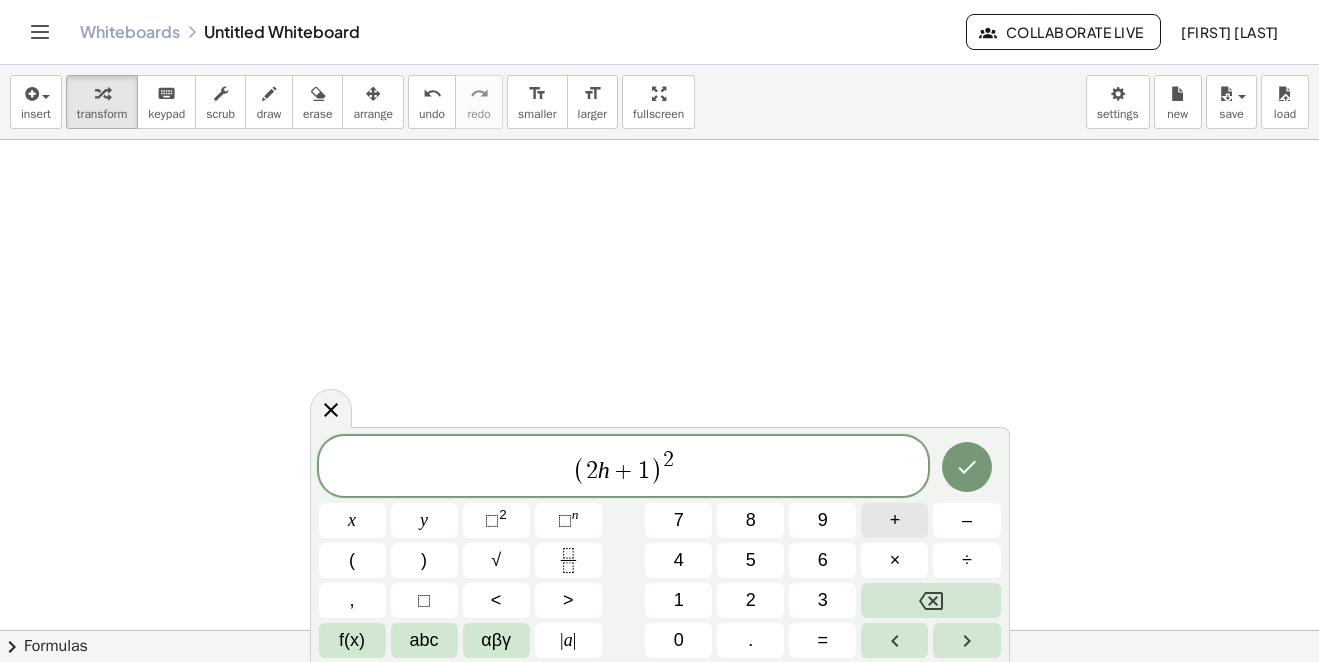 click on "+" at bounding box center (894, 520) 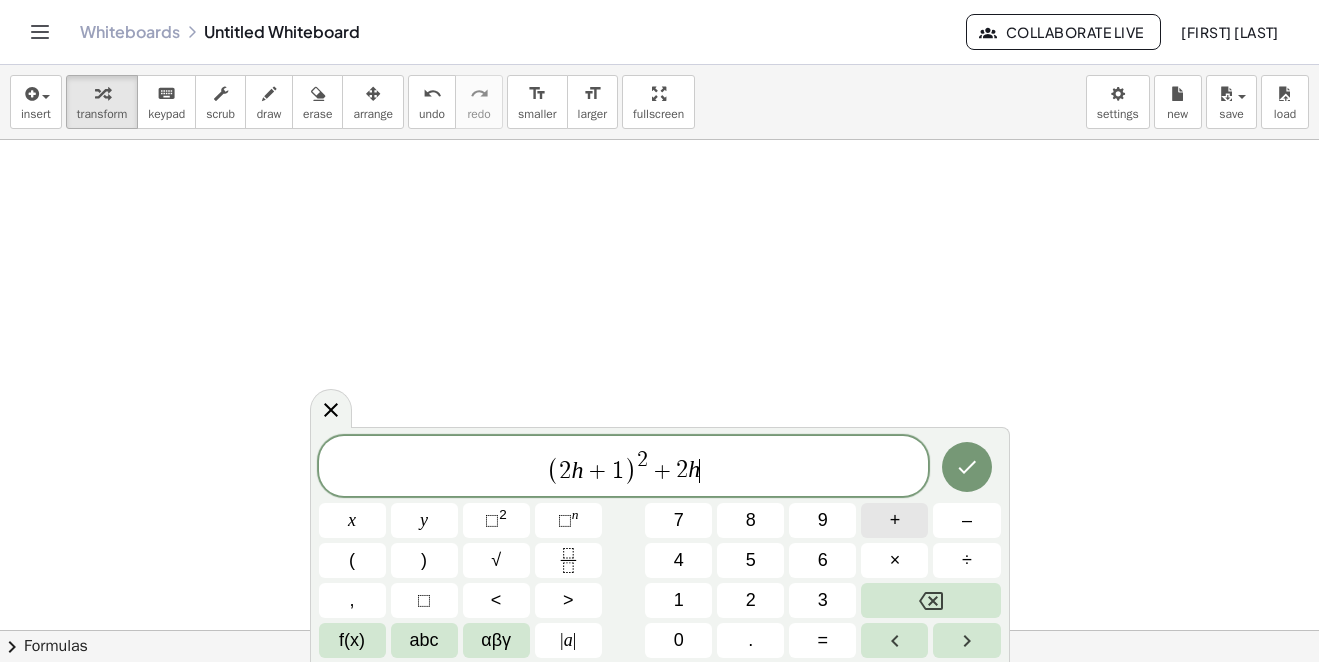 click on "+" at bounding box center [894, 520] 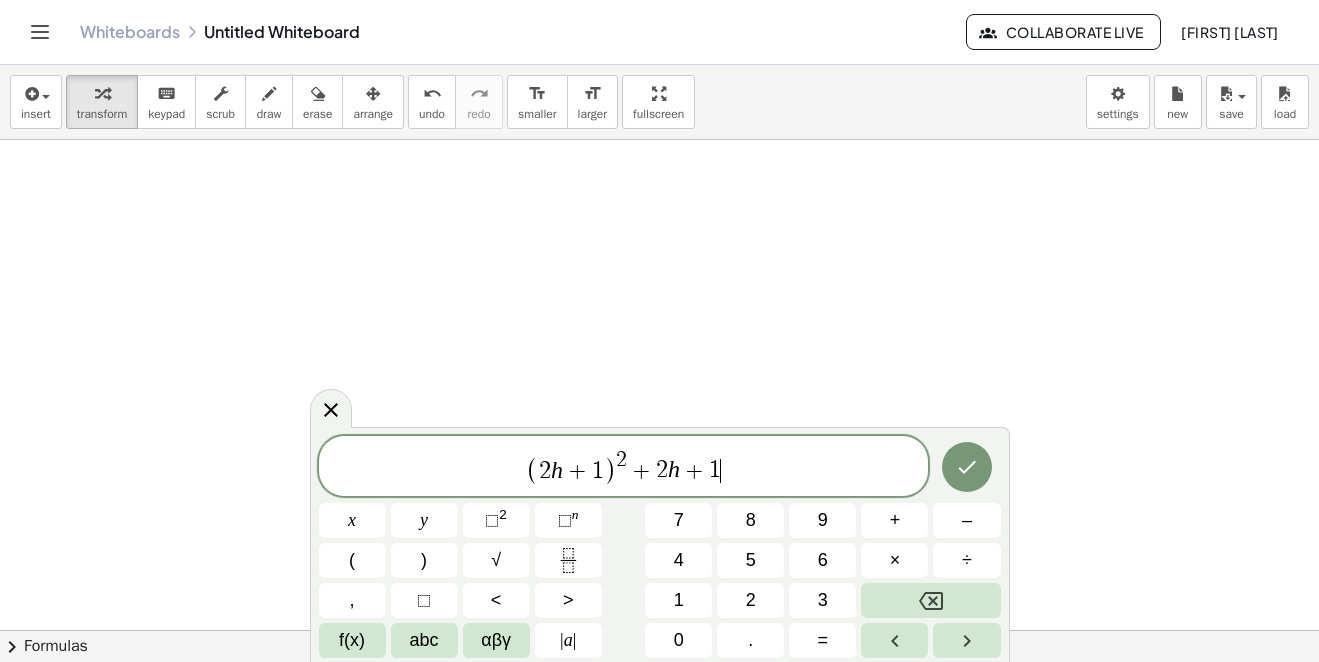 click on "( 2 h + 1 ) 2 + 2 h + 1 ​" at bounding box center (624, 467) 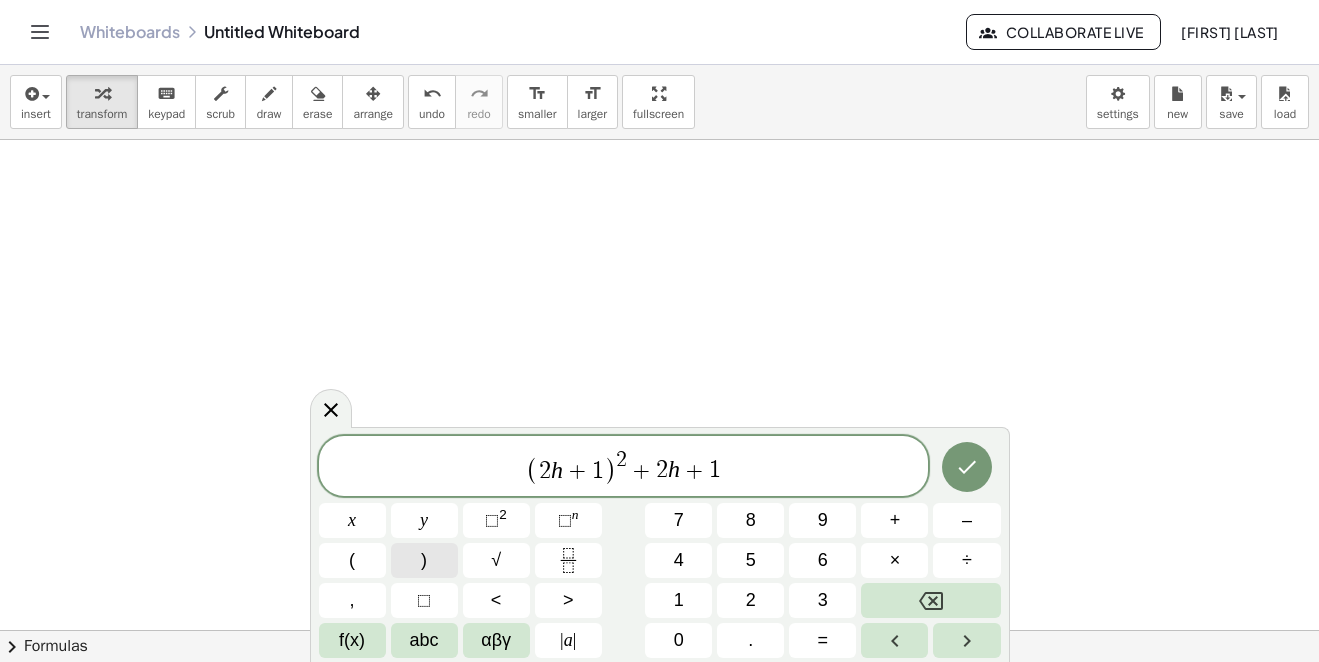 click on ")" at bounding box center (424, 560) 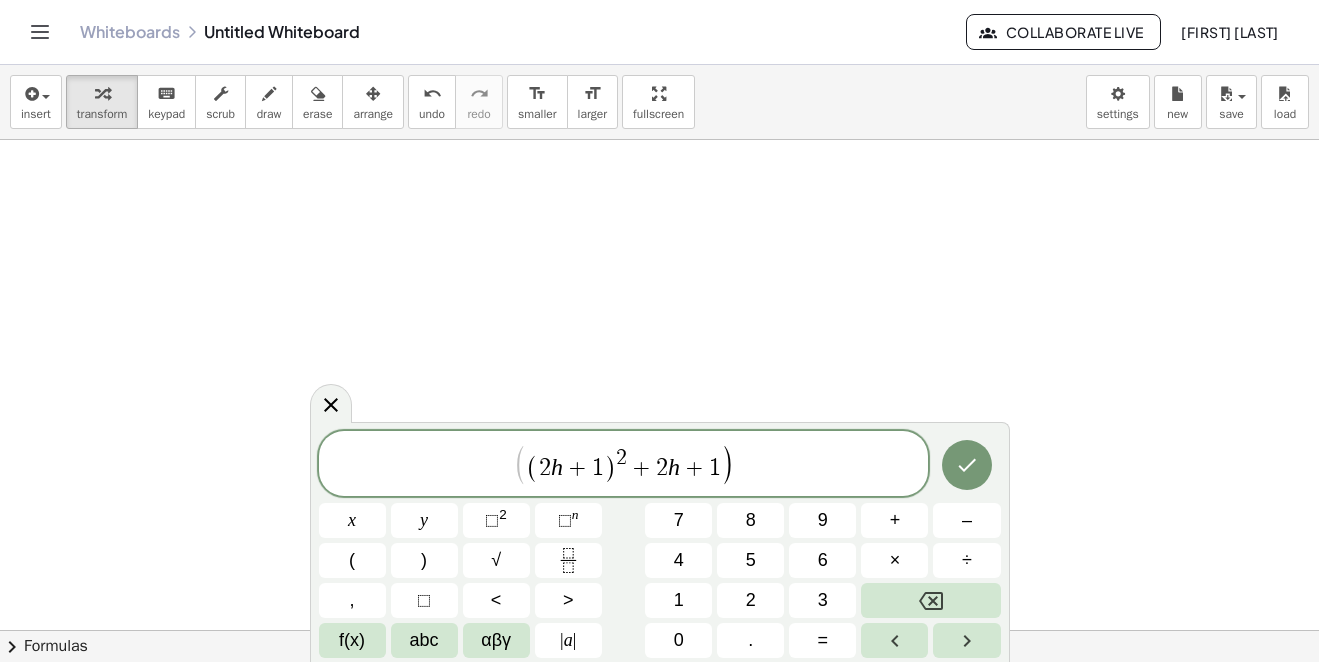 click on "+" at bounding box center [641, 468] 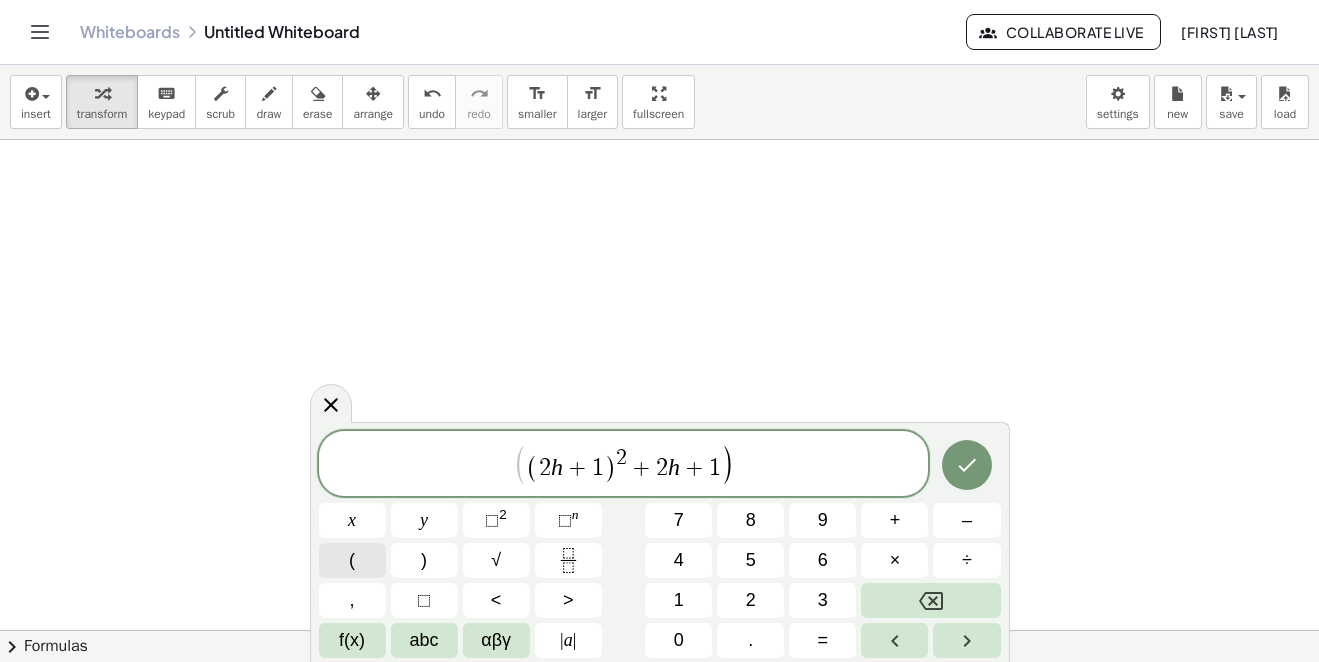 click on "(" at bounding box center [352, 560] 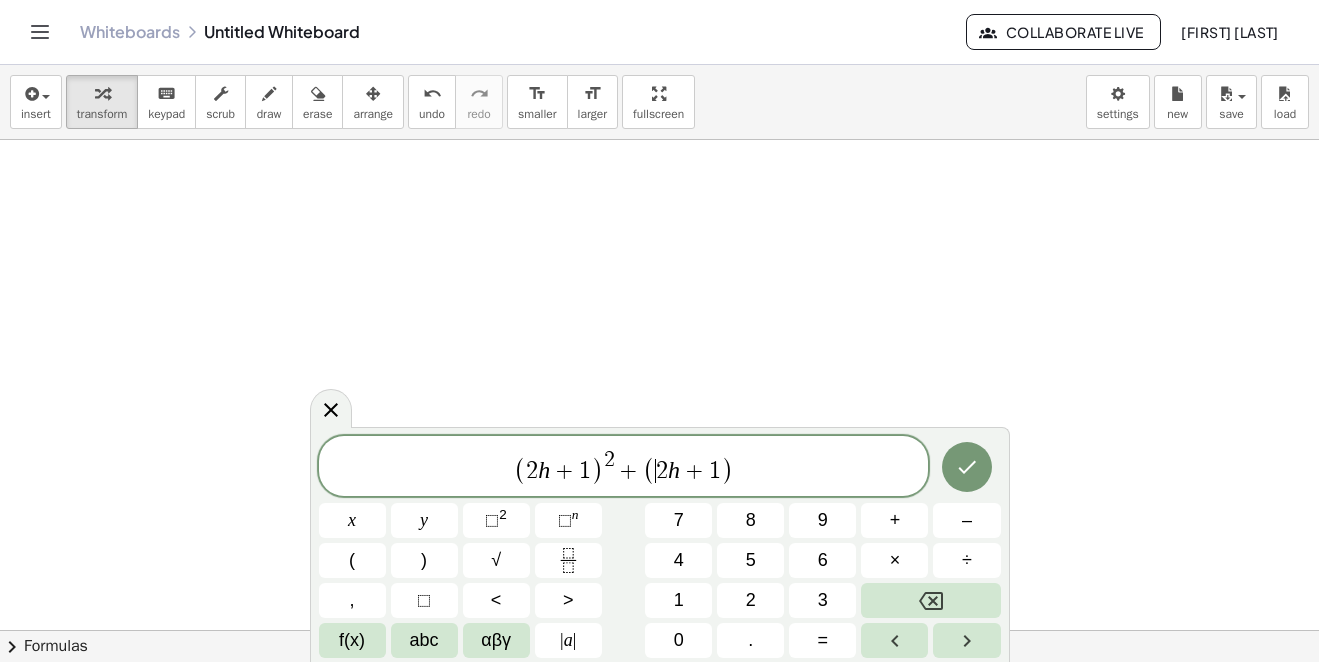 click on "( 2 h + 1 ) 2 + ( ​ 2 h + 1 )" at bounding box center (624, 467) 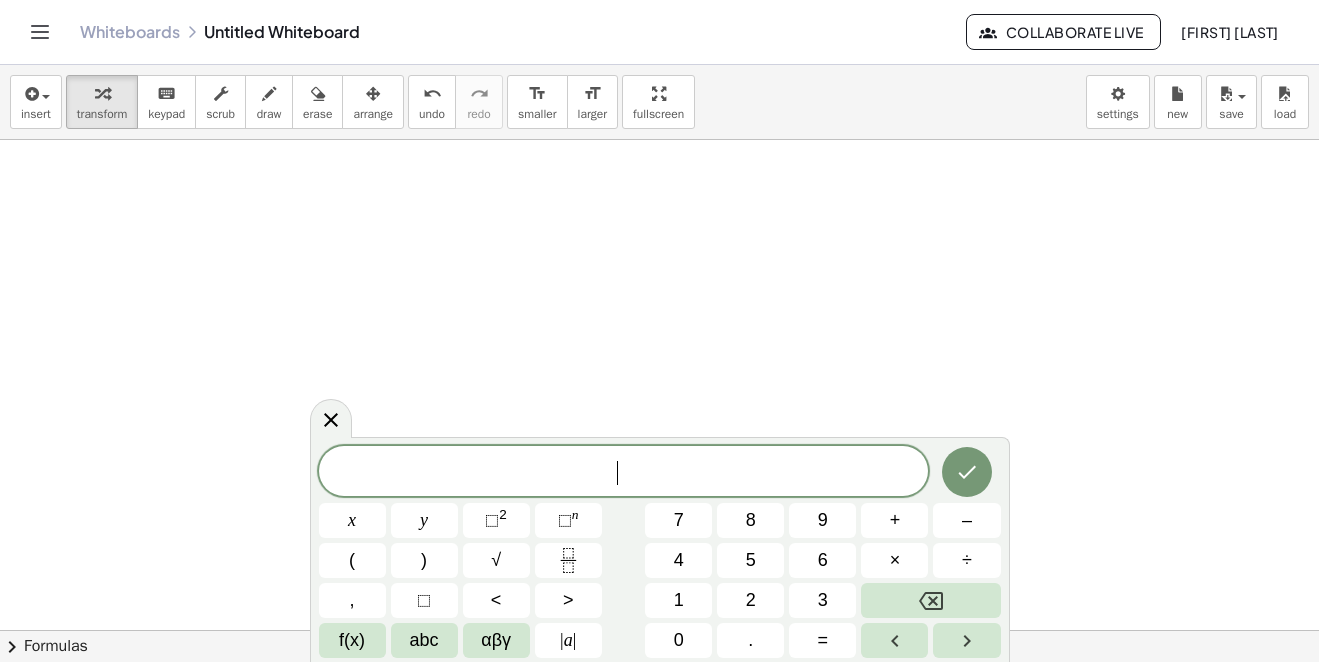 click on "​" at bounding box center (624, 473) 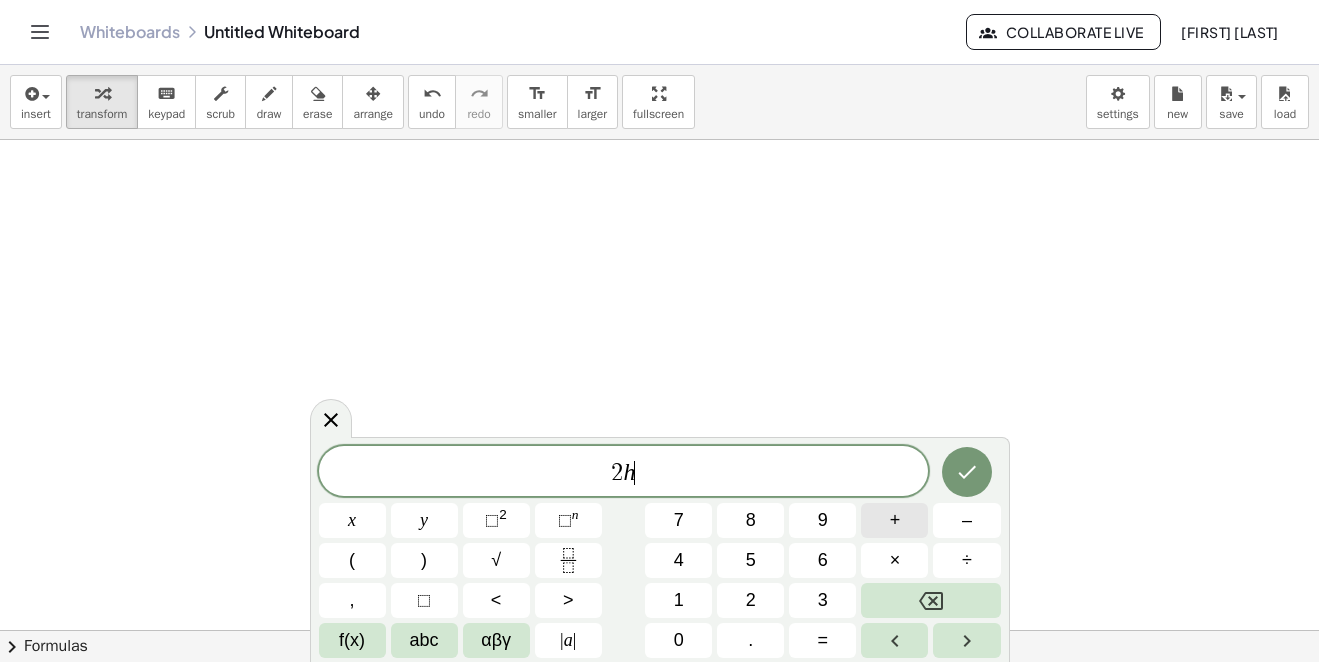 click on "+" at bounding box center (894, 520) 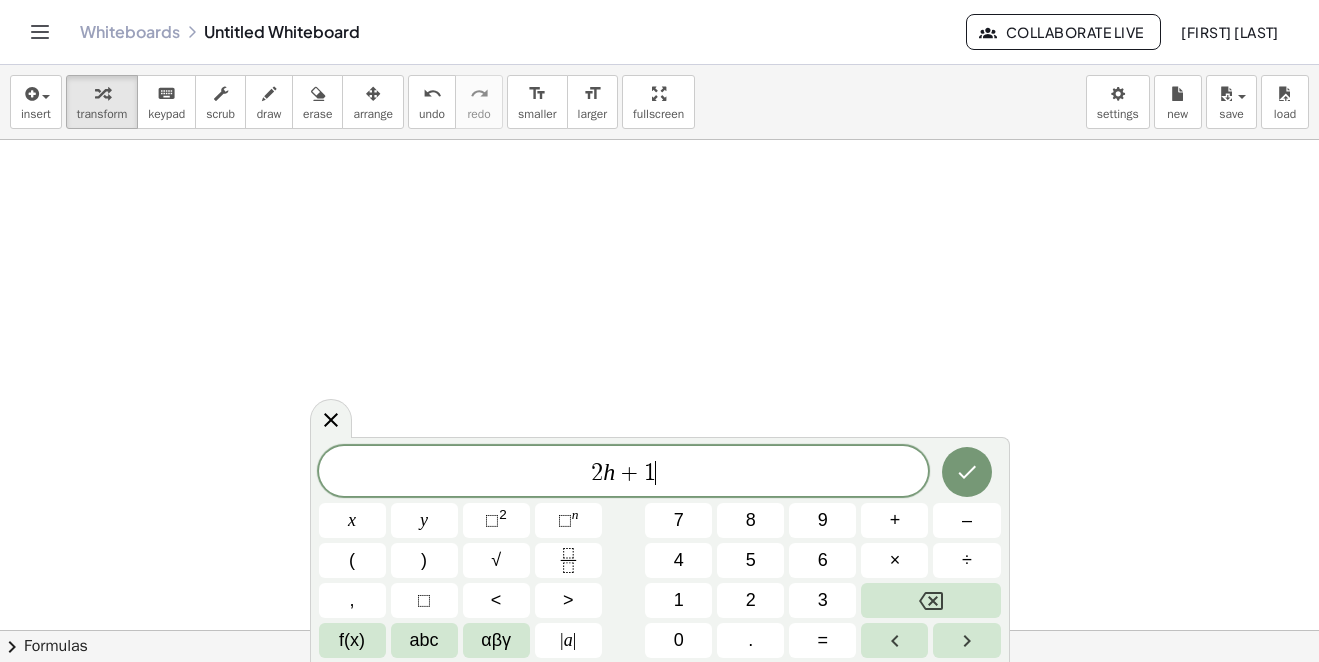 click on "2 h + 1 ​" at bounding box center [624, 473] 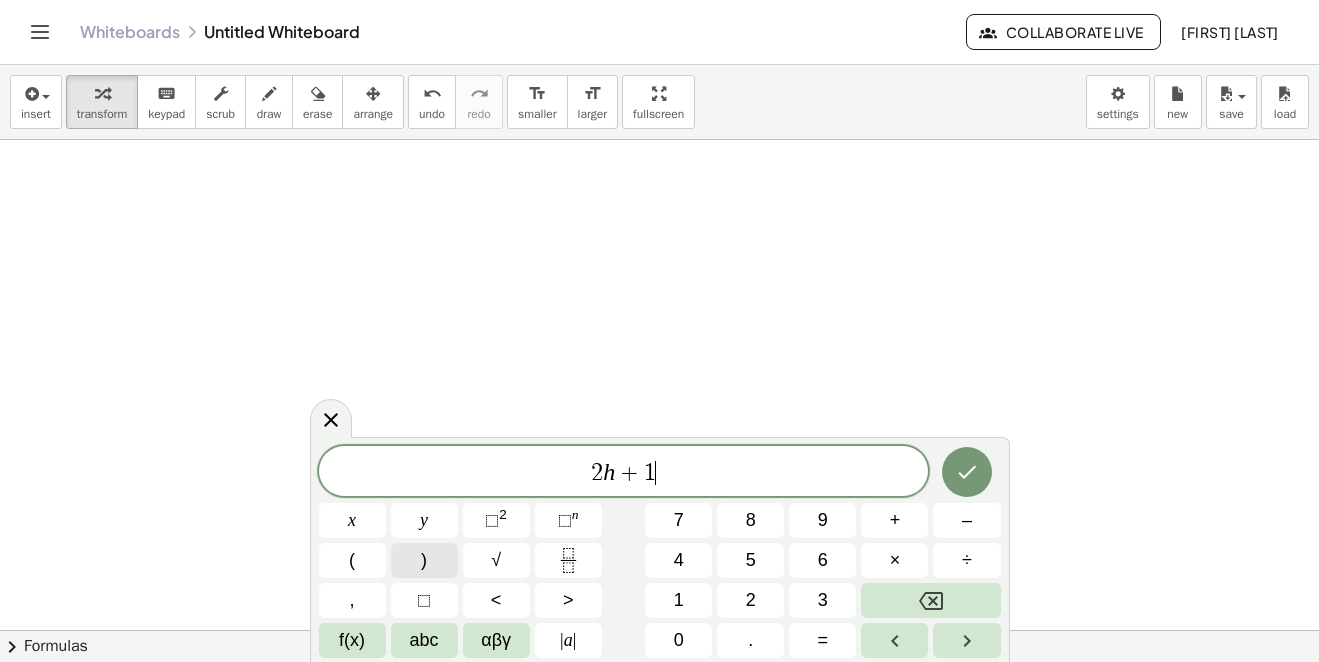 click on ")" at bounding box center [424, 560] 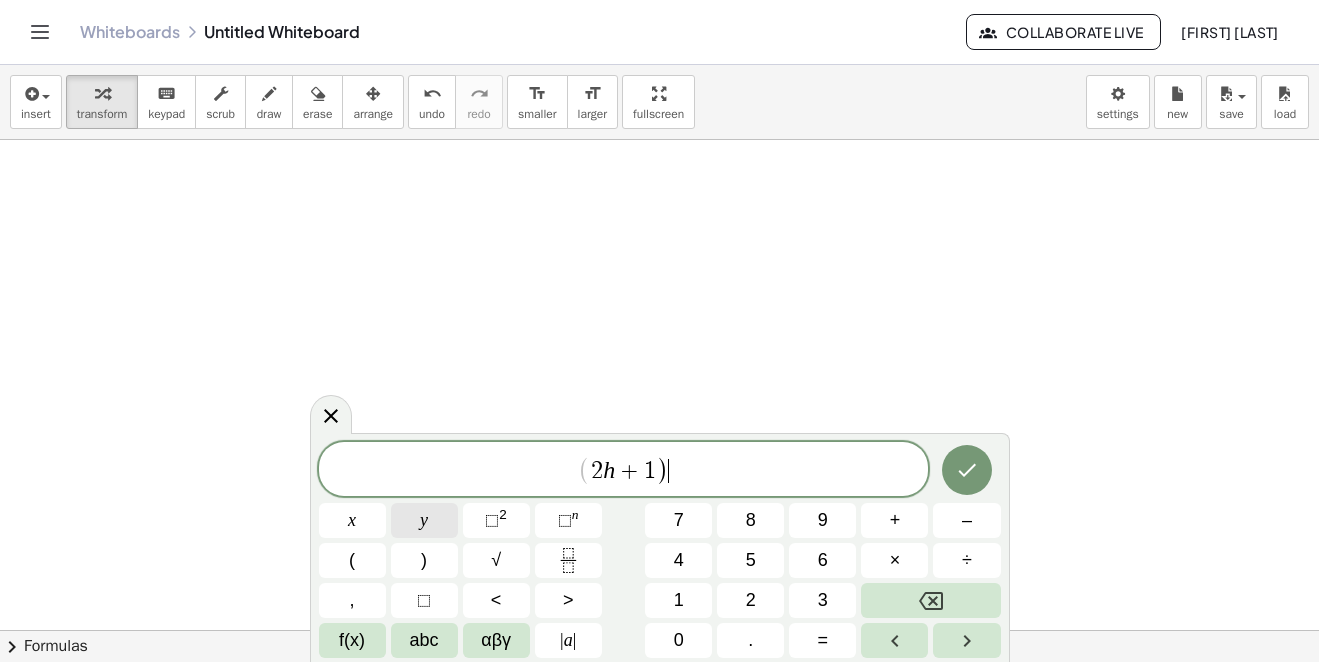 drag, startPoint x: 556, startPoint y: 473, endPoint x: 455, endPoint y: 520, distance: 111.40018 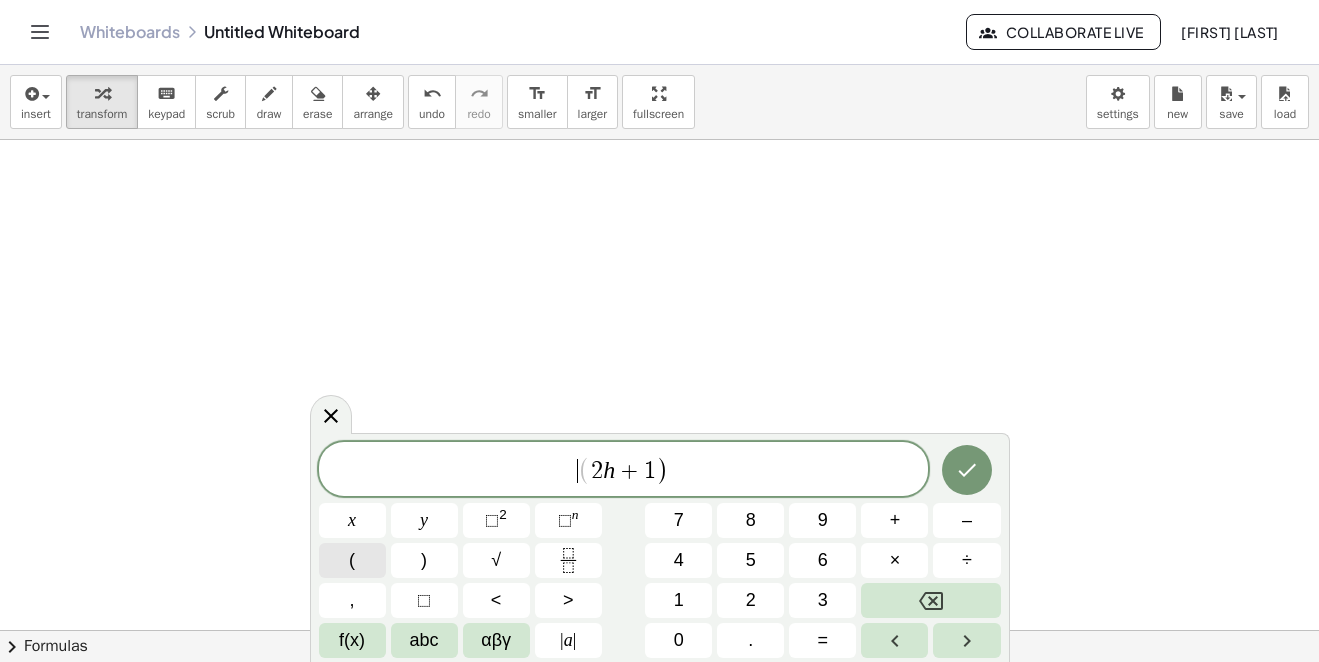 click on "(" at bounding box center (352, 560) 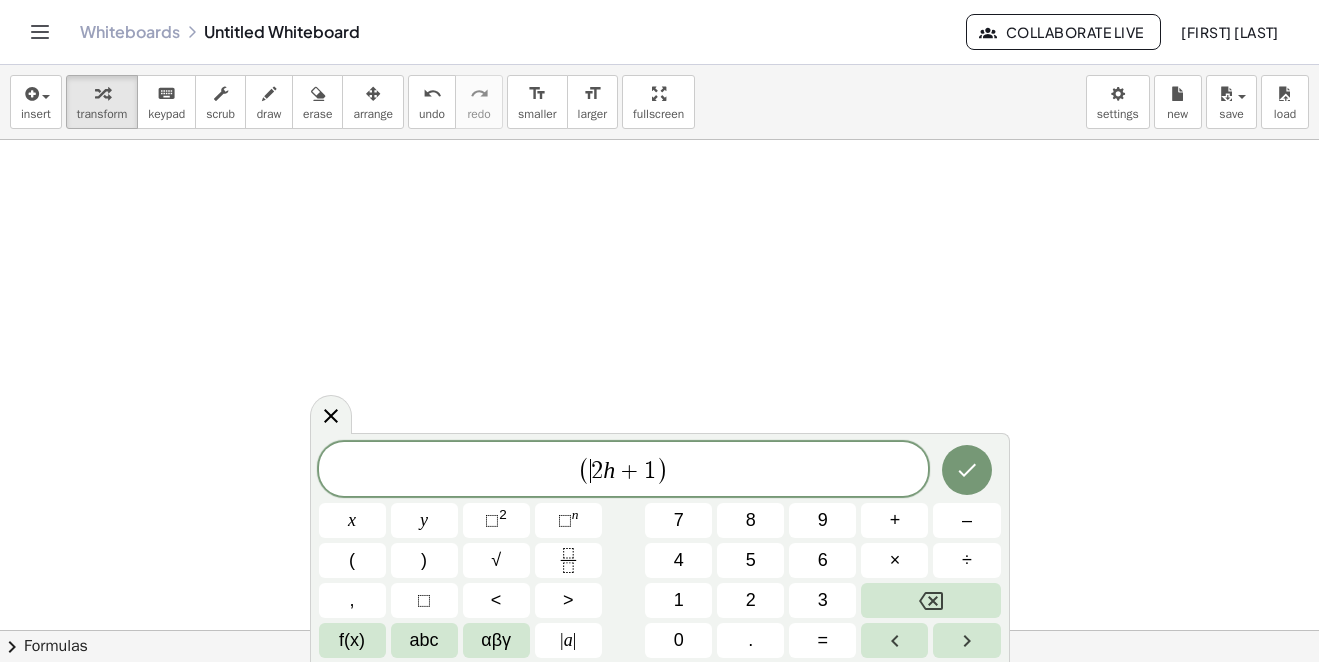 click on "( ​ 2 h + 1 )" at bounding box center (624, 470) 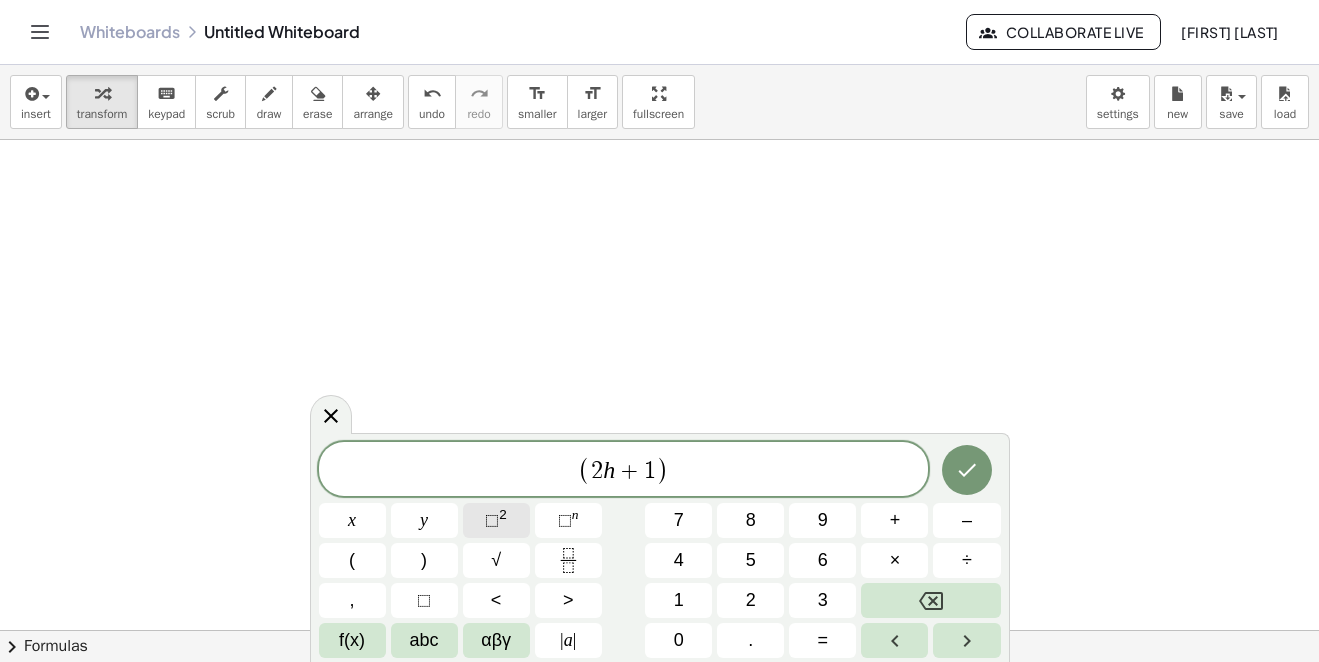 click on "⬚" at bounding box center (492, 520) 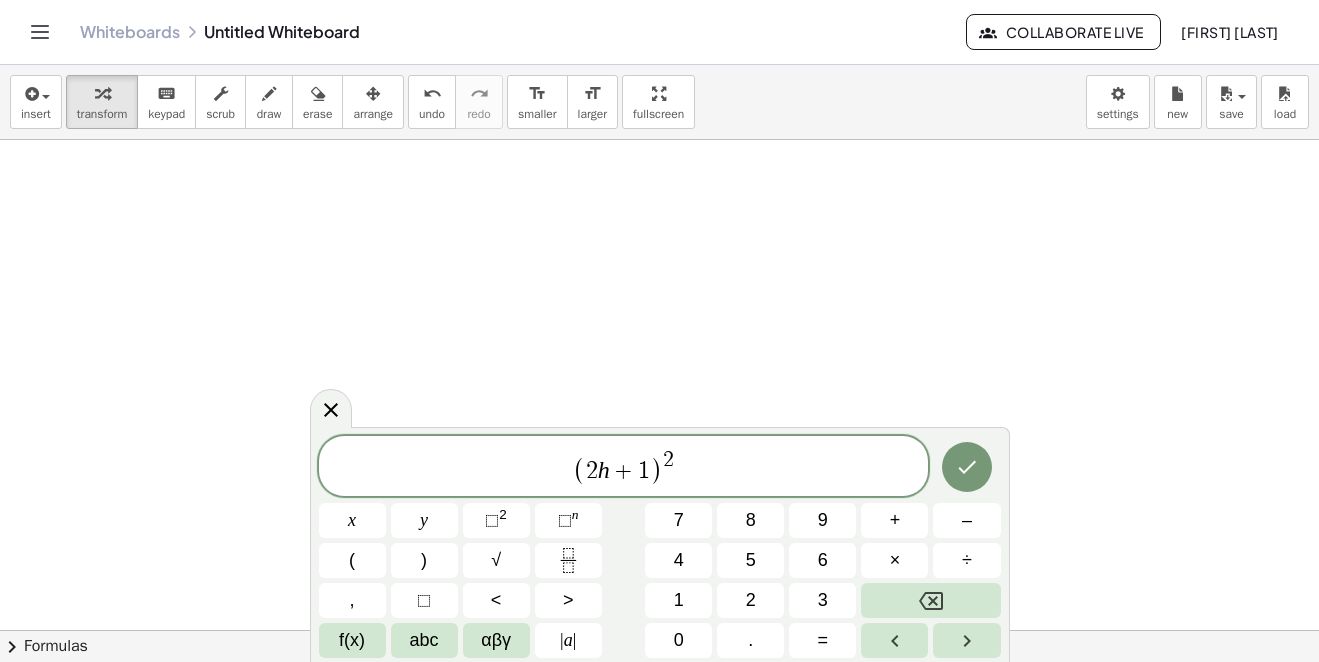 click on "( 2 h + 1 ) 2 ​" at bounding box center [624, 467] 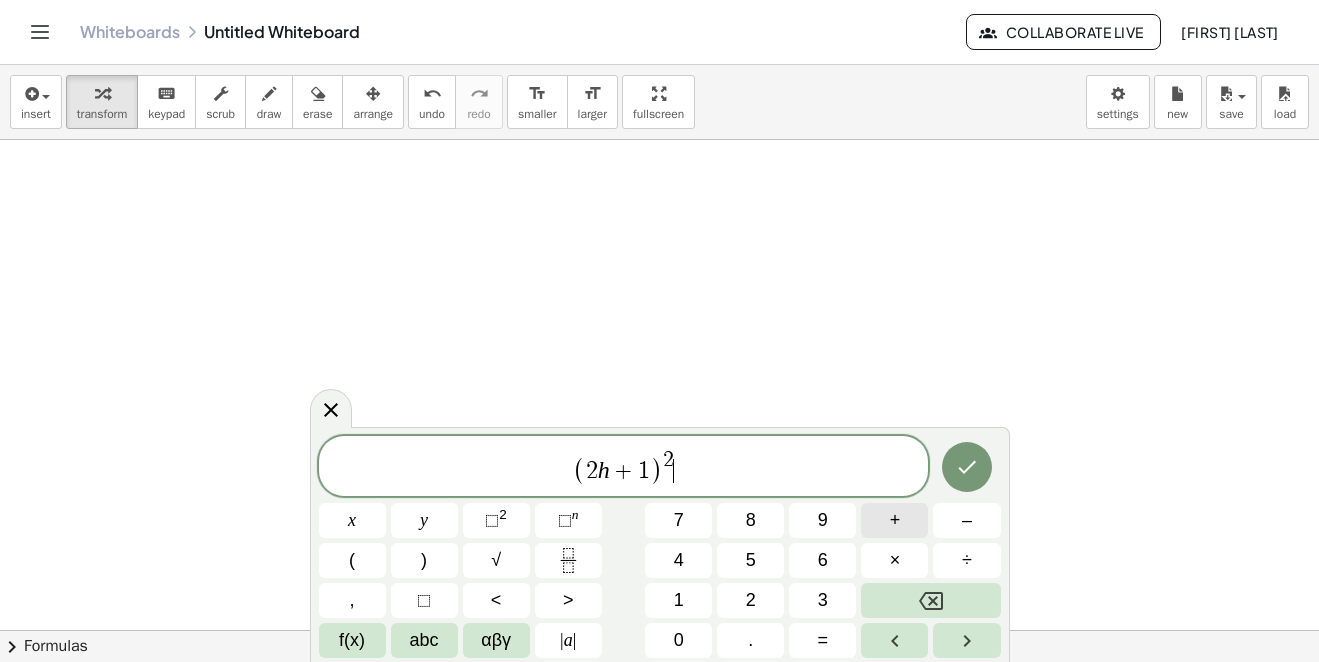 click on "+" at bounding box center [895, 520] 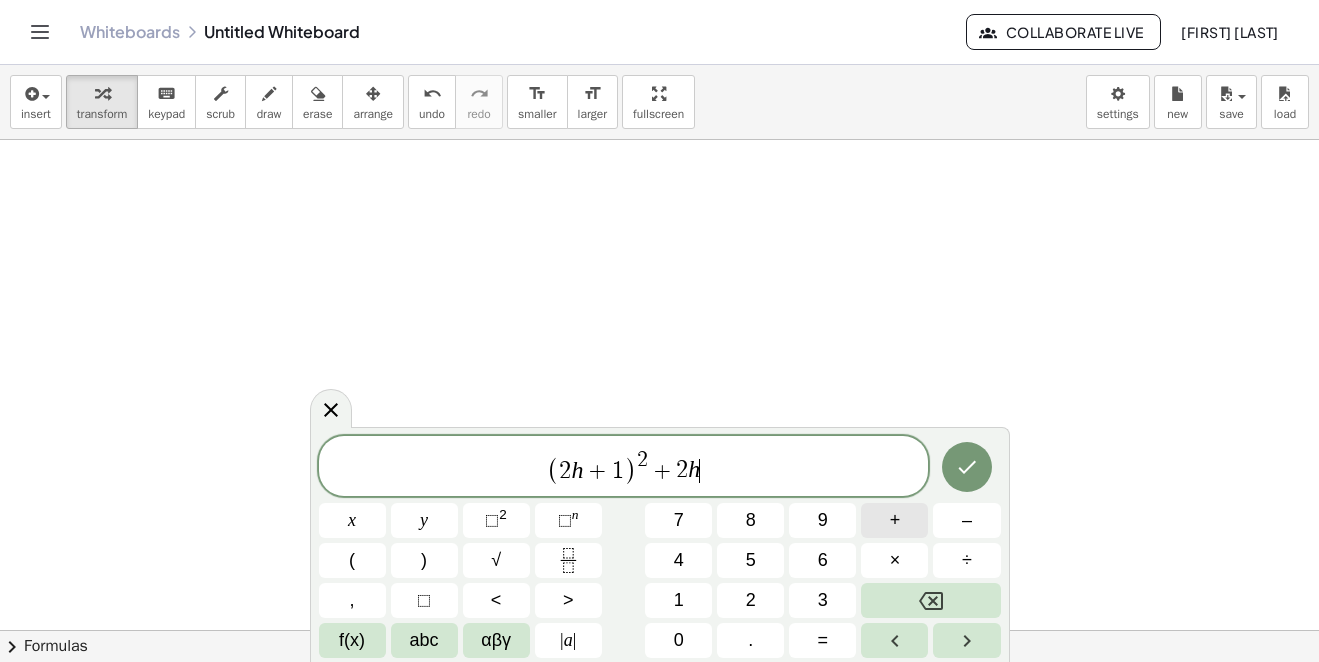click on "+" at bounding box center [894, 520] 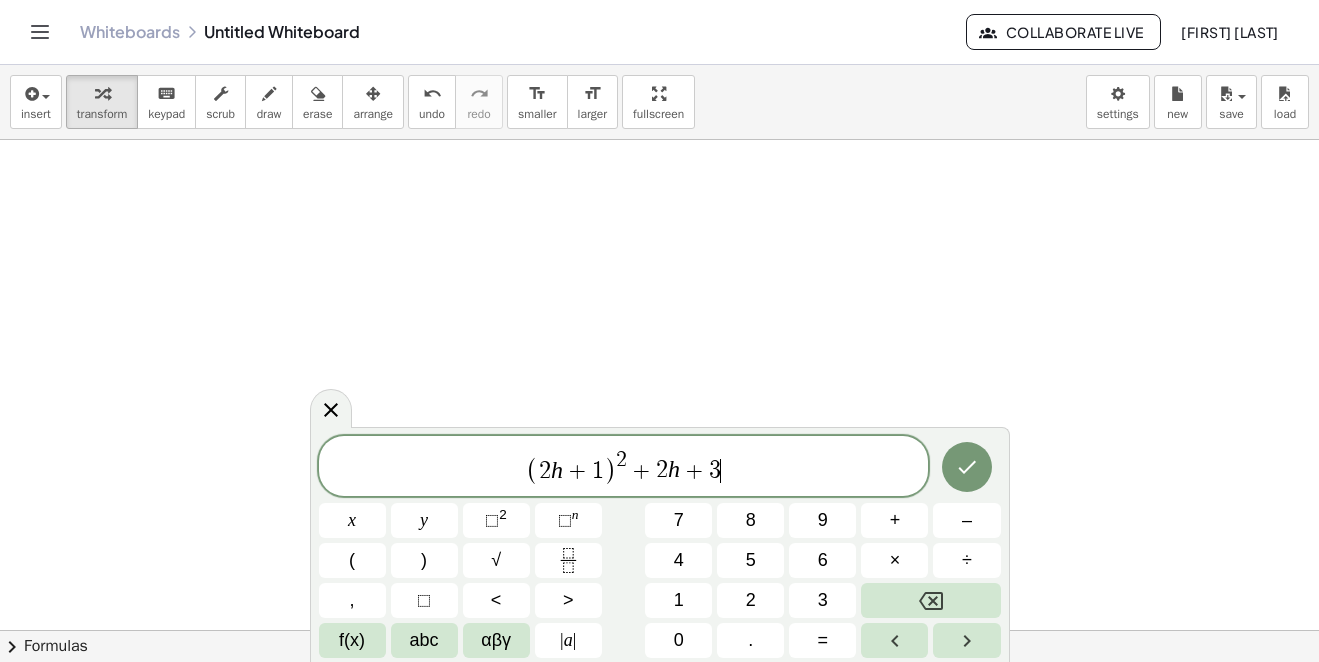 click on "( 2 h + 1 ) 2 + 2 h + 3 ​" at bounding box center [624, 467] 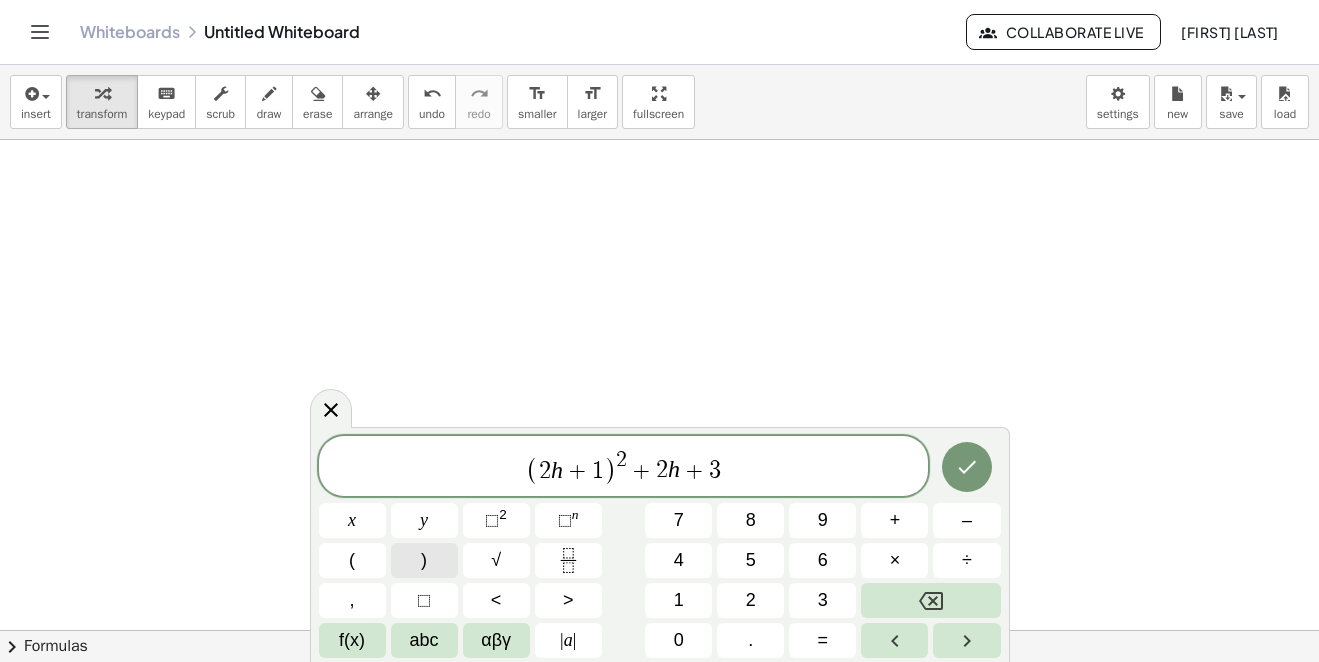 click on ")" at bounding box center (424, 560) 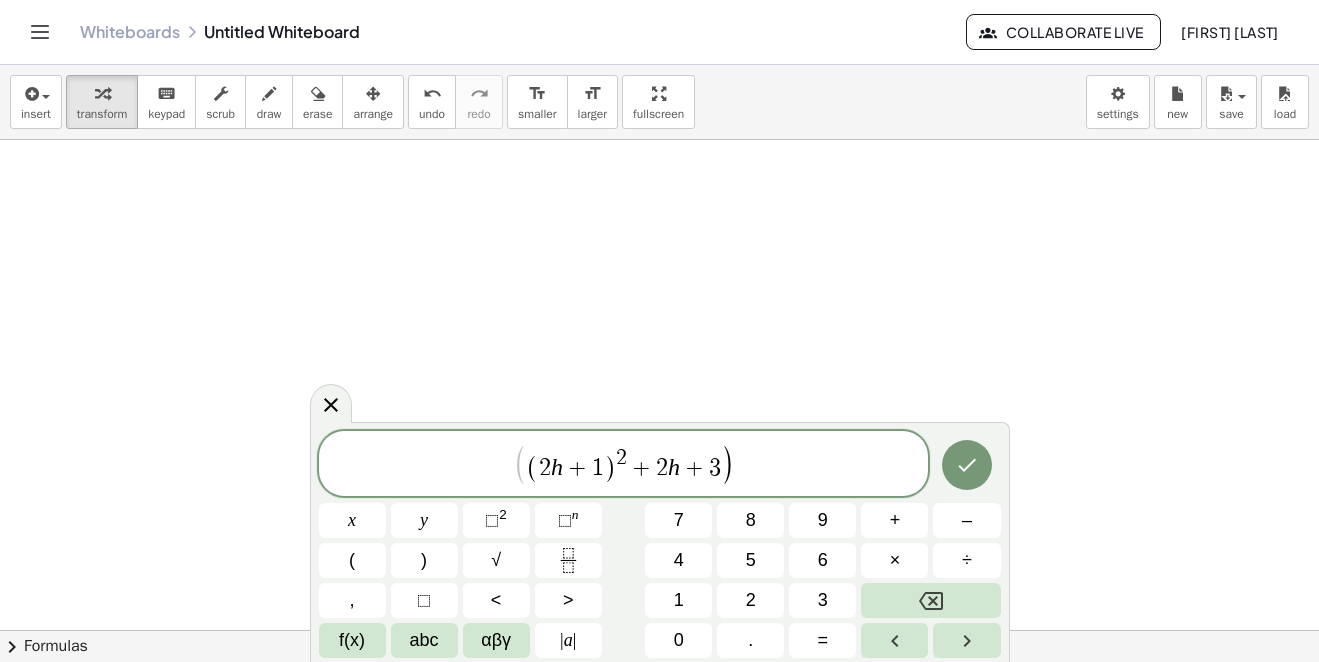 click on "+" at bounding box center (641, 468) 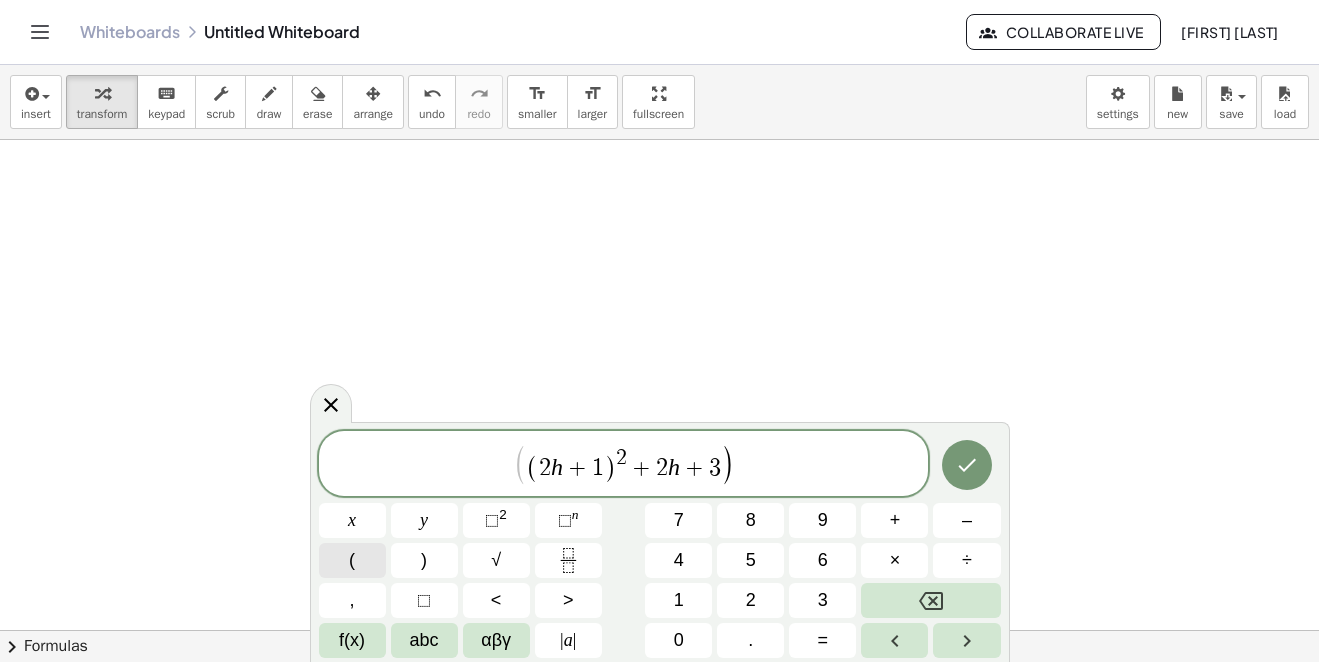 click on "(" at bounding box center (352, 560) 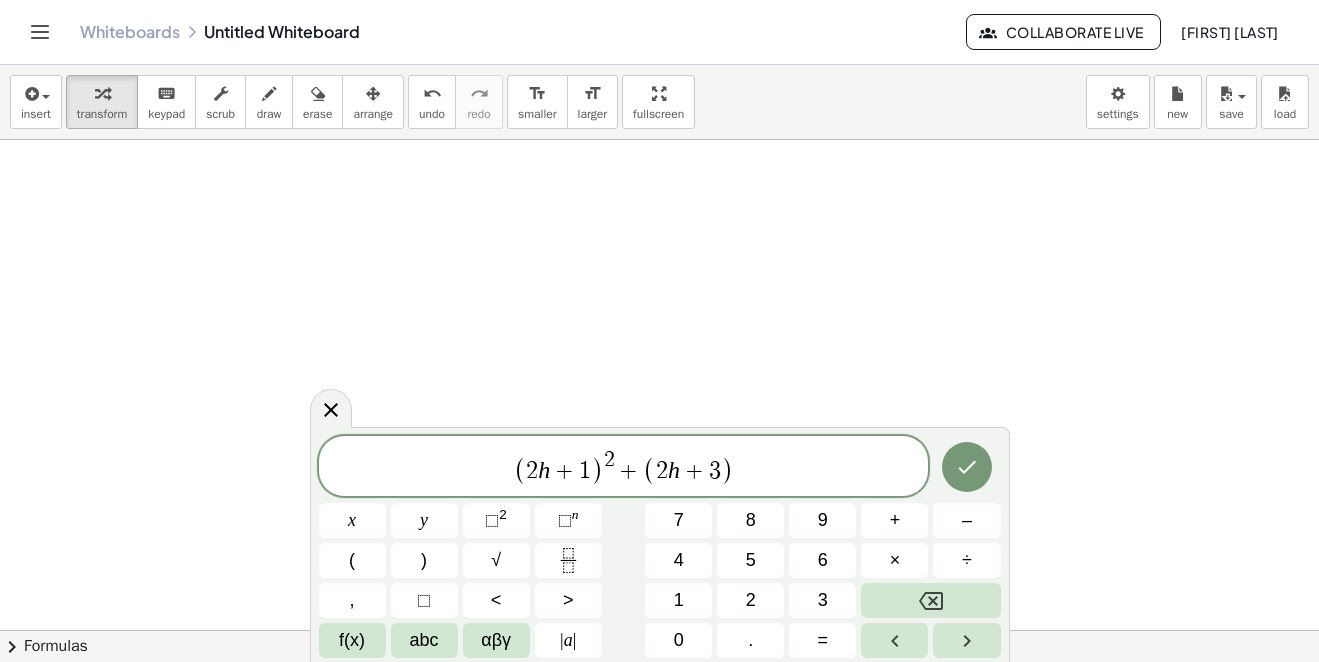 click on "( 2 h + 1 ) 2 + ( ​ 2 h + 3 )" at bounding box center [624, 467] 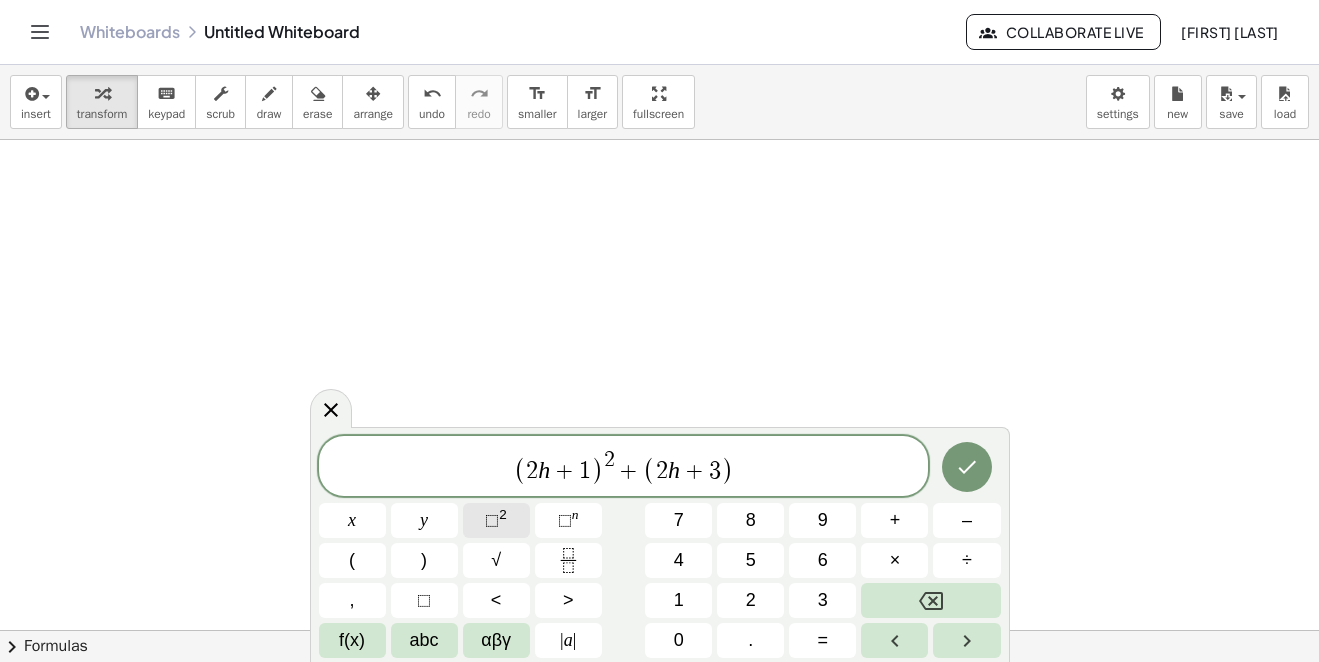 click on "2" at bounding box center [503, 514] 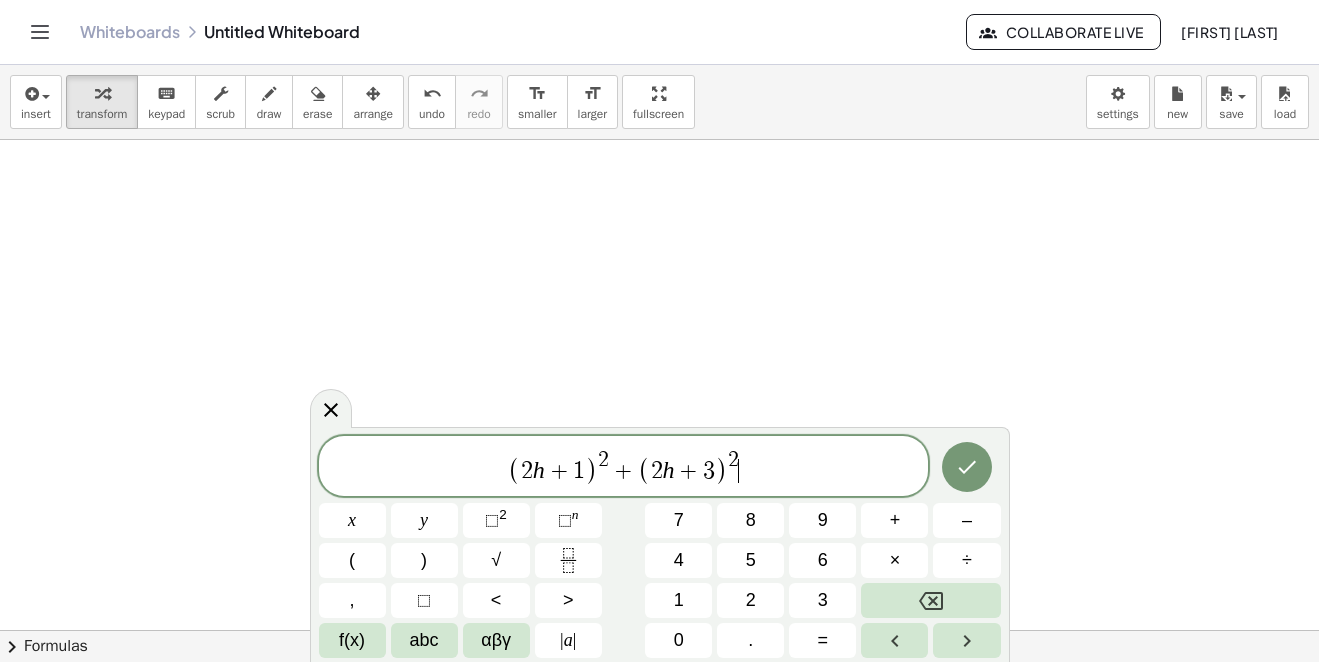 click on "( 2 h + 1 ) 2 + ( 2 h + 3 ) 2 ​" at bounding box center [624, 467] 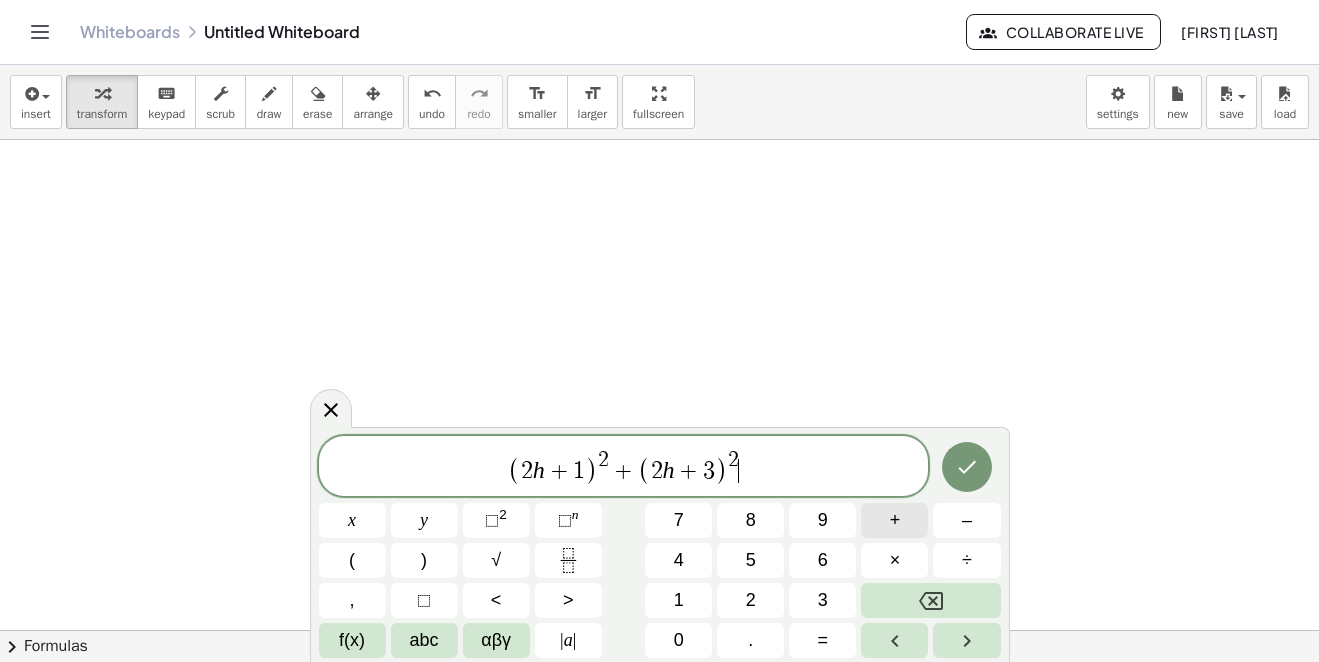 click on "+" at bounding box center (895, 520) 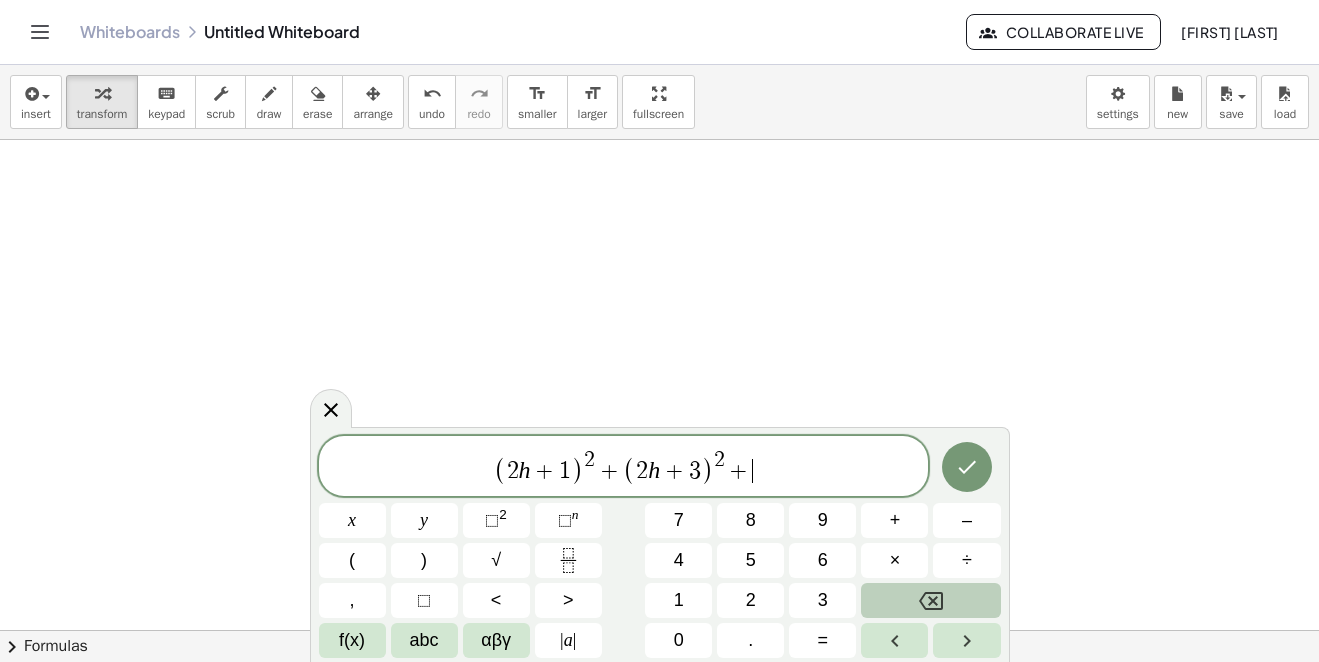 click 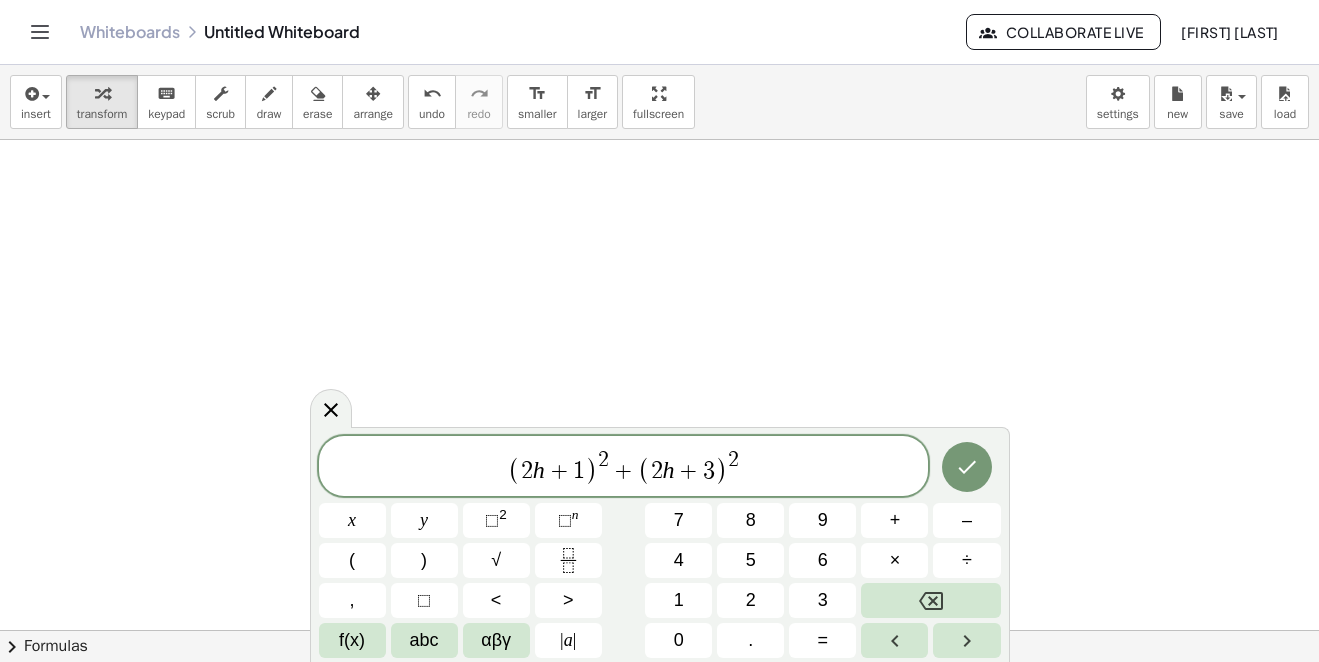 click on "( 2 h + 1 ) 2 + ( 2 h + 3 ) 2 ​" at bounding box center [624, 467] 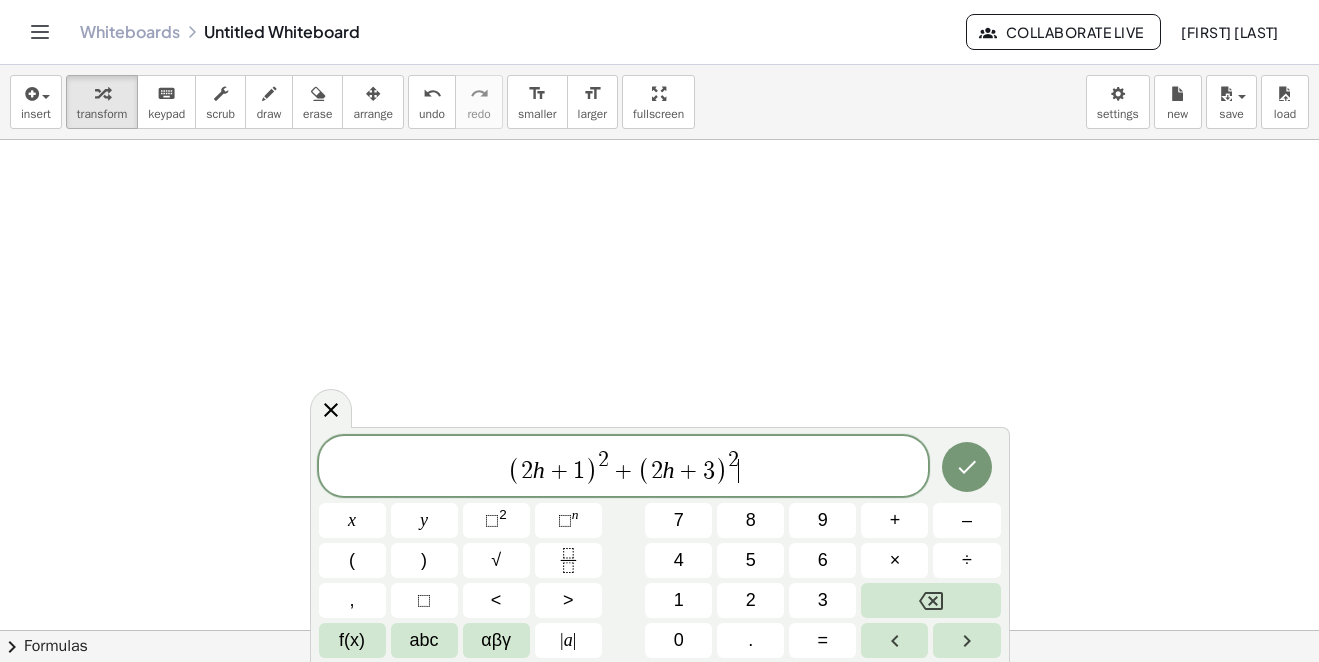 click on "( 2 h + 1 ) 2 + ( 2 h + 3 ) 2 ​" at bounding box center (624, 467) 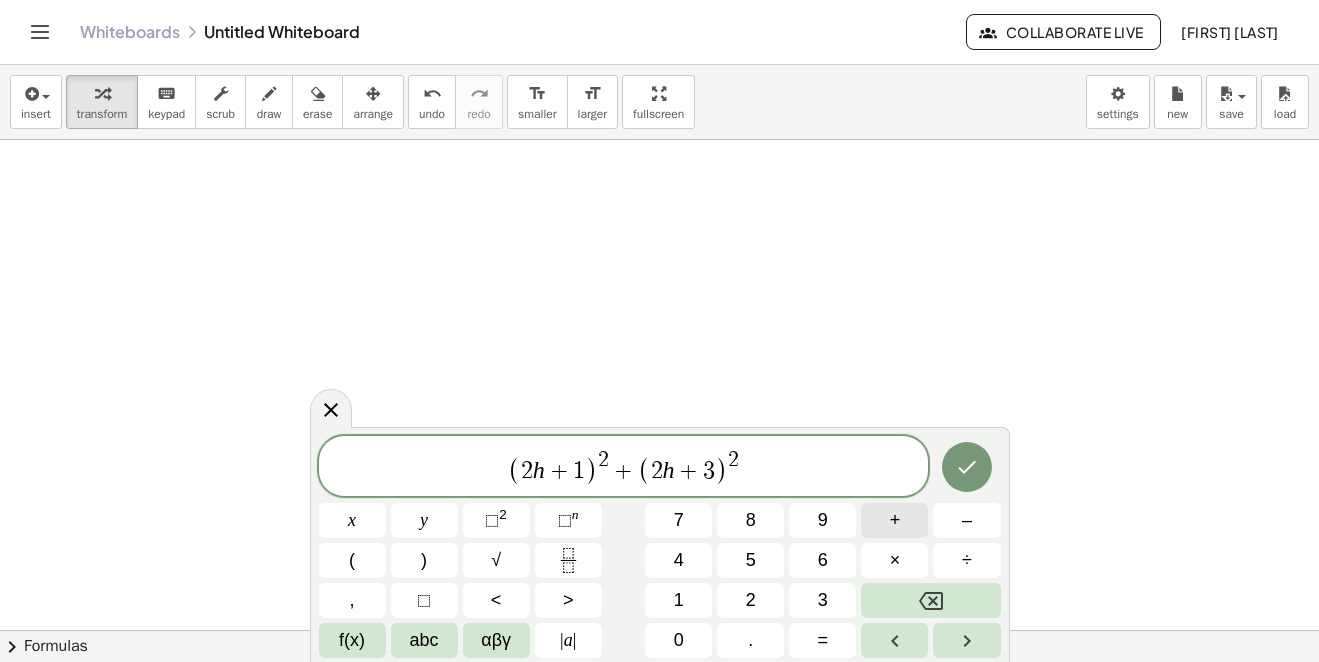 click on "+" at bounding box center [894, 520] 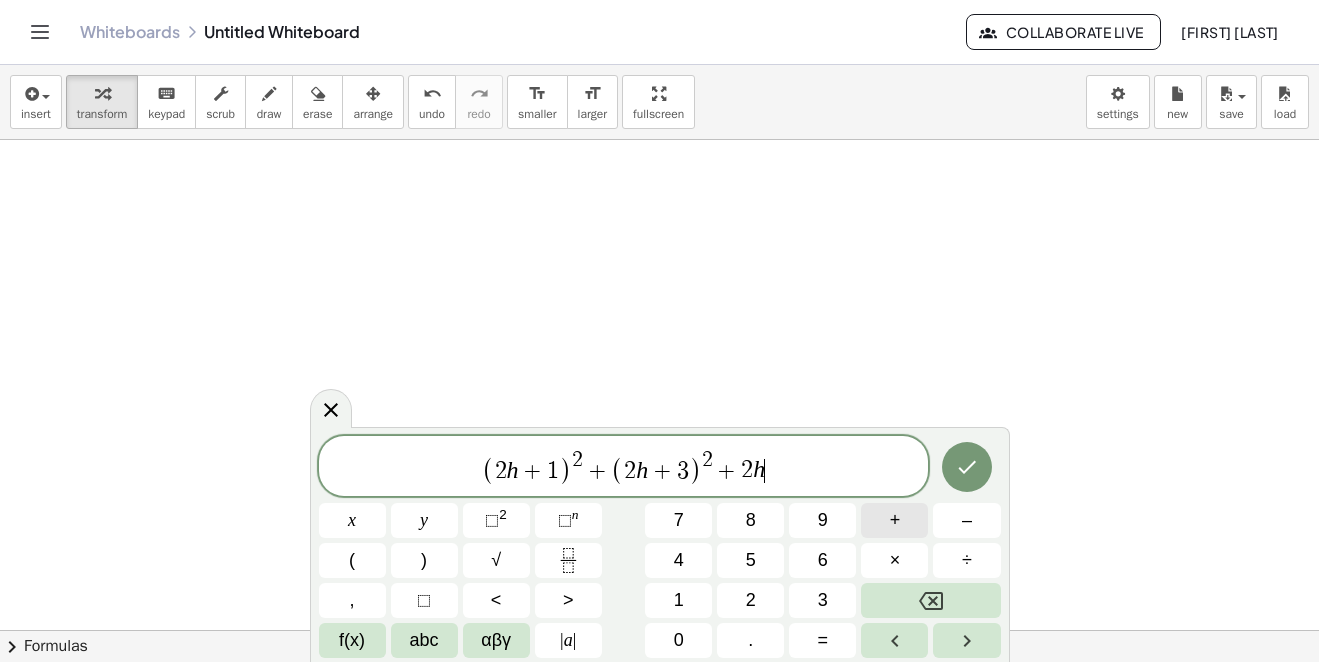 click on "+" at bounding box center (895, 520) 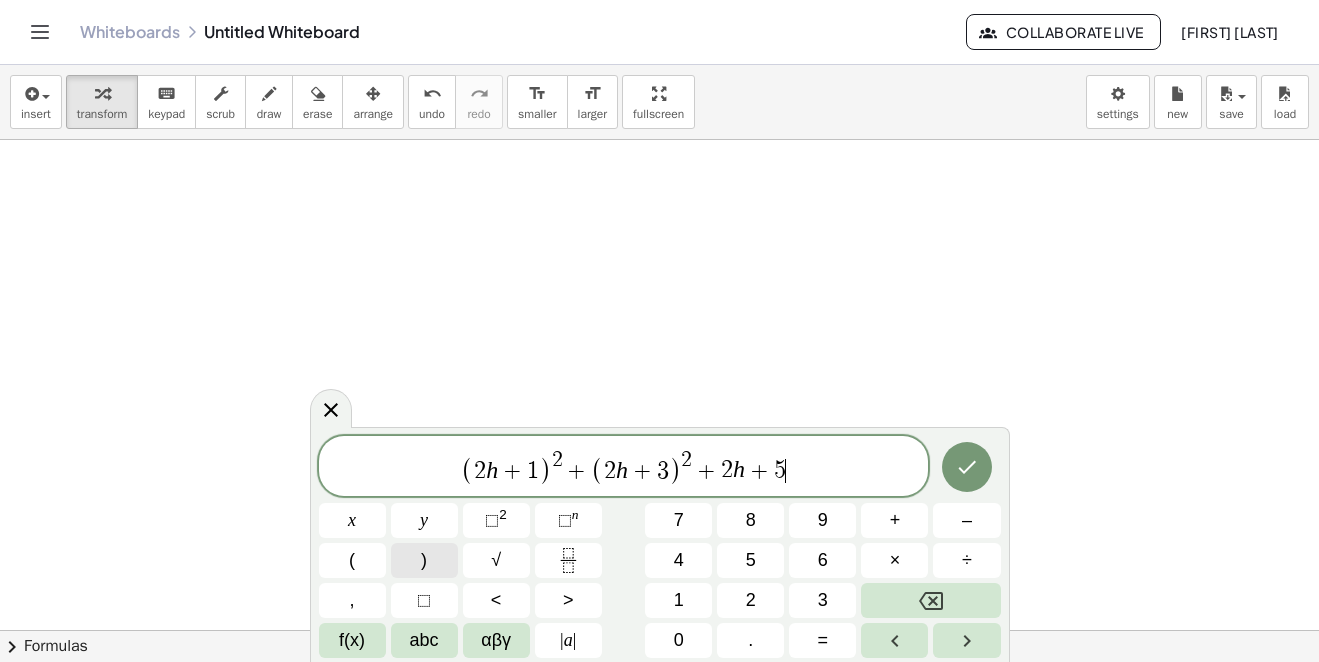 click on ")" at bounding box center [424, 560] 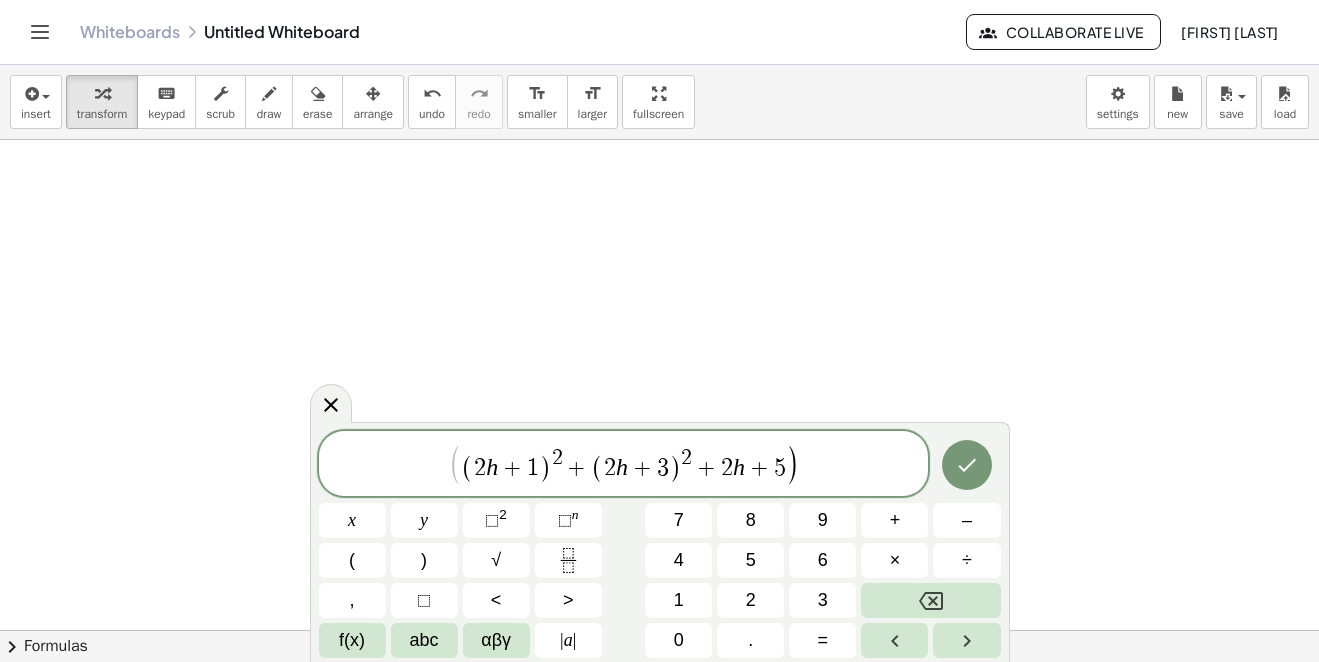 click on "2" at bounding box center (727, 468) 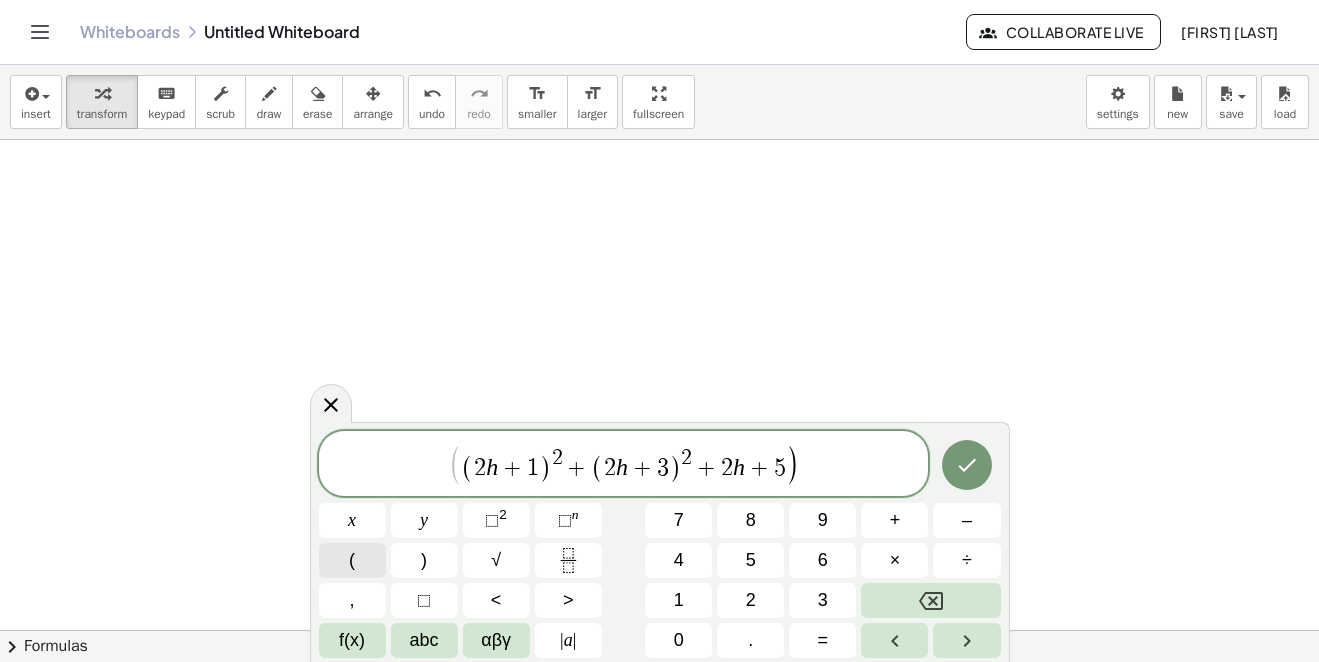 click on "(" at bounding box center (352, 560) 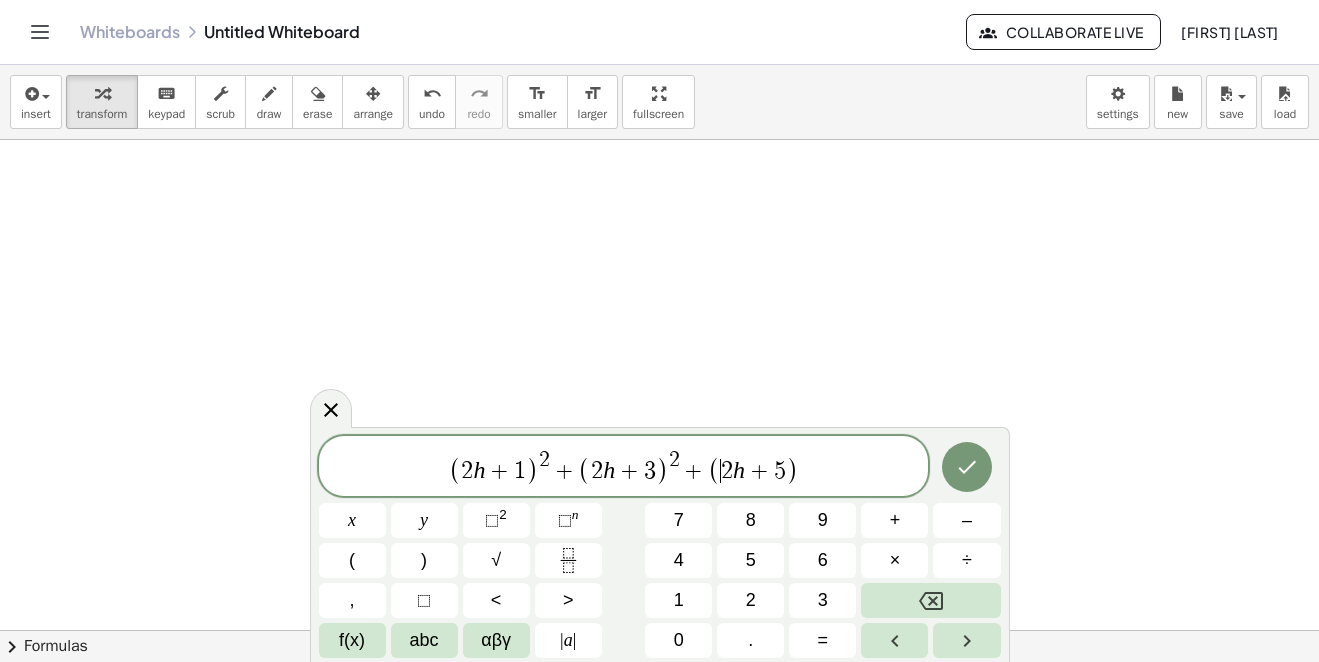 click on "( 2 h + 1 ) 2 + ( 2 h + 3 ) 2 + ( ​ 2 h + 5 )" at bounding box center (624, 467) 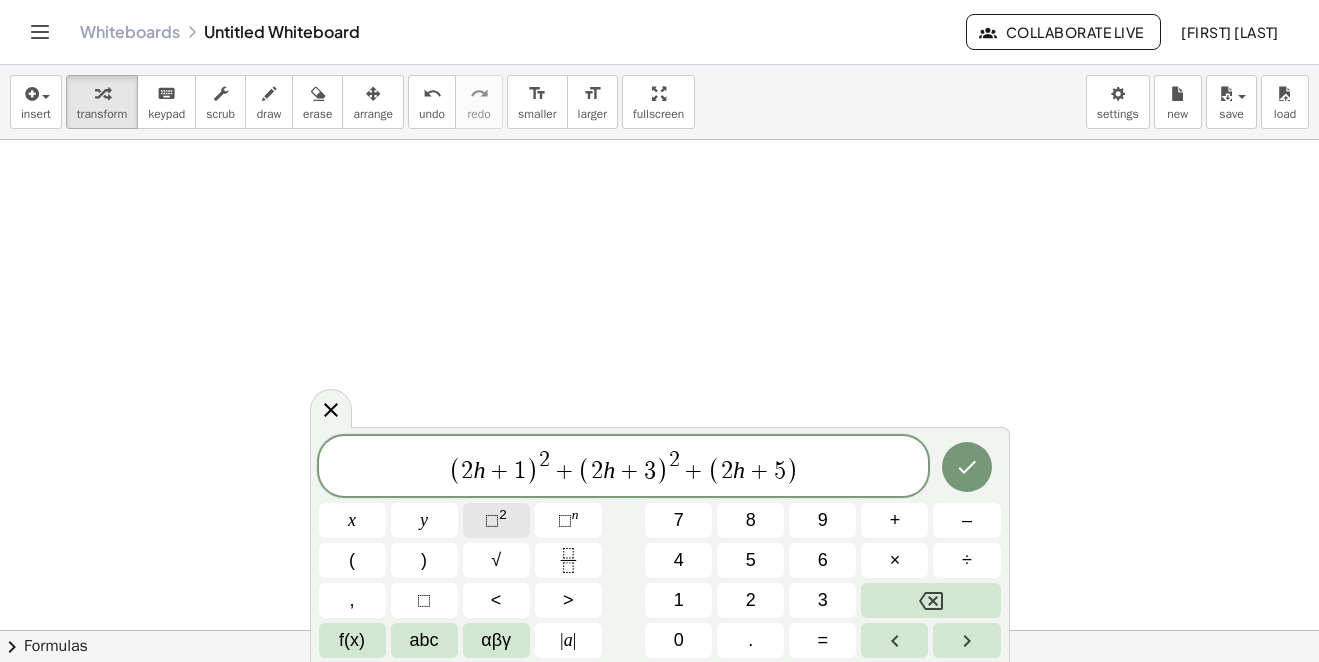 click on "⬚ 2" 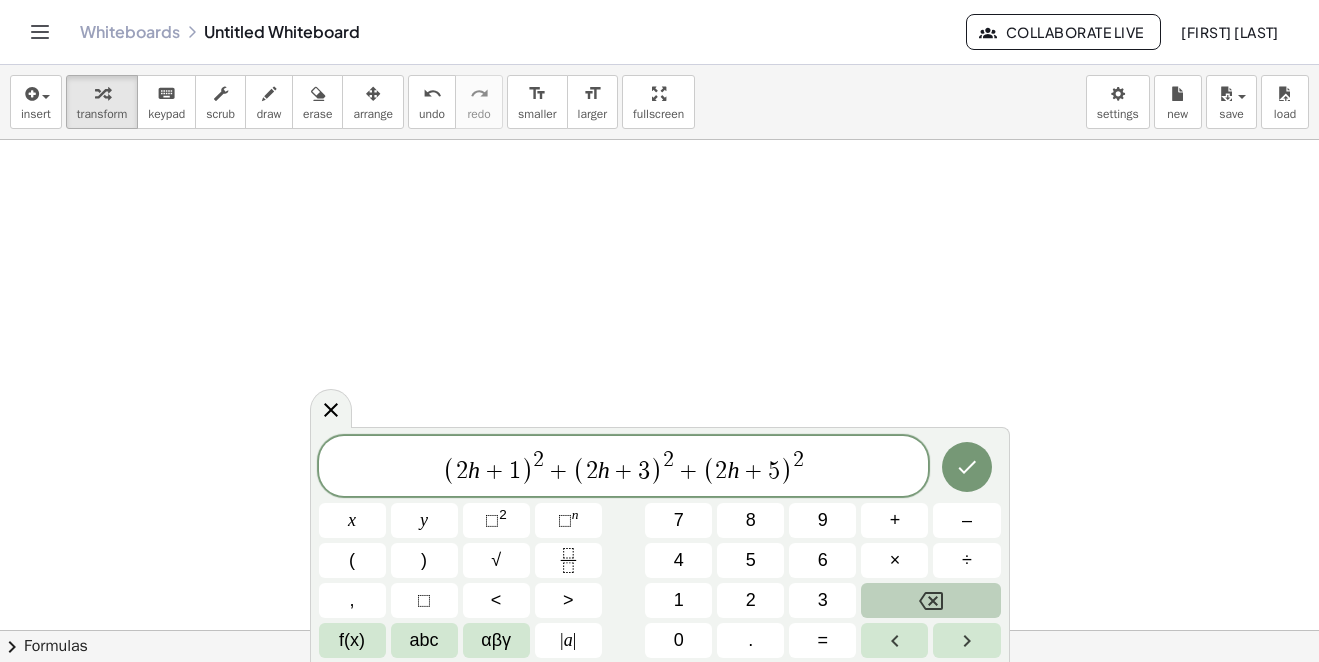 click at bounding box center (930, 600) 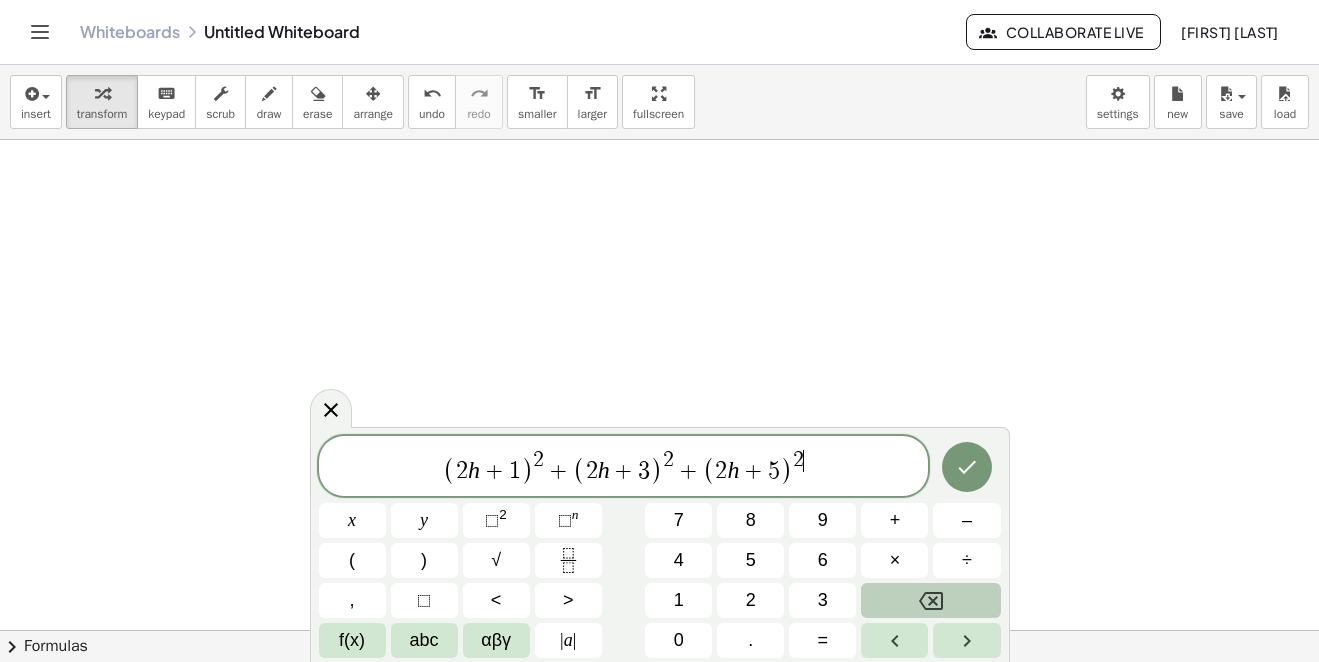 click at bounding box center [930, 600] 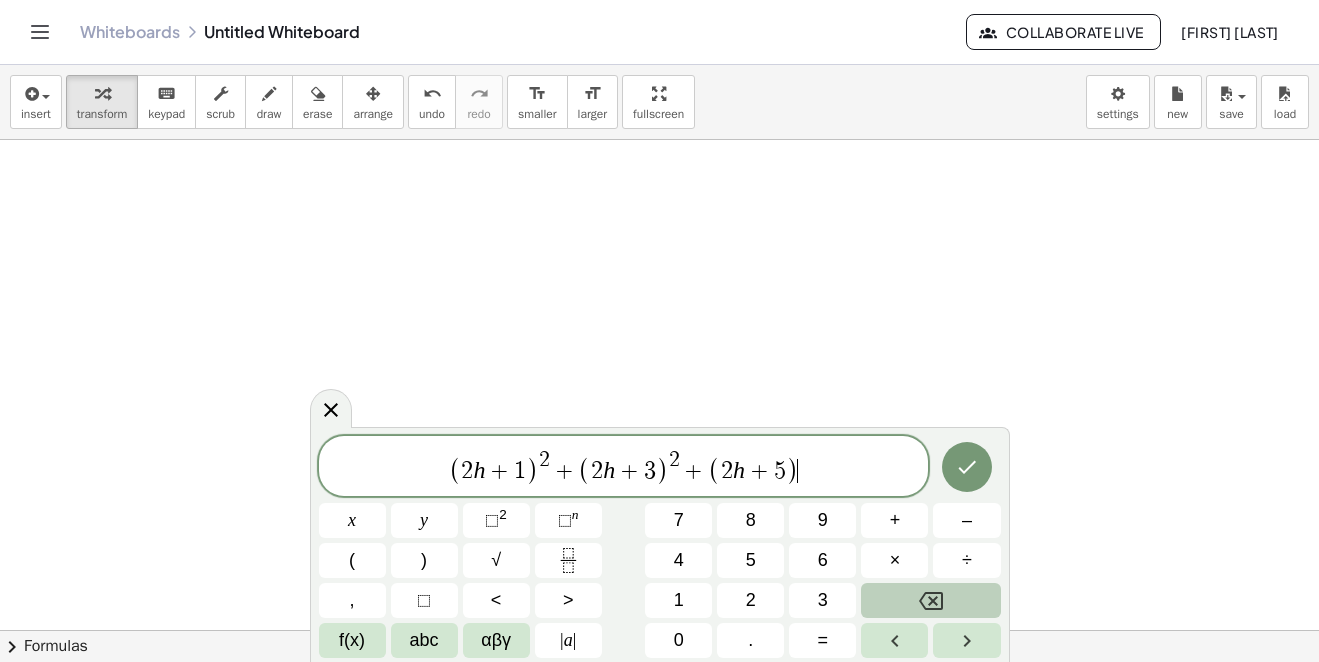 click at bounding box center (930, 600) 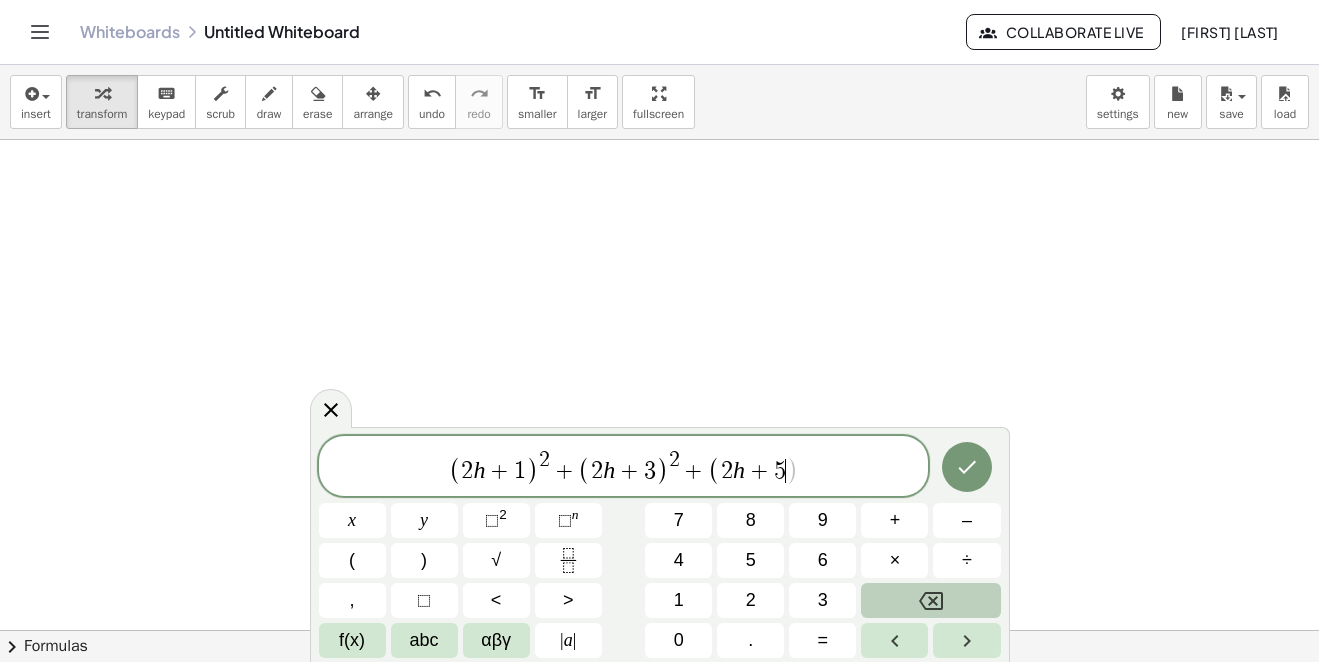 click at bounding box center [930, 600] 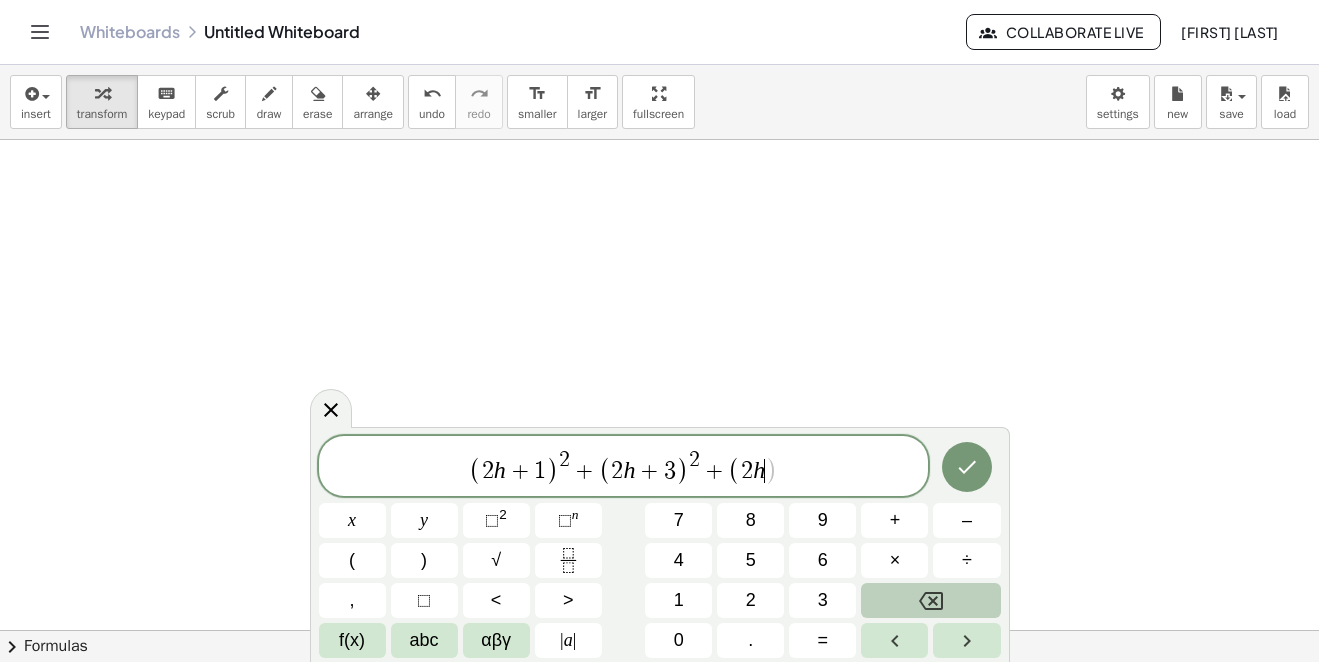 click at bounding box center (930, 600) 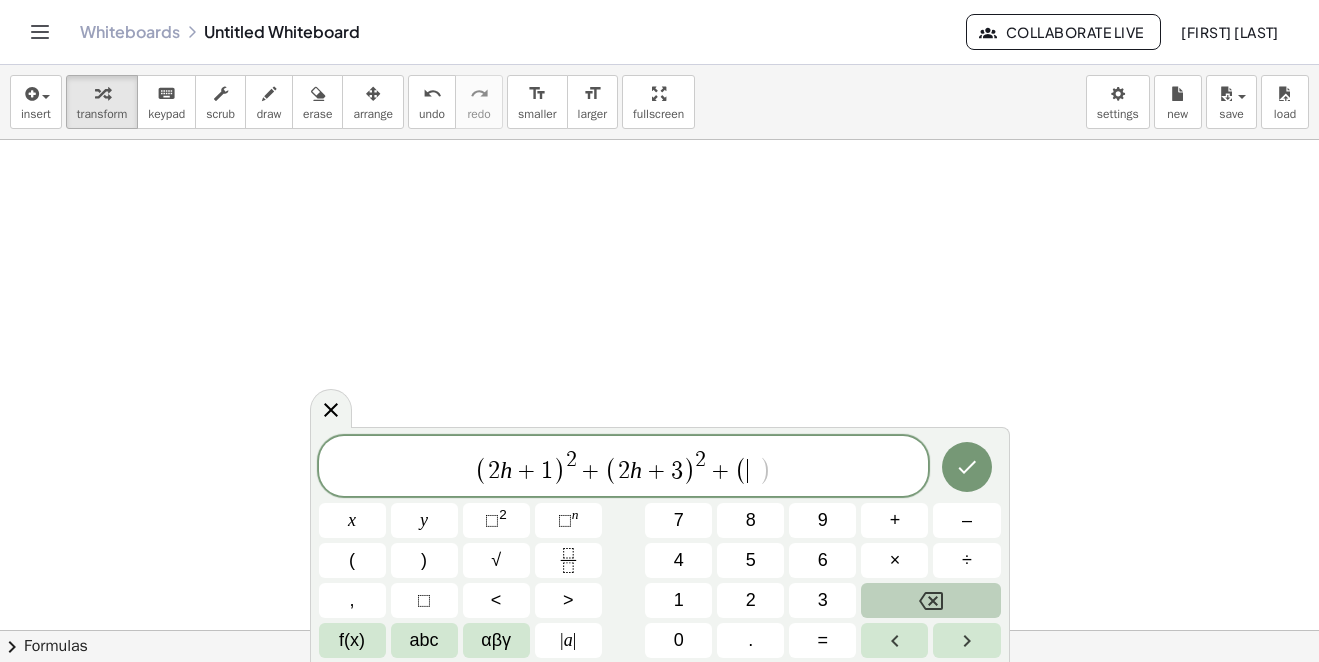 click at bounding box center [930, 600] 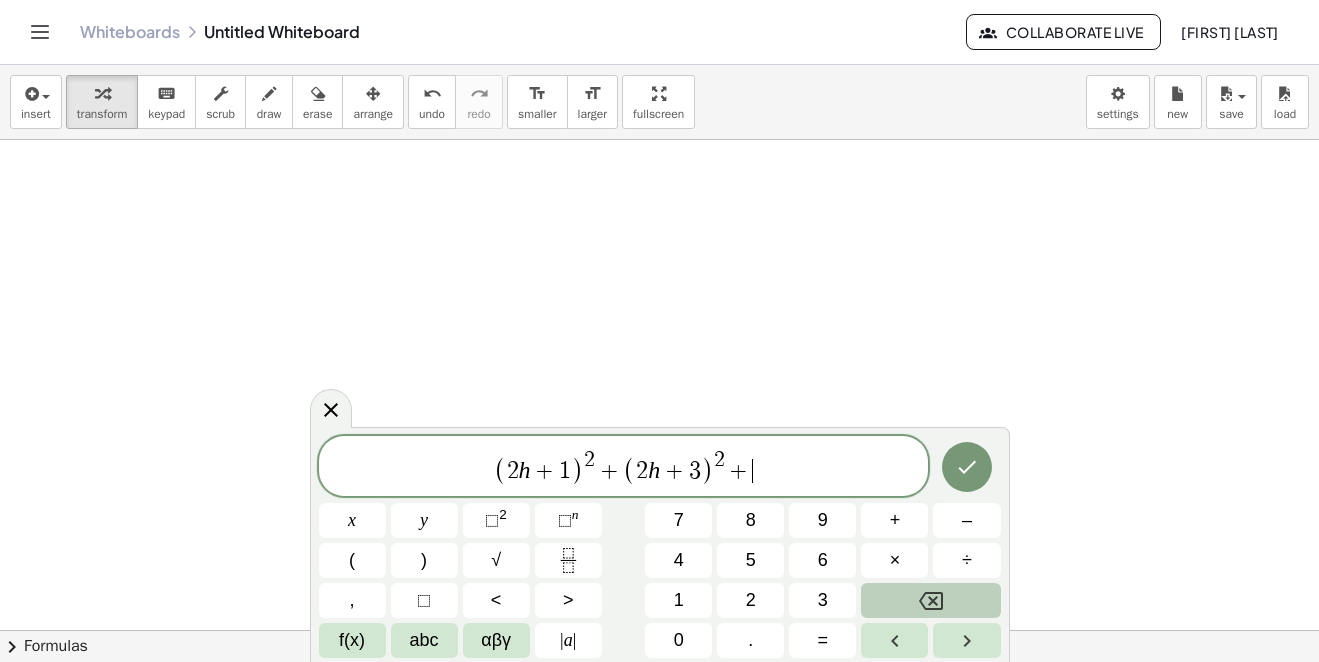 click at bounding box center [930, 600] 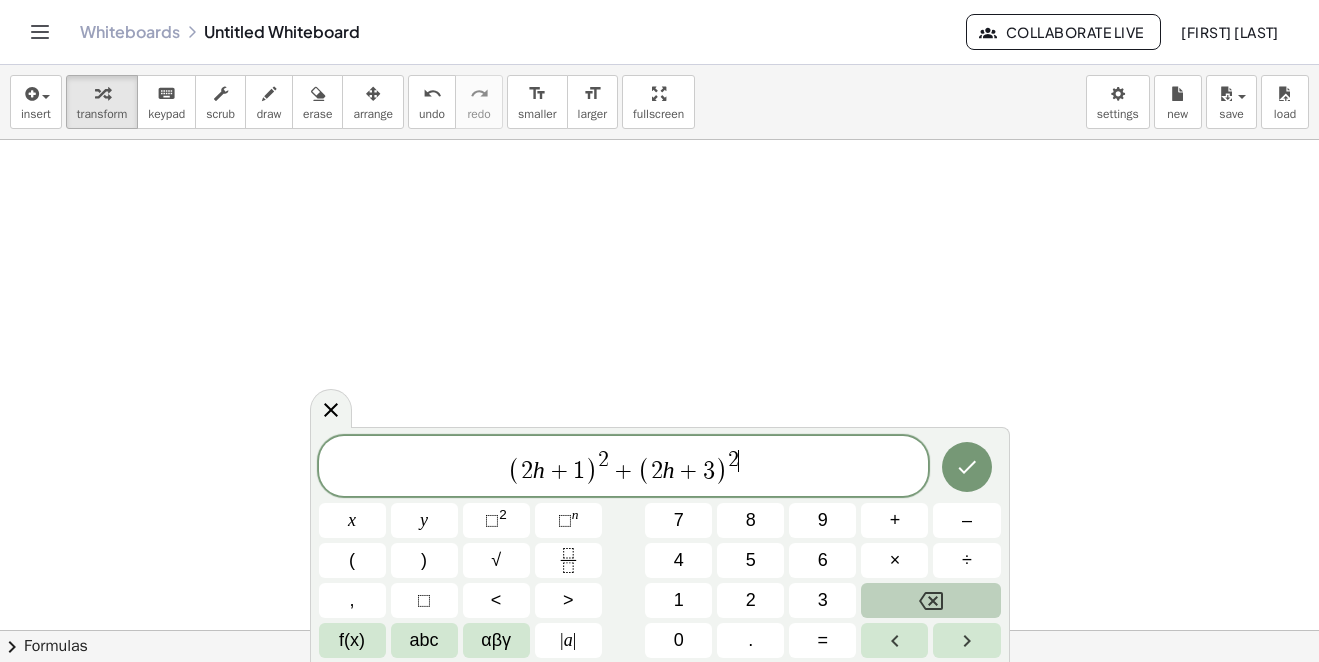 click at bounding box center [930, 600] 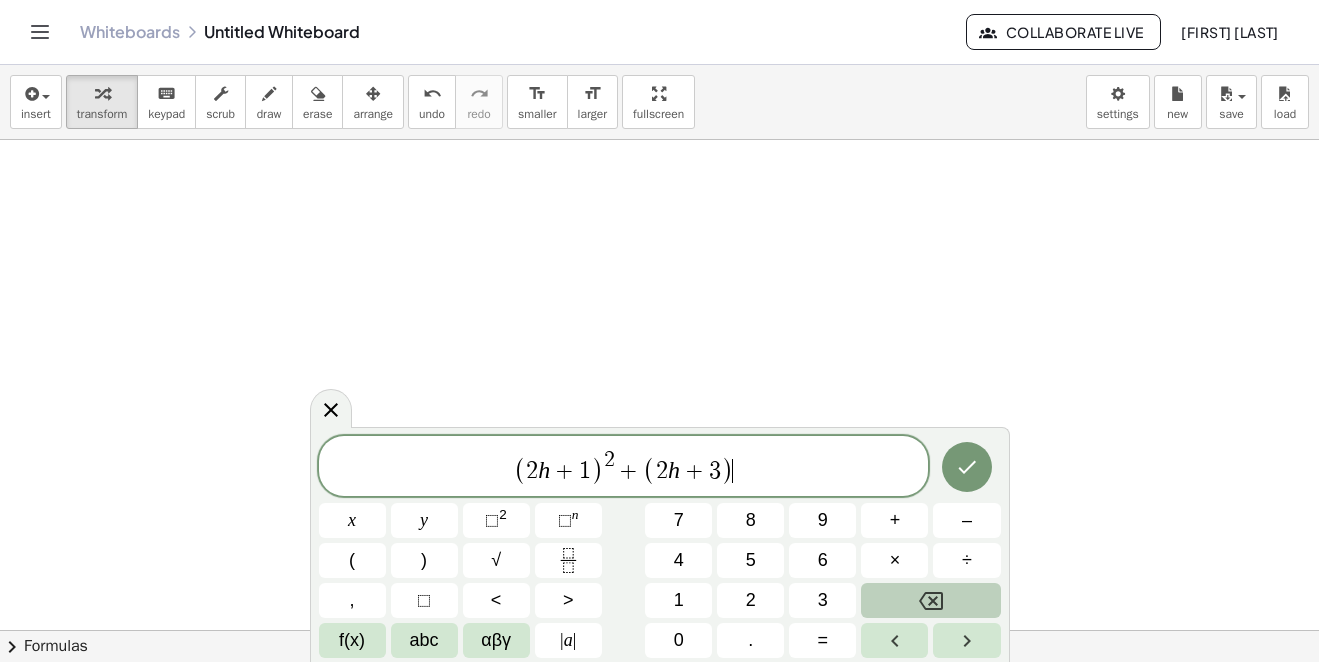 click at bounding box center (930, 600) 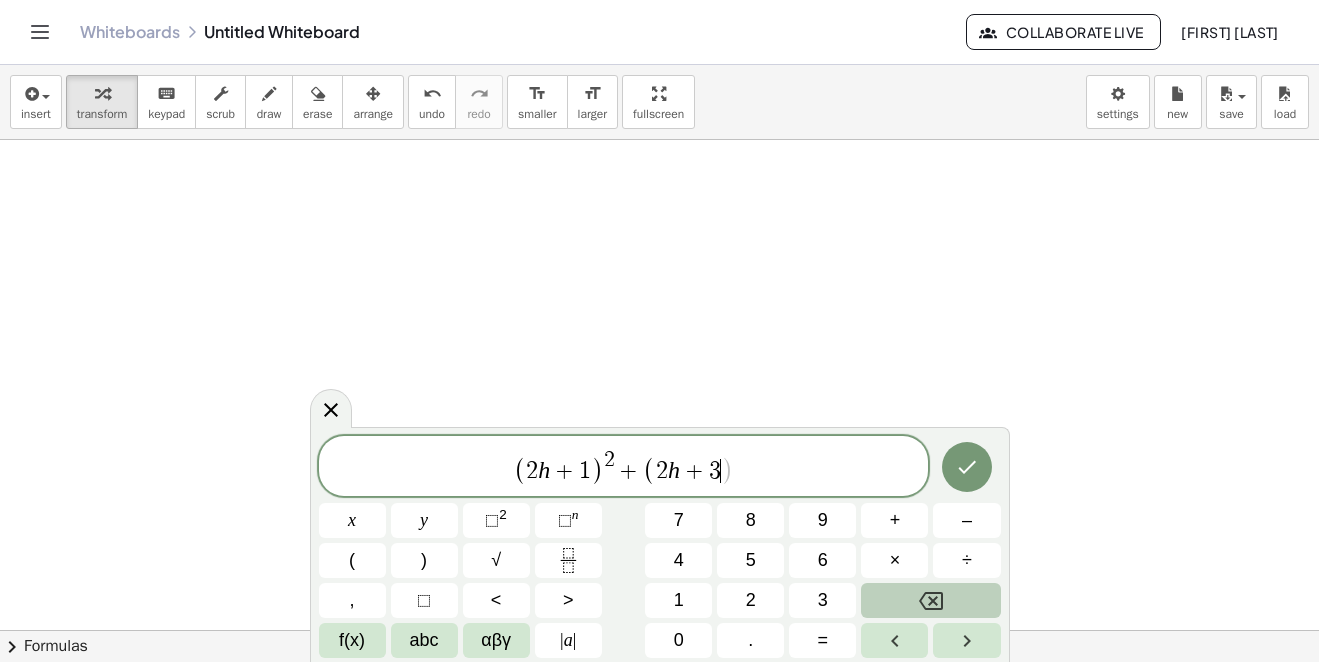 click at bounding box center [930, 600] 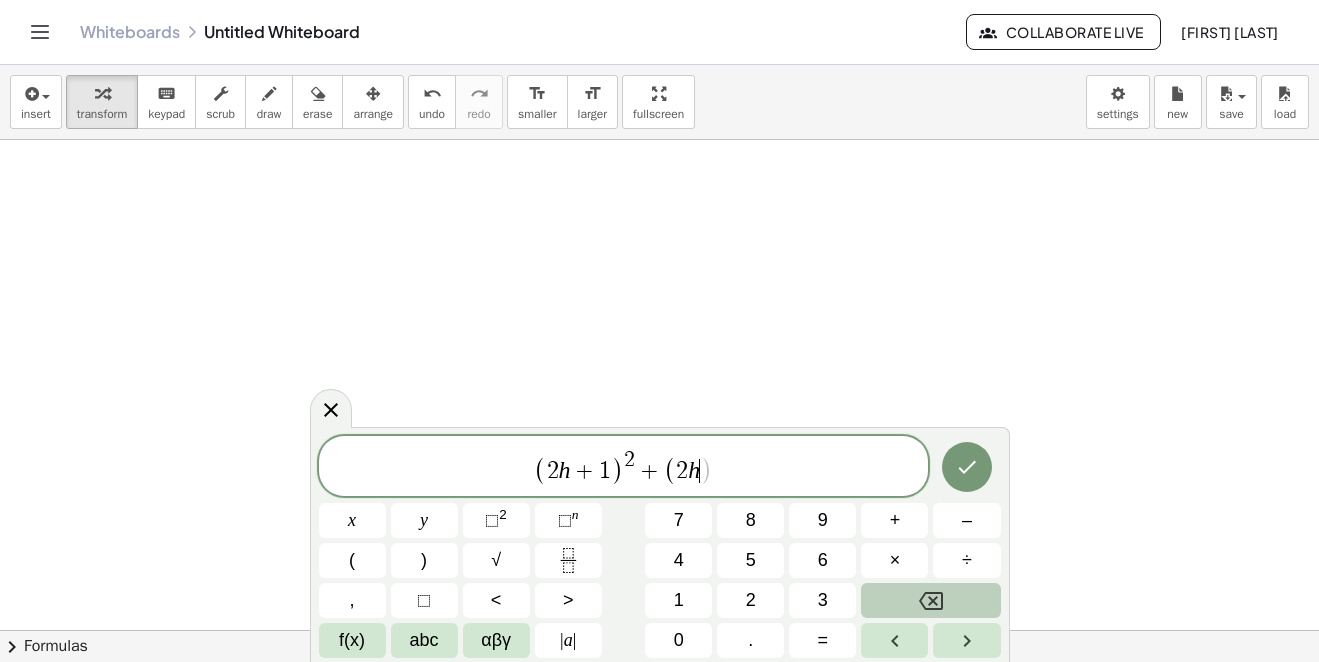 click at bounding box center [930, 600] 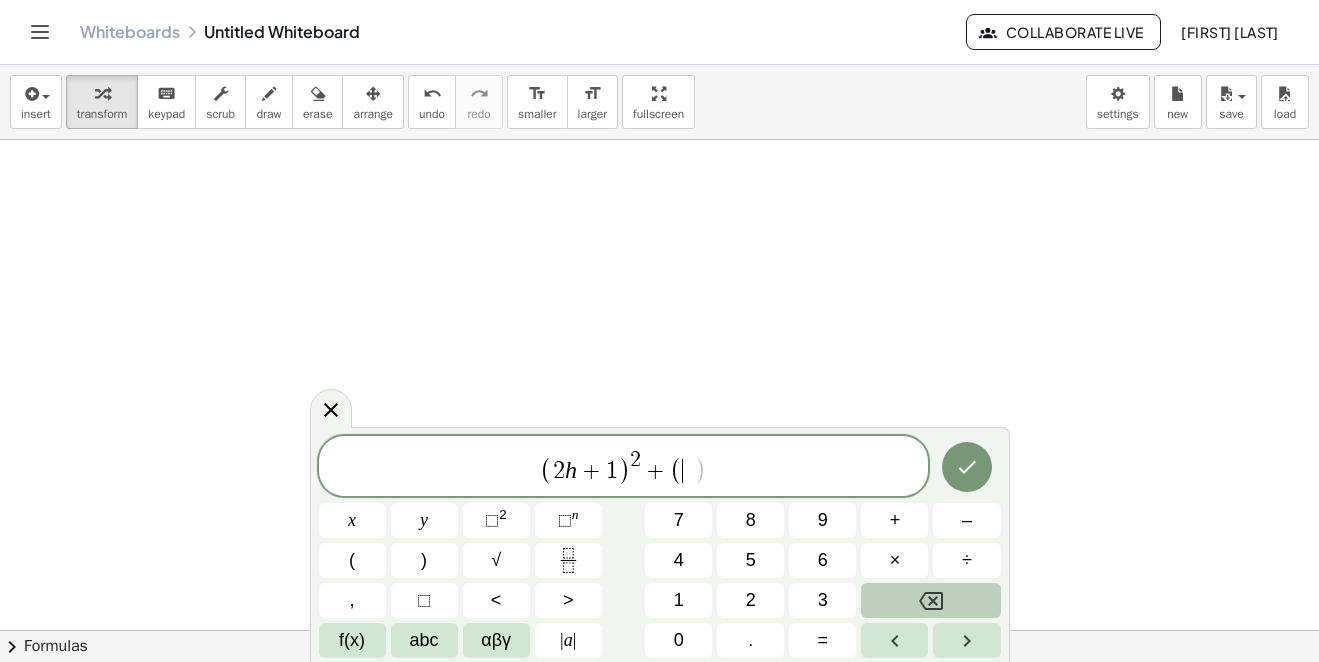 click at bounding box center (930, 600) 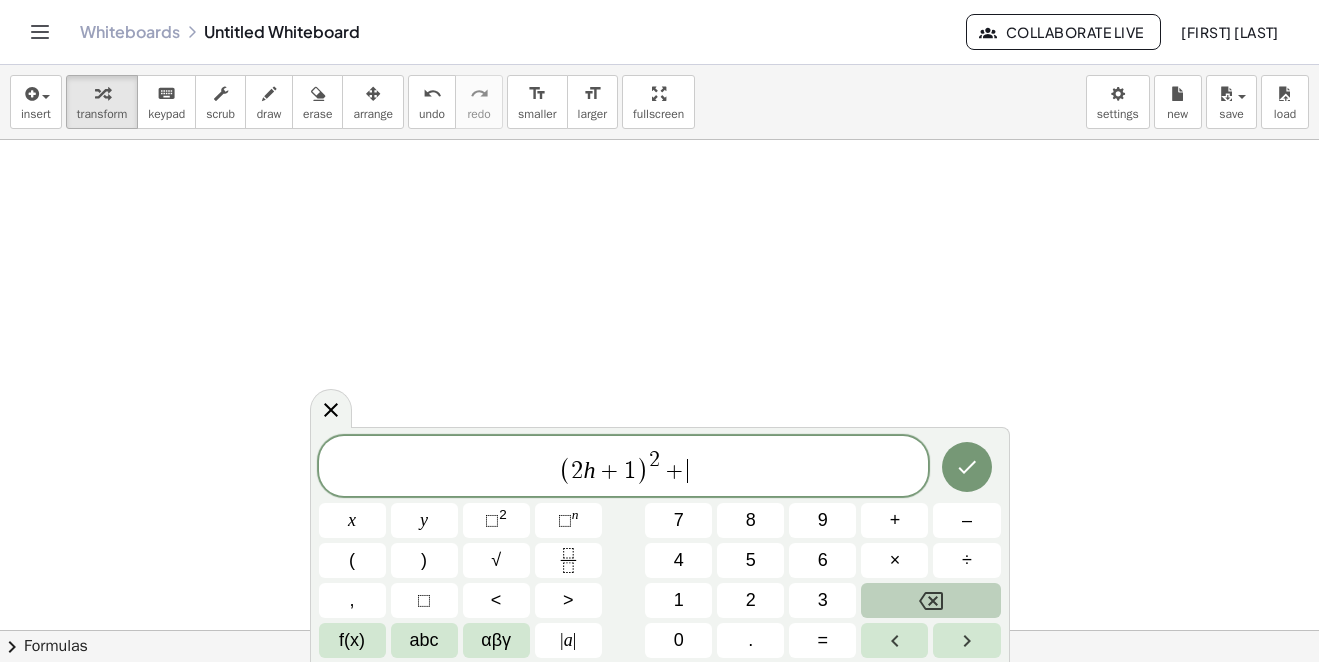 click at bounding box center (930, 600) 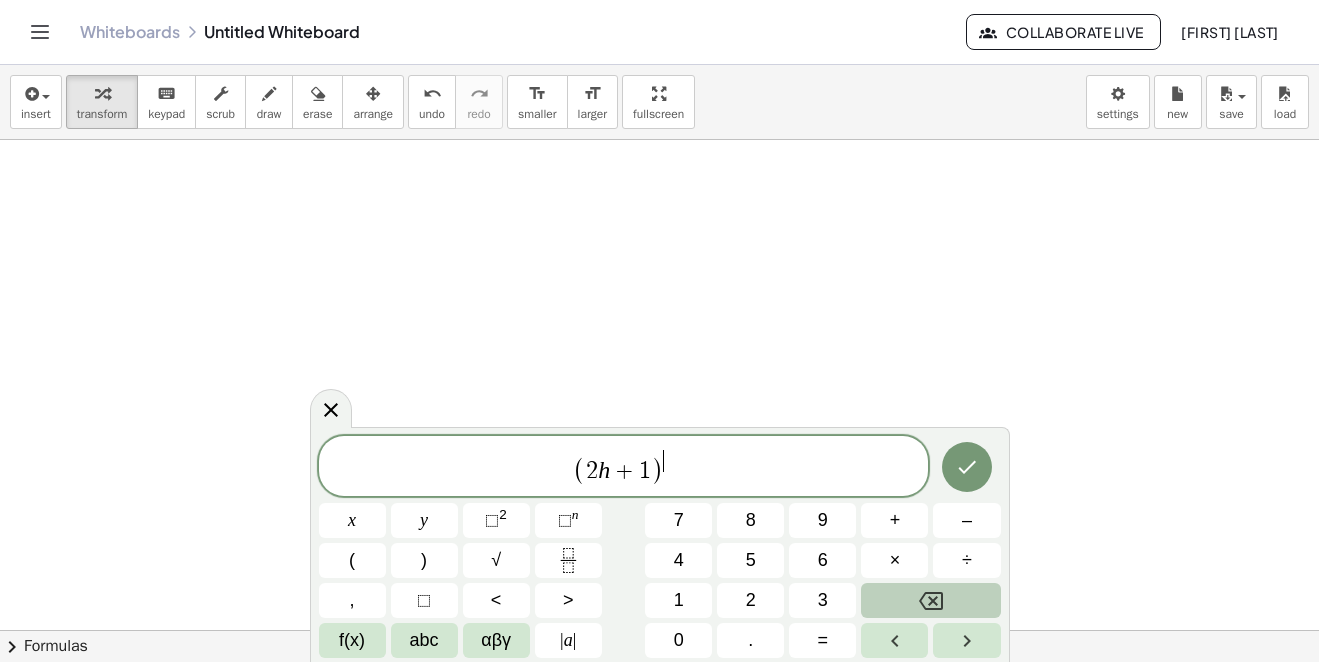 click at bounding box center (930, 600) 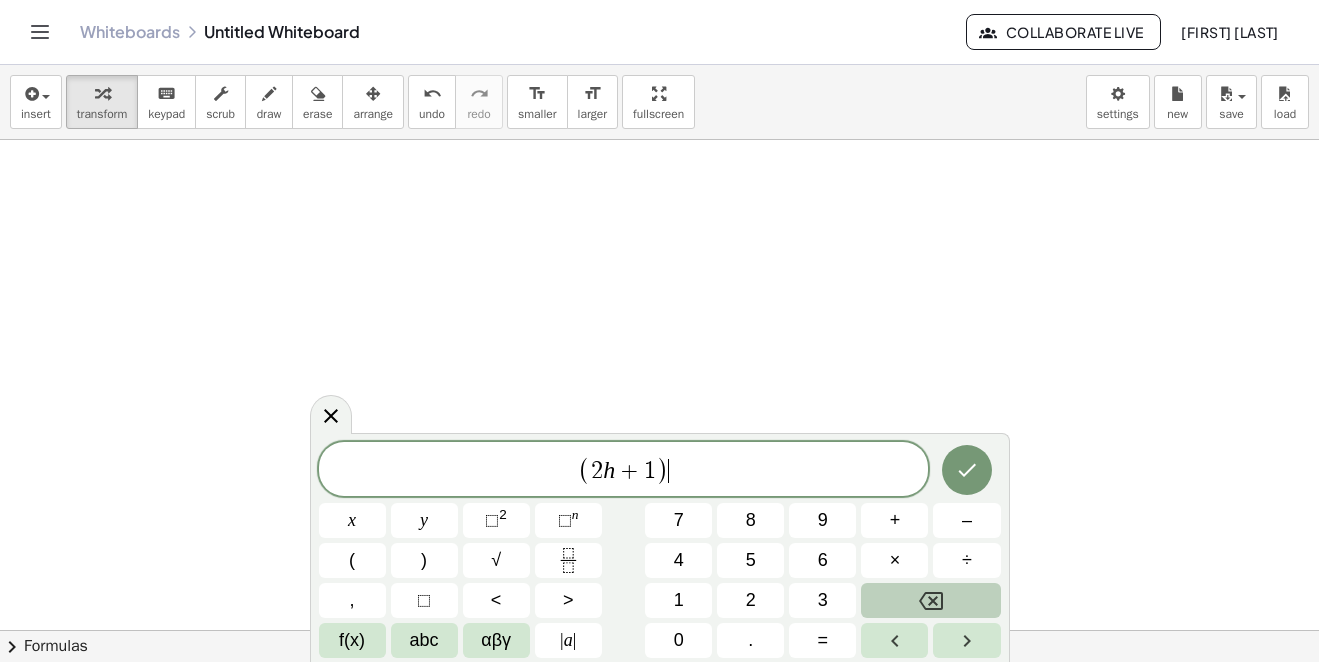 click at bounding box center (930, 600) 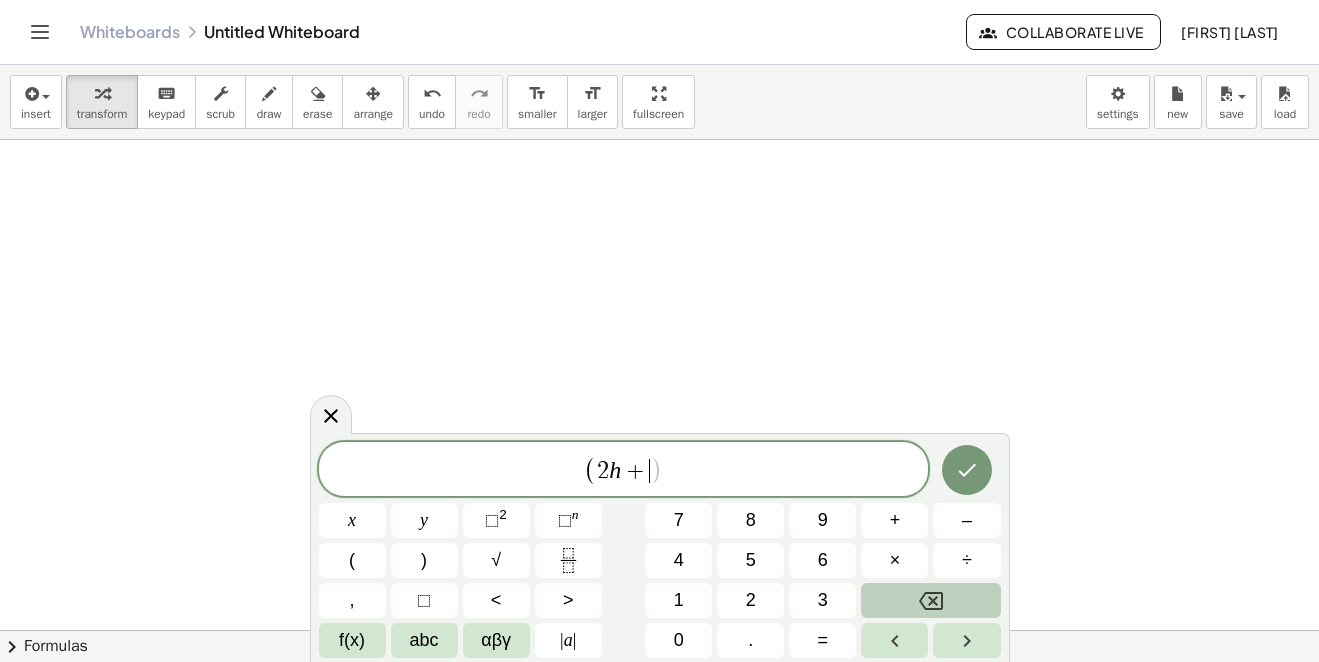 click at bounding box center [930, 600] 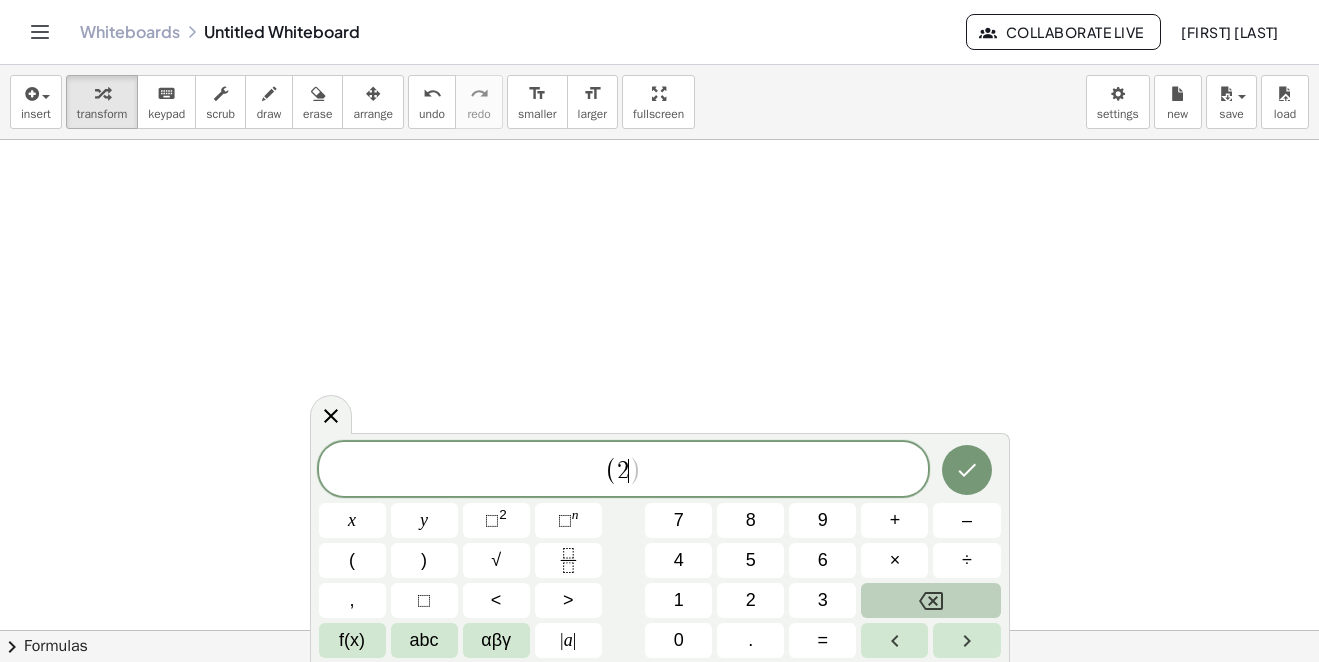 click at bounding box center [930, 600] 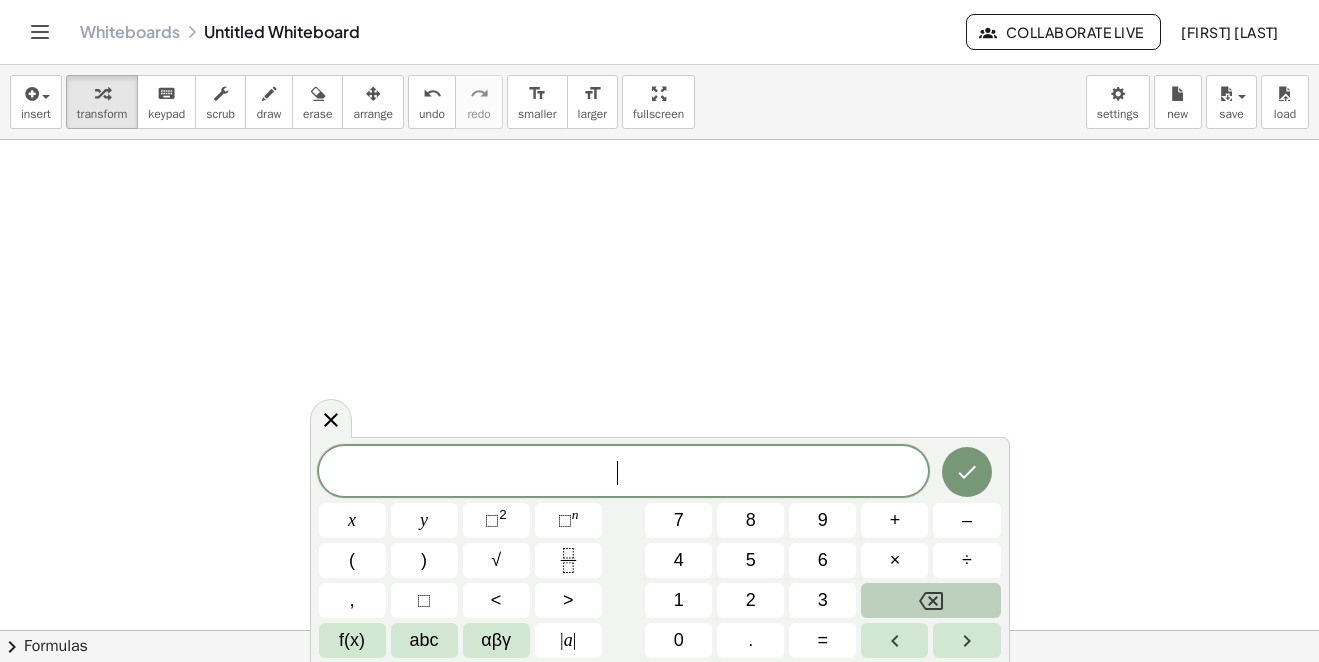 click at bounding box center (930, 600) 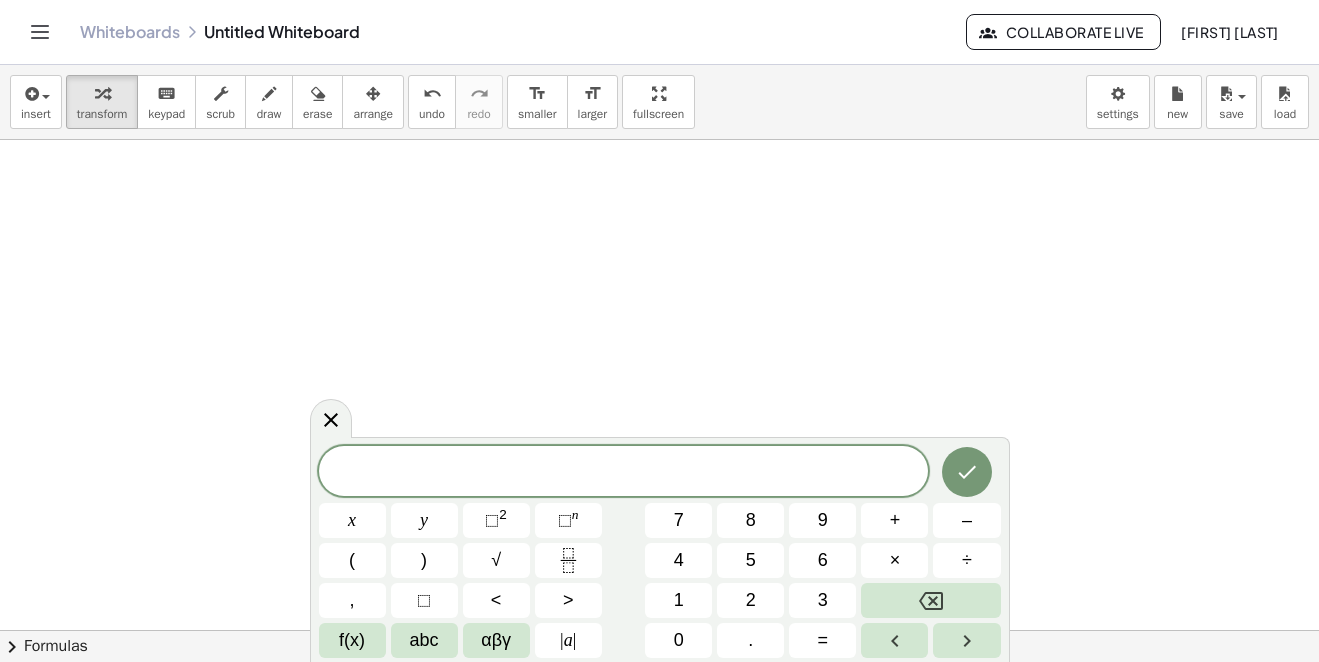 click at bounding box center (659, -450) 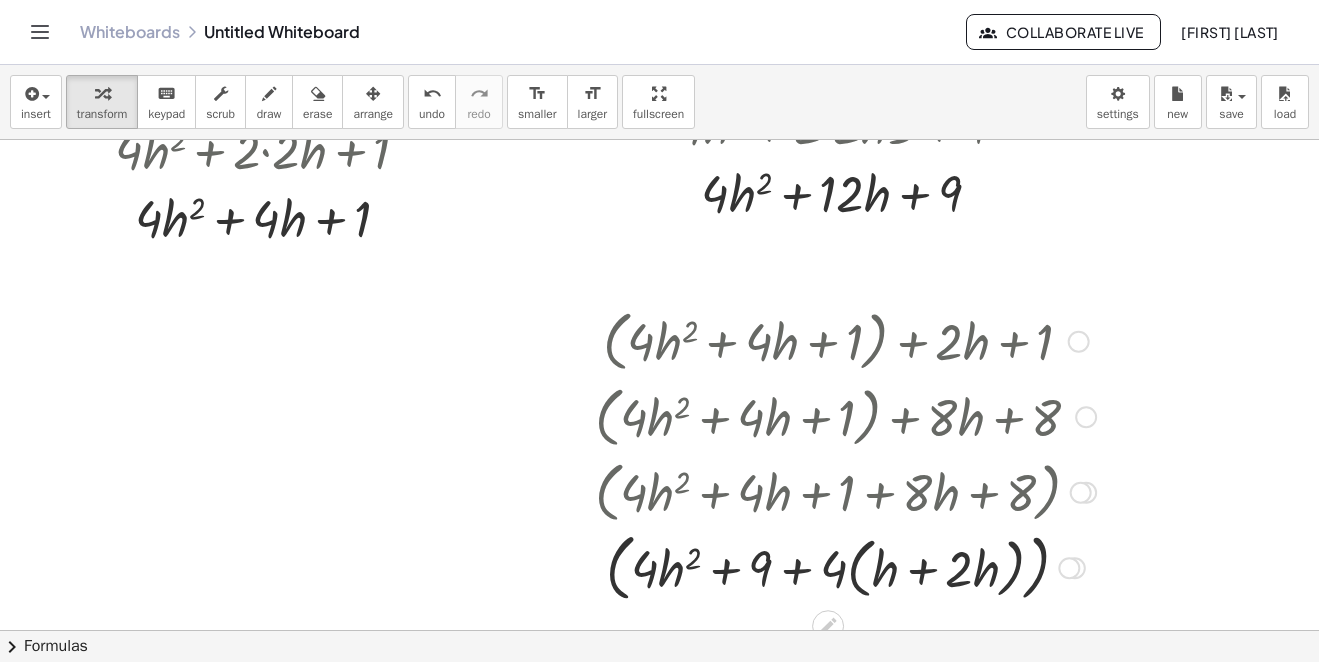 scroll, scrollTop: 1360, scrollLeft: 0, axis: vertical 